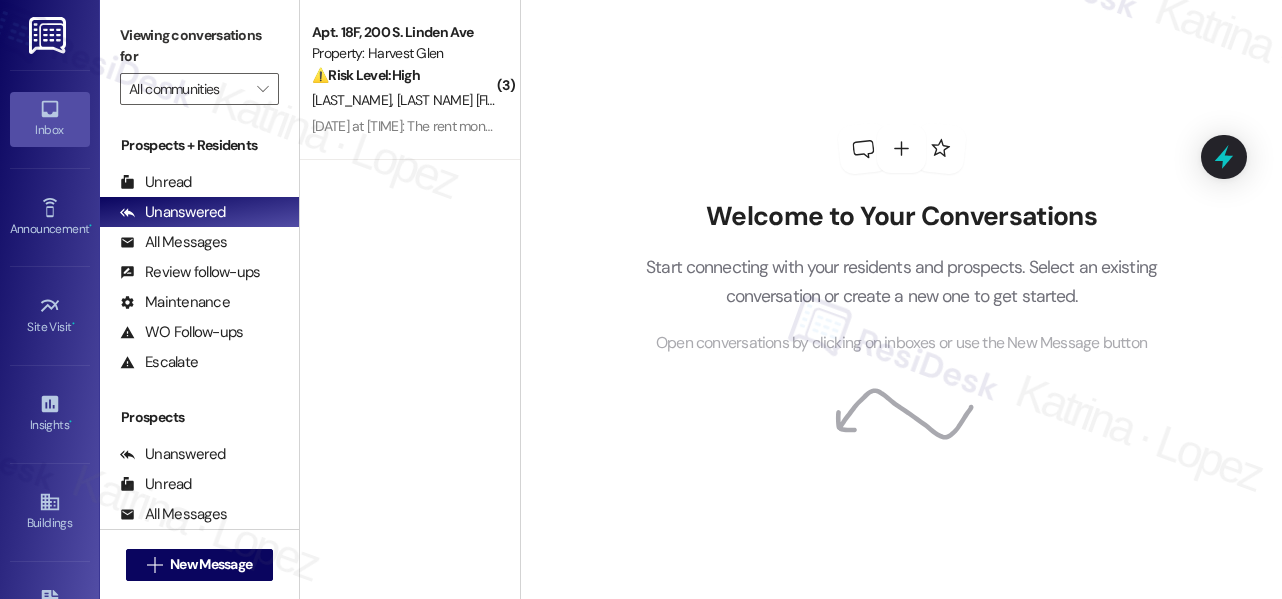 scroll, scrollTop: 0, scrollLeft: 0, axis: both 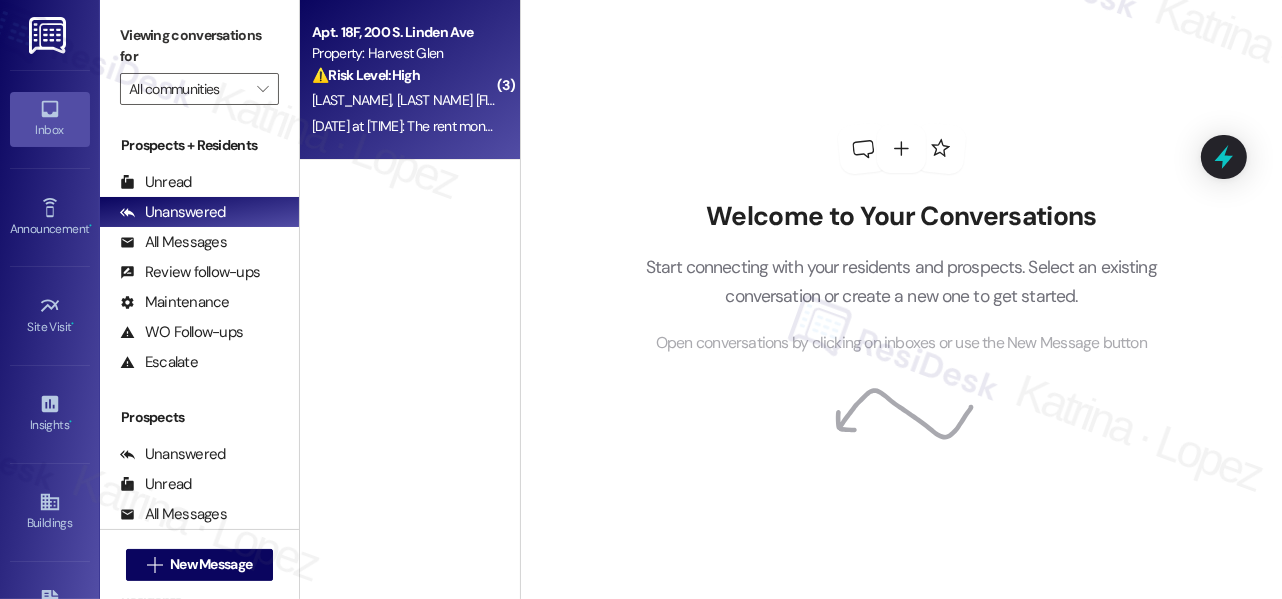 click on "Apt. [APT], [NUMBER] [STREET] Property: [PROPERTY_NAME] ⚠️  Risk Level:  High The resident is reporting an issue with rent payment through the Flex app, indicating the rent has not been posted. This involves a financial concern and potential late payment, requiring timely action. [INITIALS]. [INITIALS] [DATE] at [TIME]: The rent money is already in the app waiting for the payment to go through.  [DATE] at [TIME]: The rent money is already in the app waiting for the payment to go through." at bounding box center (410, 80) 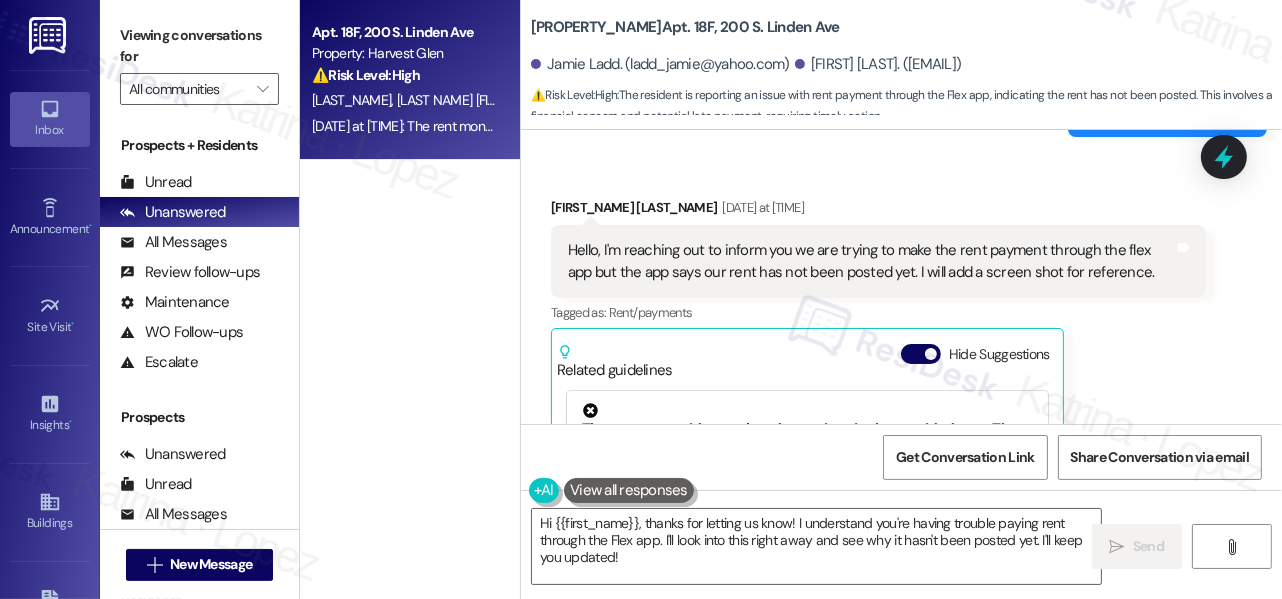 scroll, scrollTop: 12044, scrollLeft: 0, axis: vertical 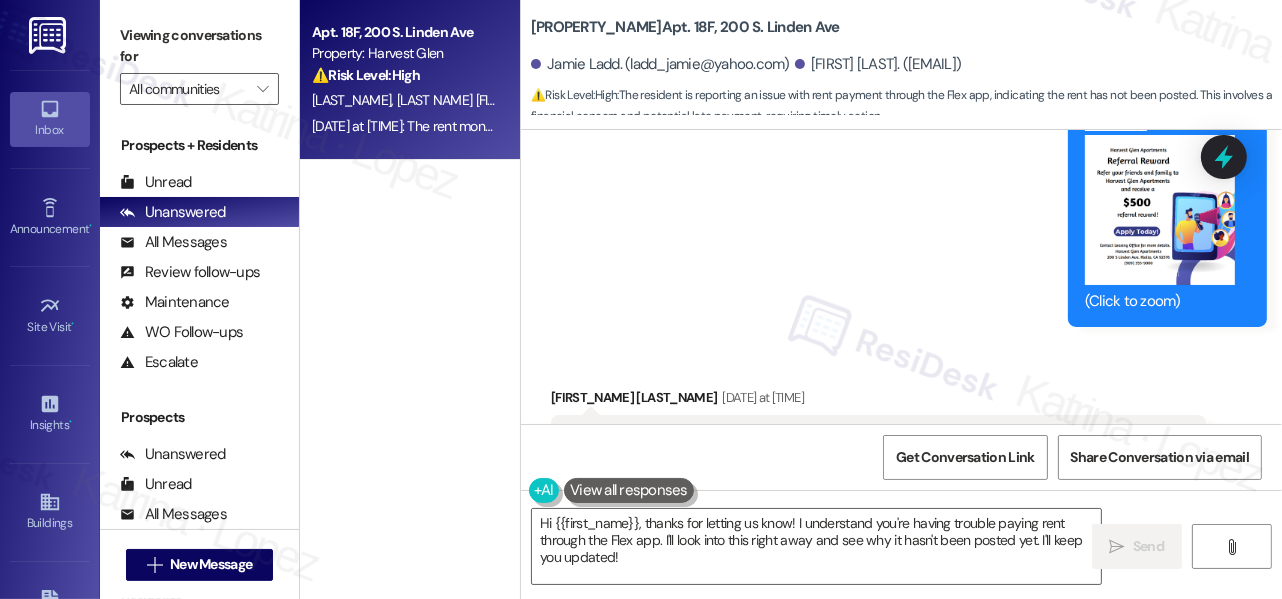 click on "Hello, I'm reaching out to inform you we are trying to make the rent payment through the flex app but the app says our rent has not been posted yet. I will add a screen shot for reference." at bounding box center (871, 451) 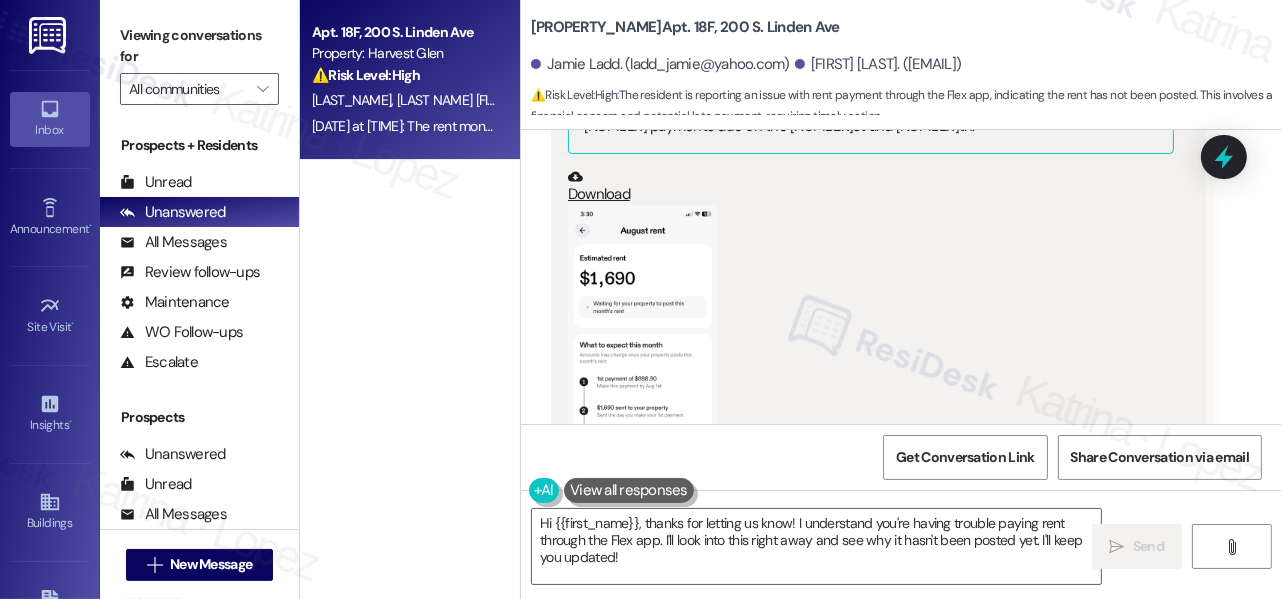 scroll, scrollTop: 13044, scrollLeft: 0, axis: vertical 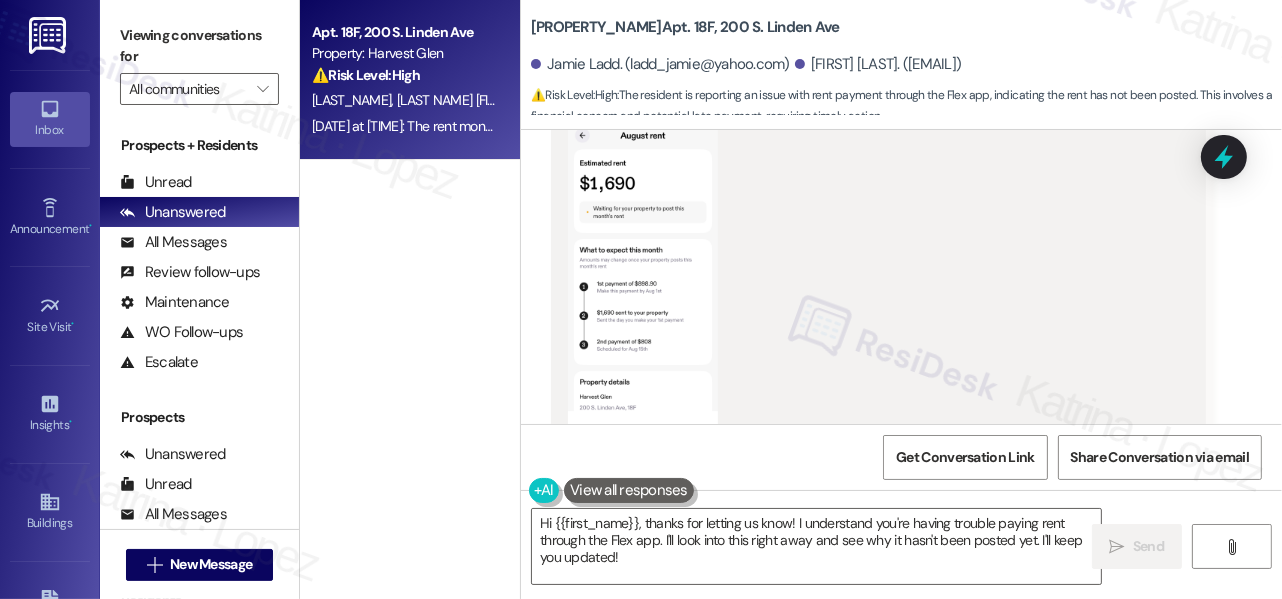 click at bounding box center [643, 272] 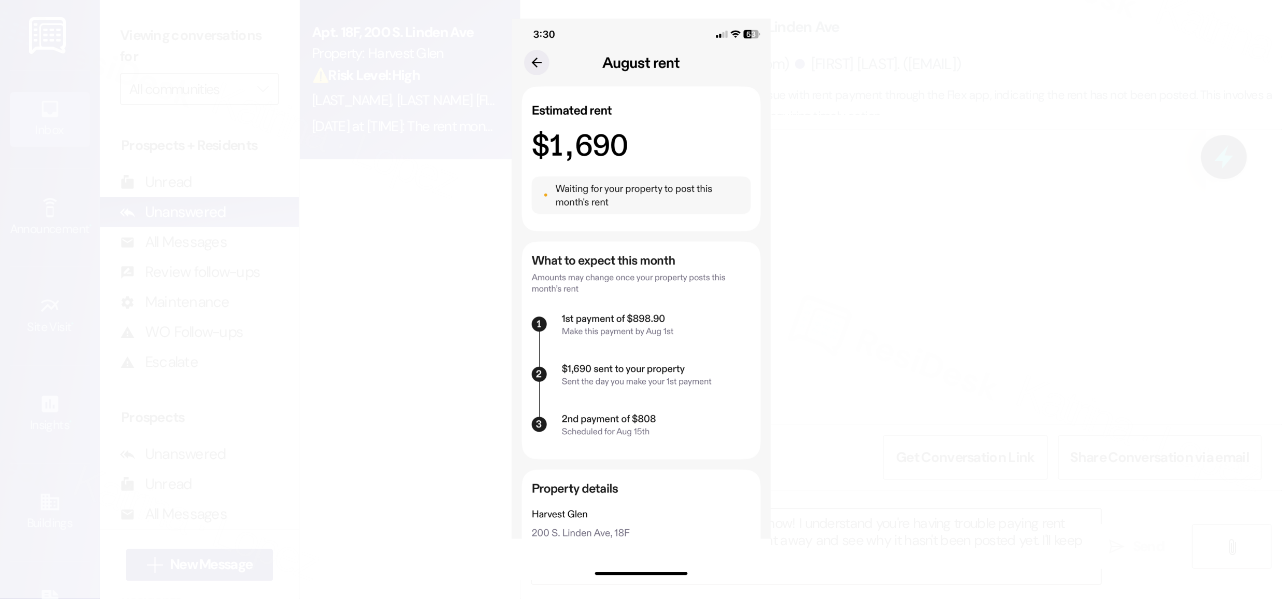 click at bounding box center [641, 299] 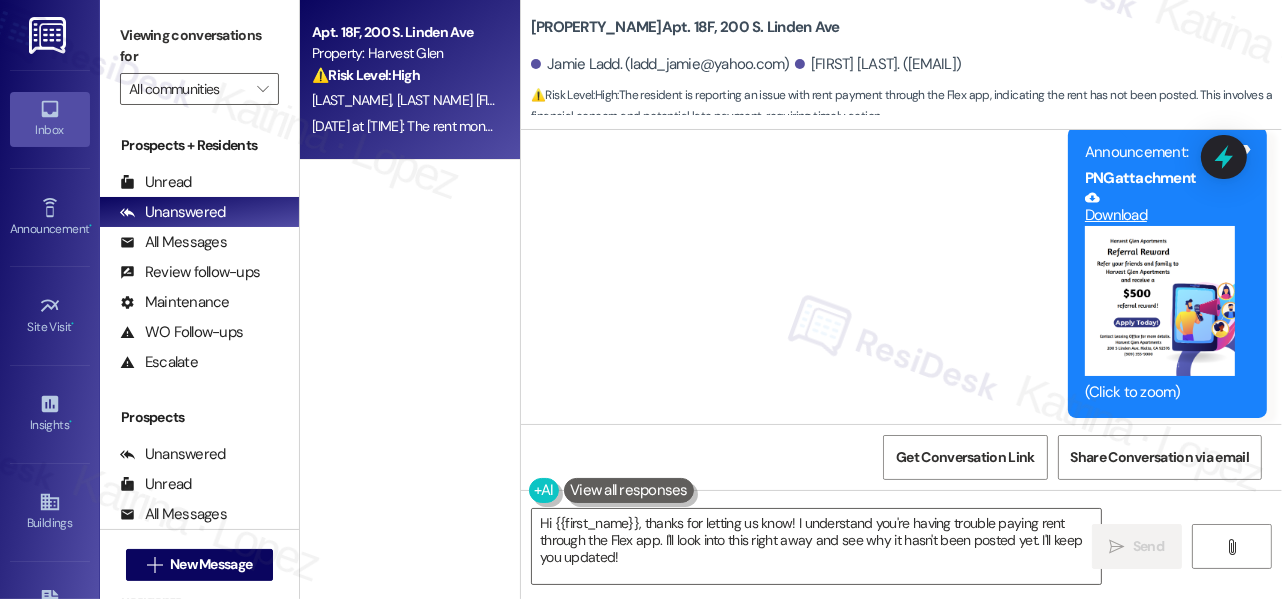 scroll, scrollTop: 12226, scrollLeft: 0, axis: vertical 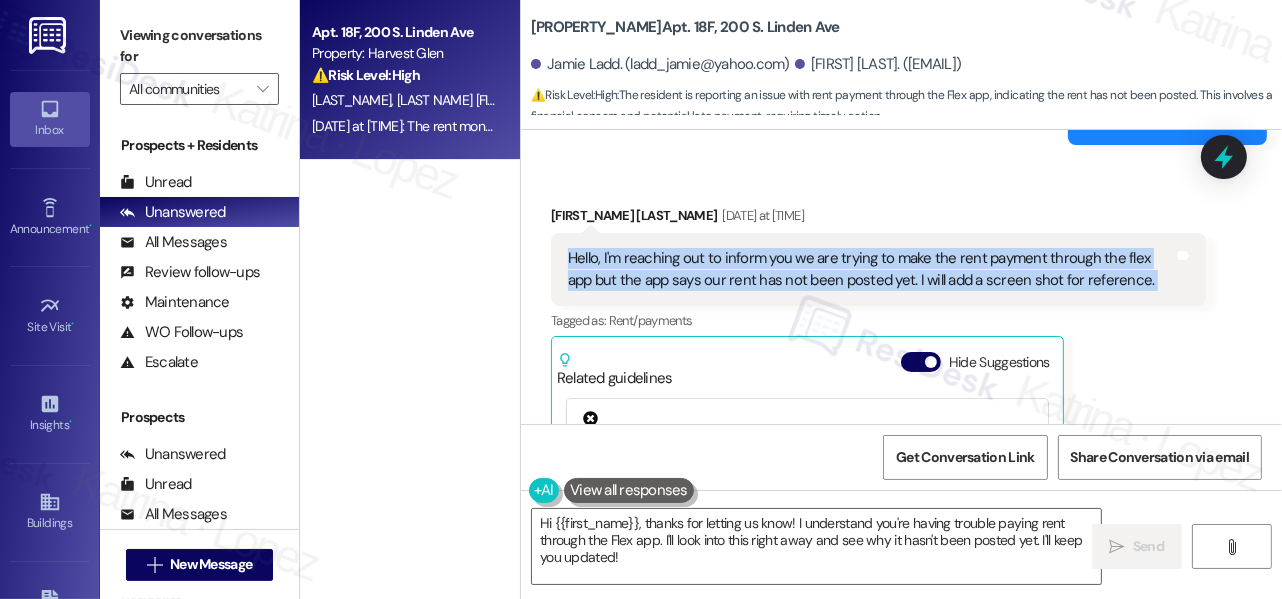 copy on "Hello, I'm reaching out to inform you we are trying to make the rent payment through the flex app but the app says our rent has not been posted yet. I will add a screen shot for reference.  Tags and notes" 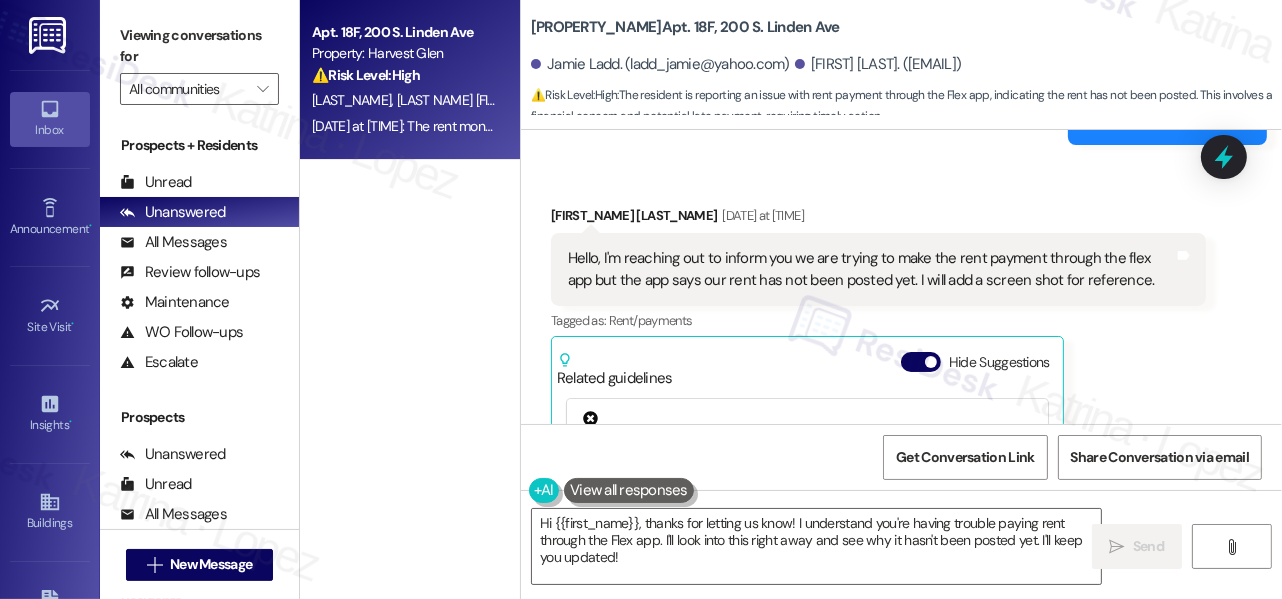 click on "Viewing conversations for" at bounding box center (199, 46) 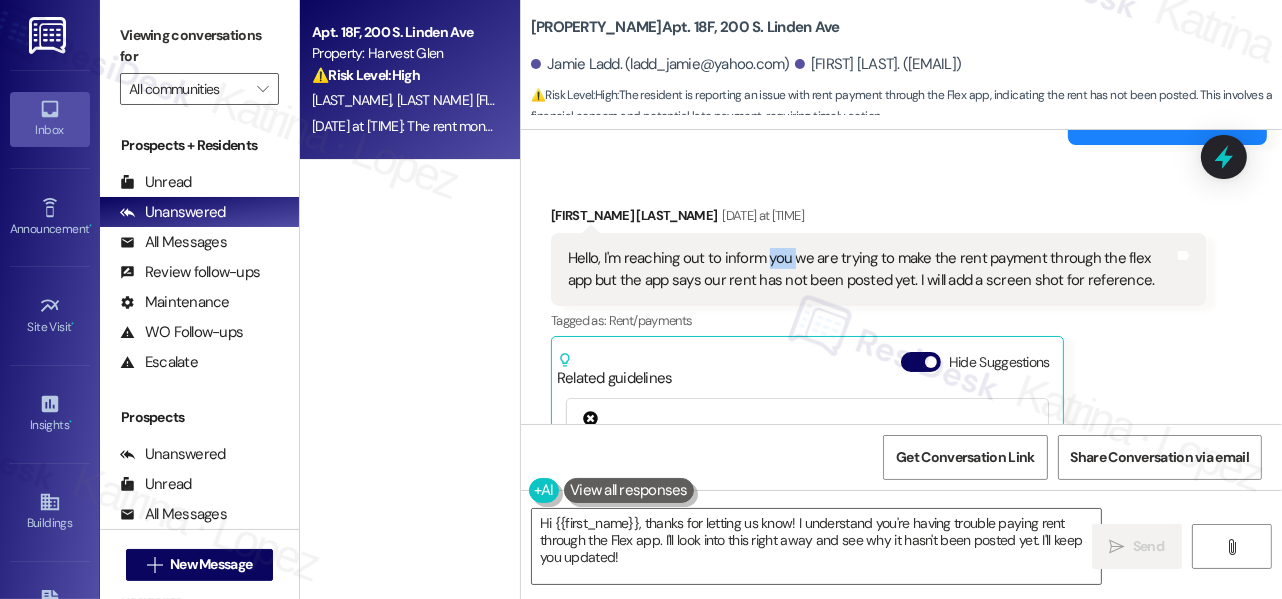 click on "Hello, I'm reaching out to inform you we are trying to make the rent payment through the flex app but the app says our rent has not been posted yet. I will add a screen shot for reference.  Tags and notes" at bounding box center [878, 269] 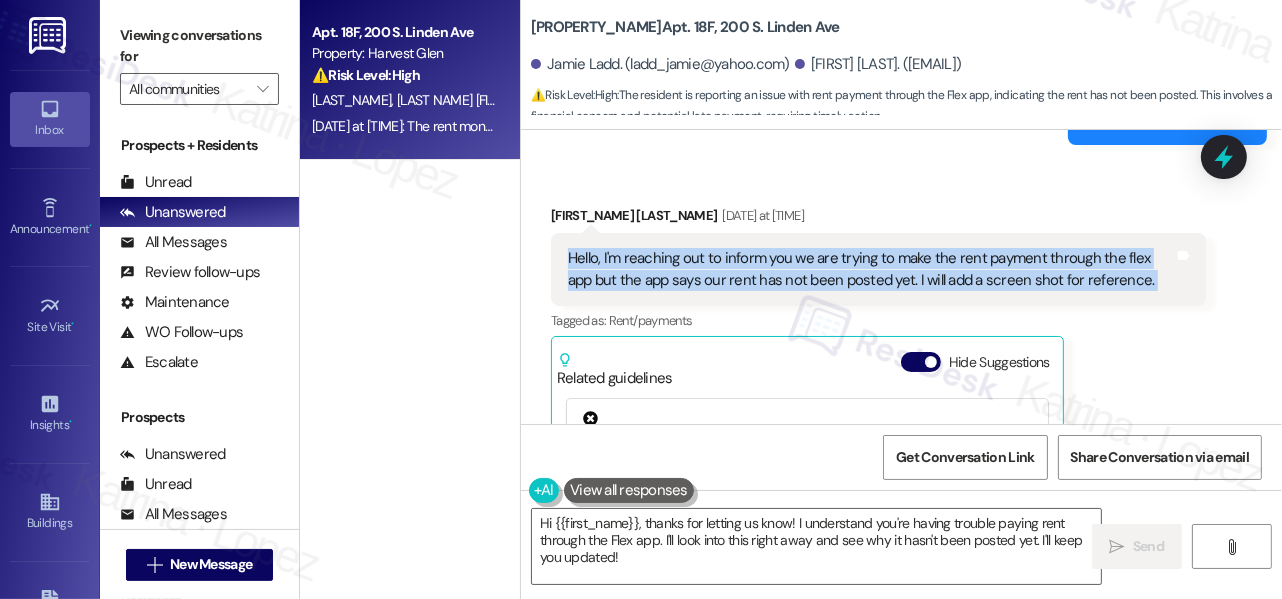 click on "Hello, I'm reaching out to inform you we are trying to make the rent payment through the flex app but the app says our rent has not been posted yet. I will add a screen shot for reference.  Tags and notes" at bounding box center (878, 269) 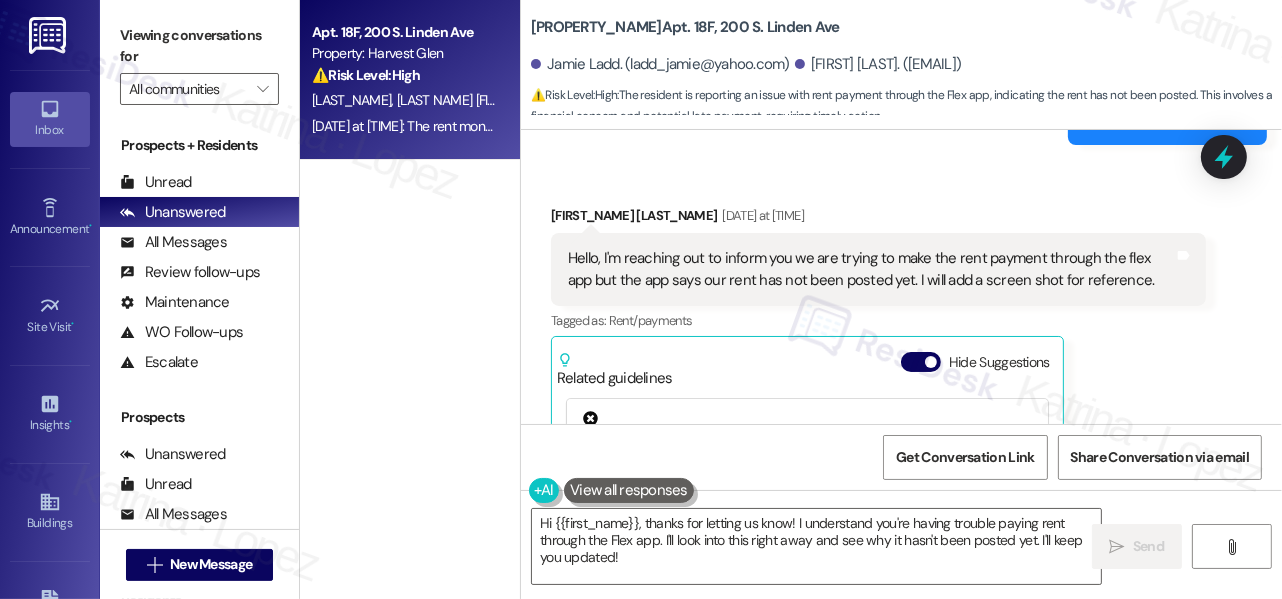 click on "Viewing conversations for All communities " at bounding box center (199, 62) 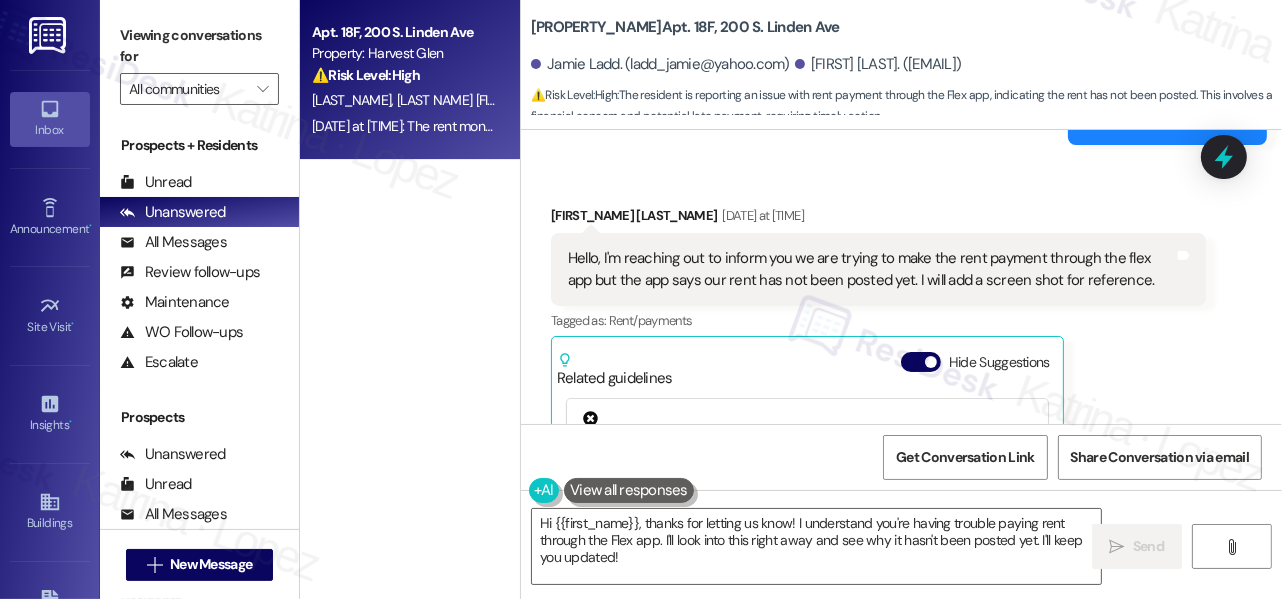 click on "Hello, I'm reaching out to inform you we are trying to make the rent payment through the flex app but the app says our rent has not been posted yet. I will add a screen shot for reference.  Tags and notes" at bounding box center [878, 269] 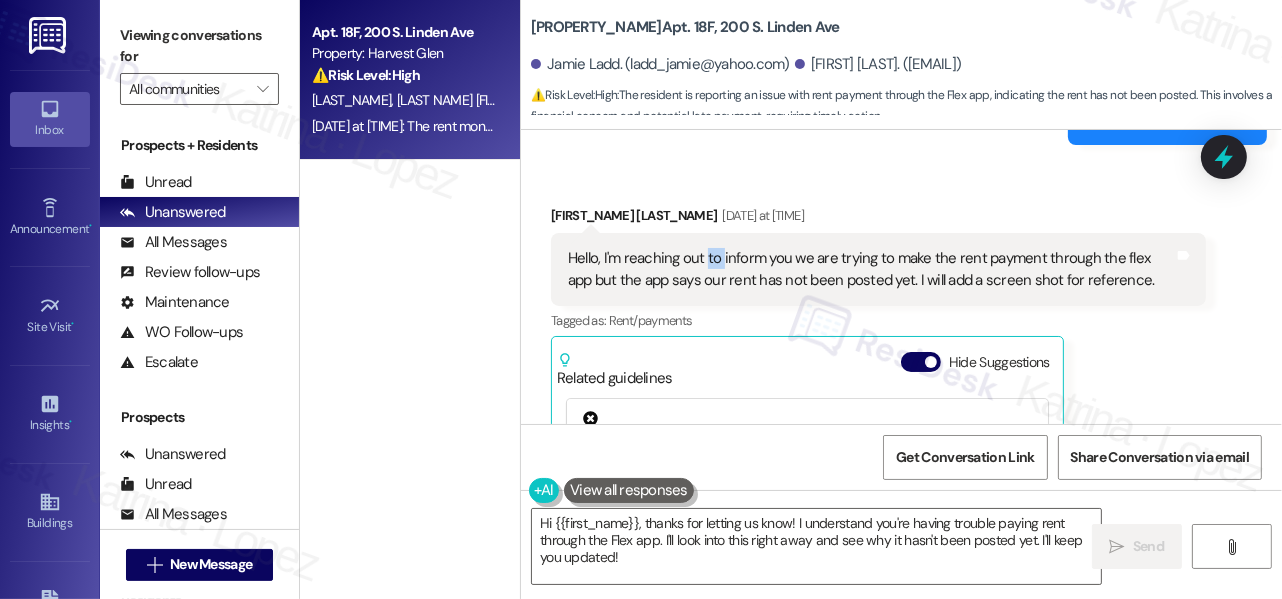 click on "Hello, I'm reaching out to inform you we are trying to make the rent payment through the flex app but the app says our rent has not been posted yet. I will add a screen shot for reference.  Tags and notes" at bounding box center (878, 269) 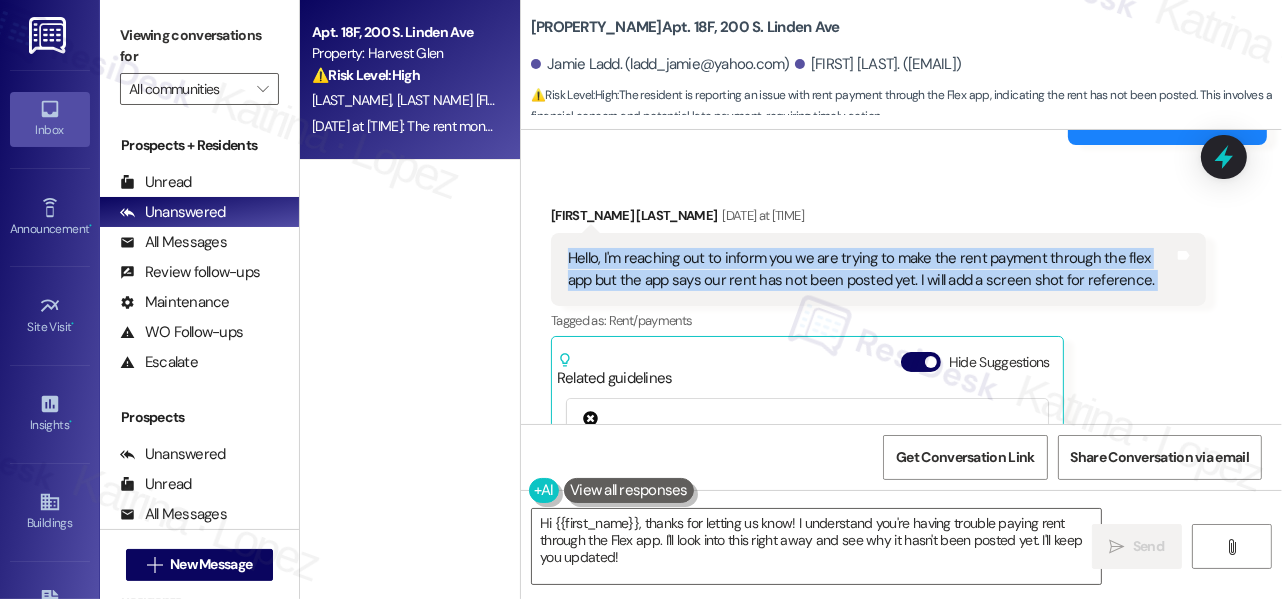 click on "Hello, I'm reaching out to inform you we are trying to make the rent payment through the flex app but the app says our rent has not been posted yet. I will add a screen shot for reference.  Tags and notes" at bounding box center [878, 269] 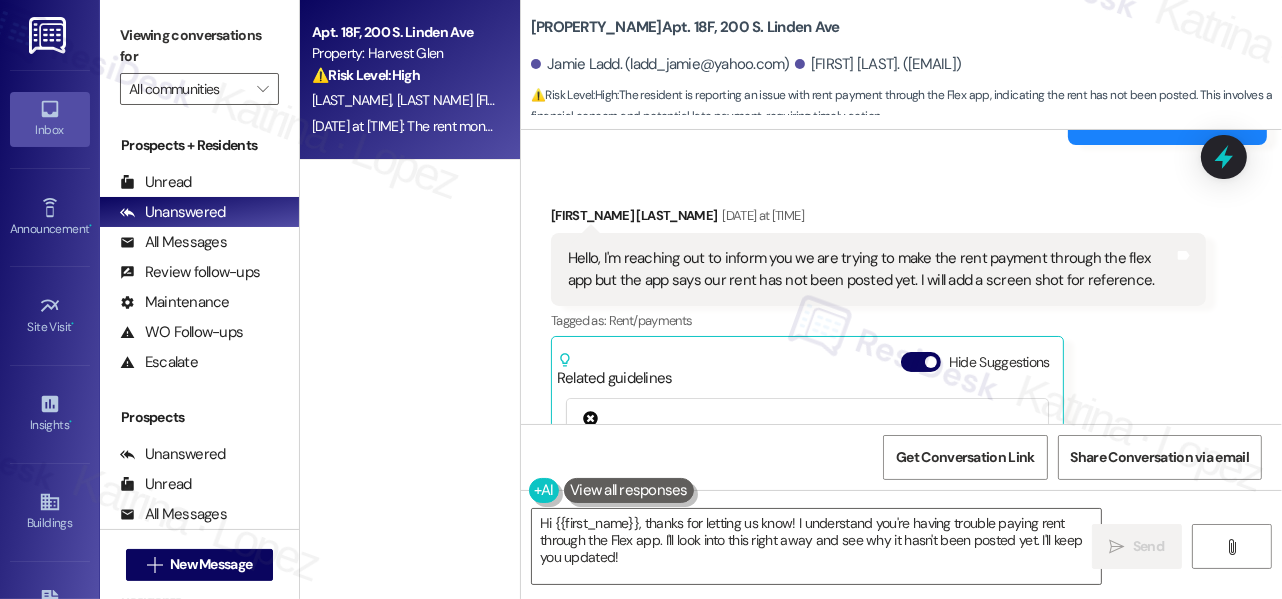 drag, startPoint x: 126, startPoint y: 48, endPoint x: 135, endPoint y: 54, distance: 10.816654 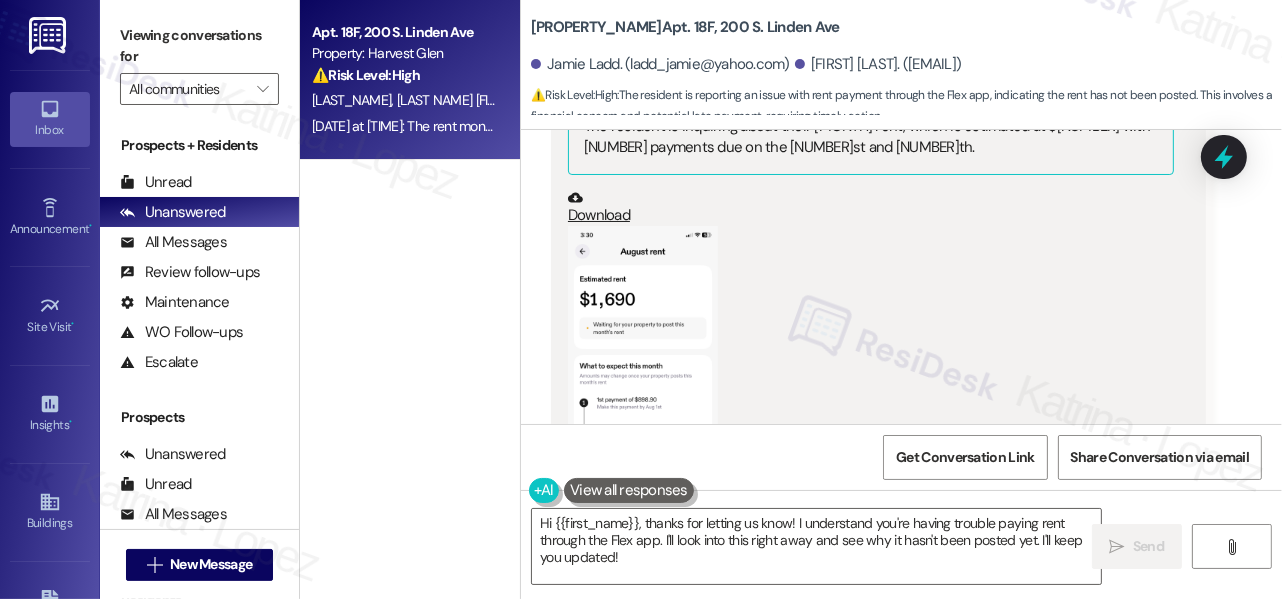 scroll, scrollTop: 13044, scrollLeft: 0, axis: vertical 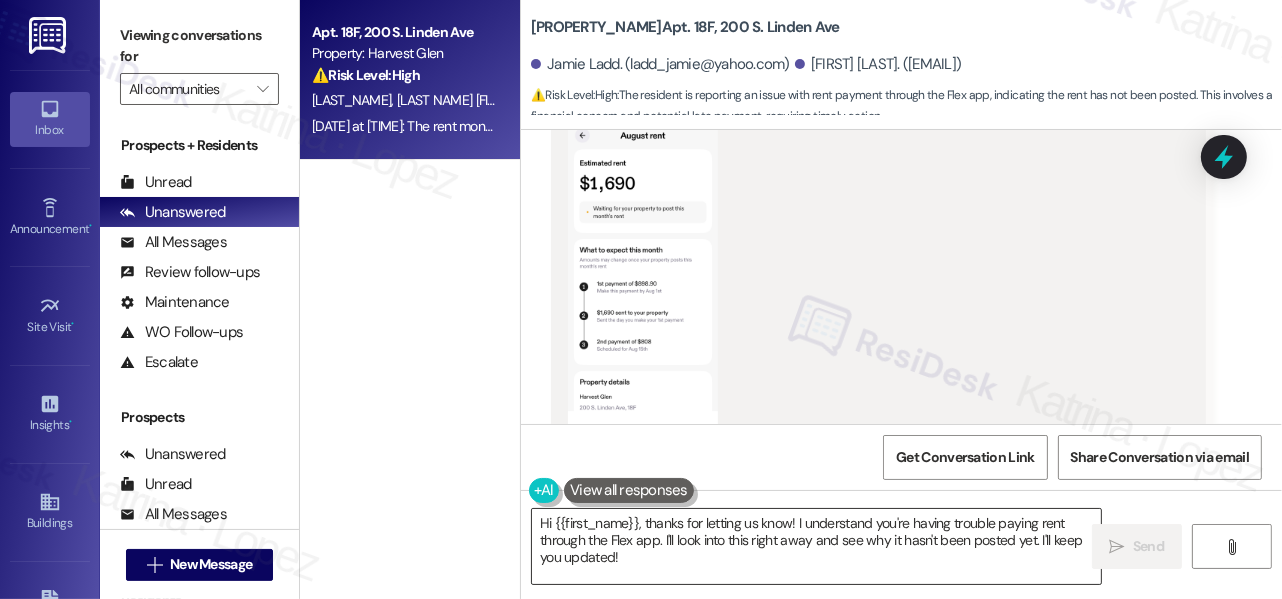 click on "Hi {{first_name}}, thanks for letting us know! I understand you're having trouble paying rent through the Flex app. I'll look into this right away and see why it hasn't been posted yet. I'll keep you updated!" at bounding box center [816, 546] 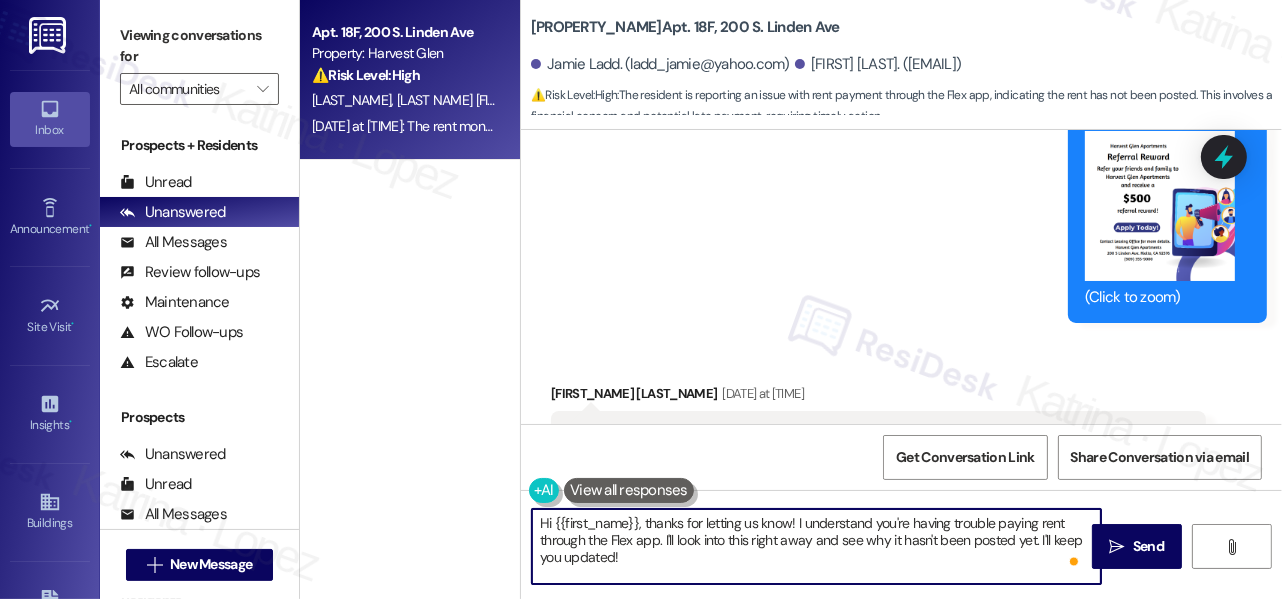 scroll, scrollTop: 12044, scrollLeft: 0, axis: vertical 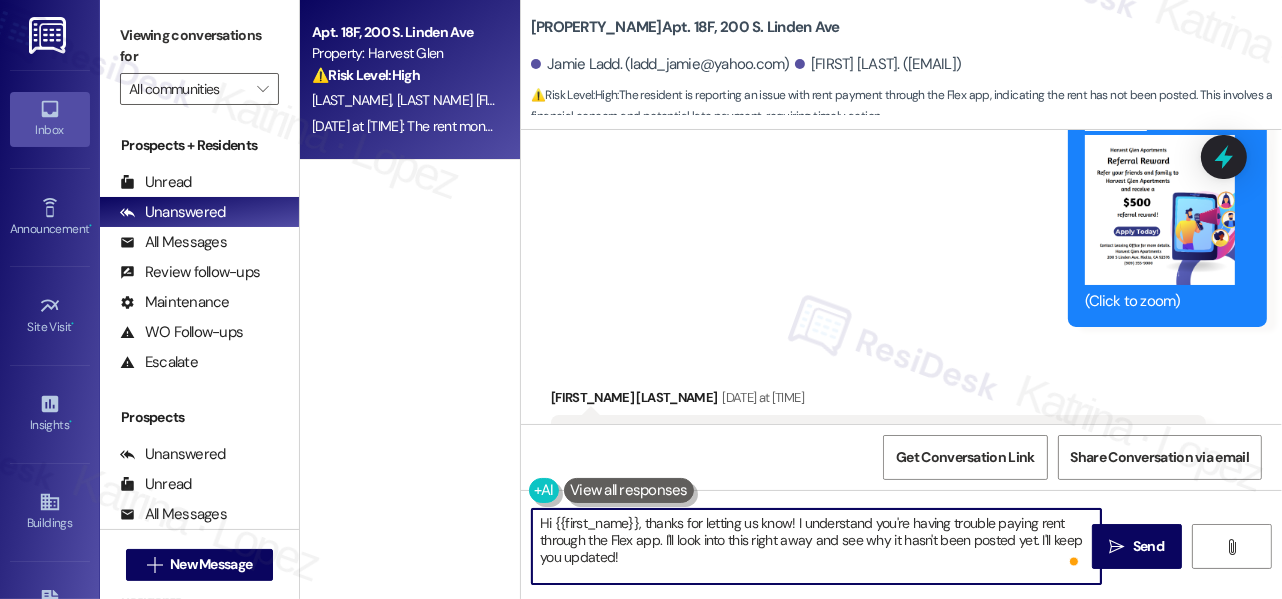 click on "[FIRST] [LAST] [DATE] at [TIME]" at bounding box center (878, 401) 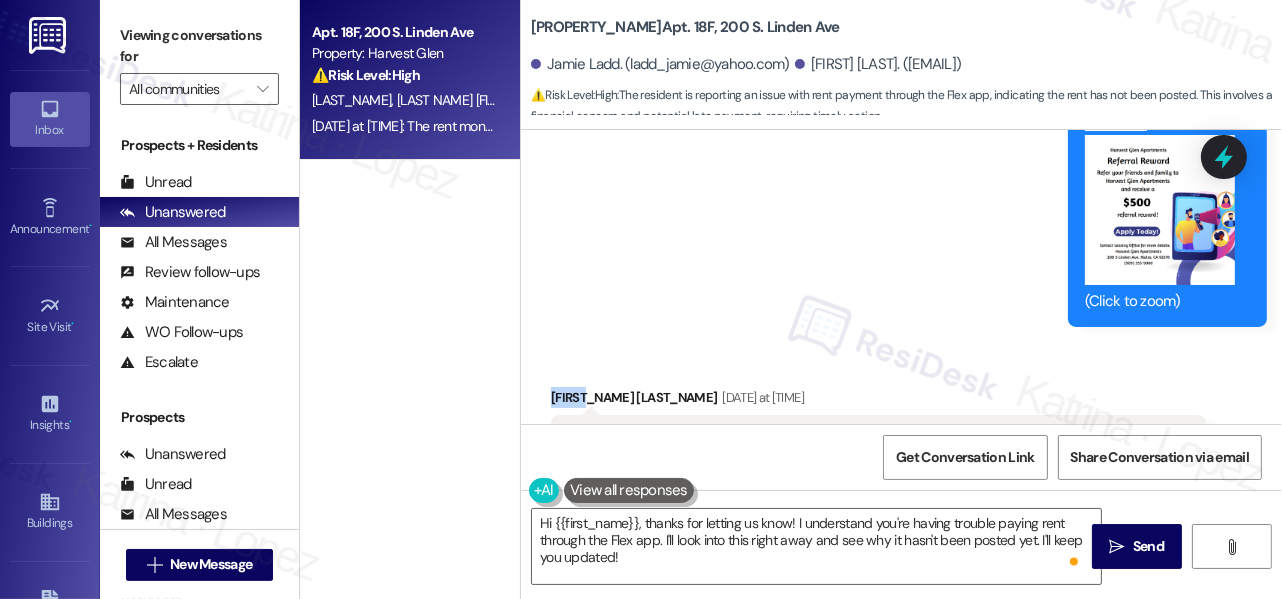 click on "[FIRST] [LAST] [DATE] at [TIME]" at bounding box center [878, 401] 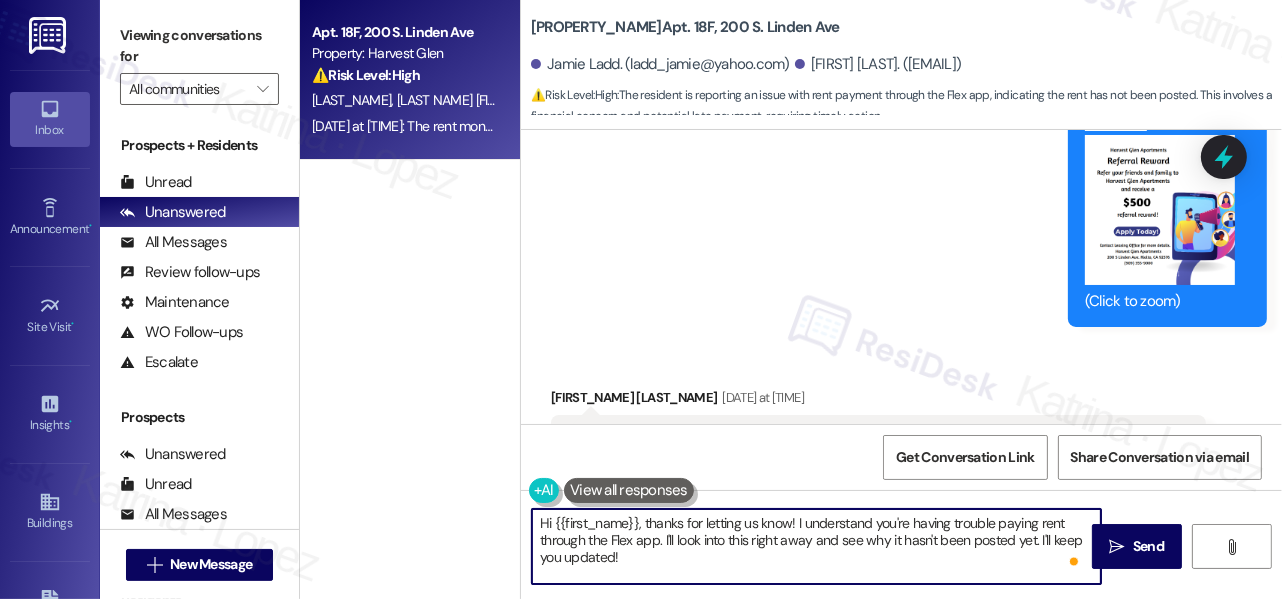 drag, startPoint x: 554, startPoint y: 524, endPoint x: 637, endPoint y: 518, distance: 83.21658 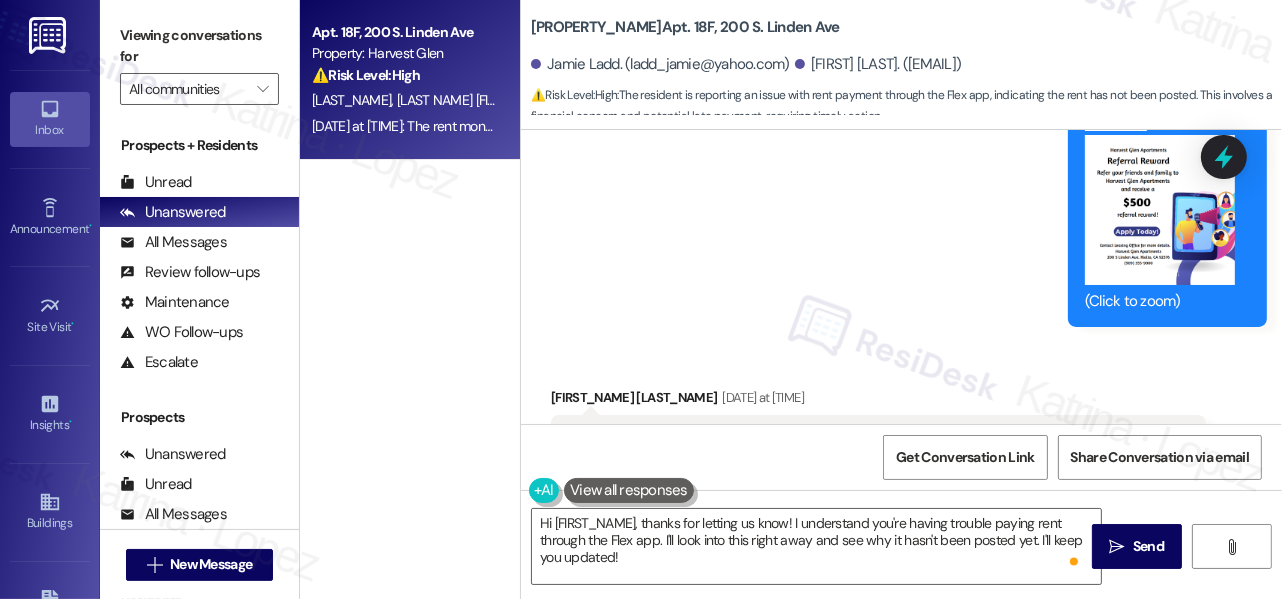 drag, startPoint x: 122, startPoint y: 25, endPoint x: 156, endPoint y: 42, distance: 38.013157 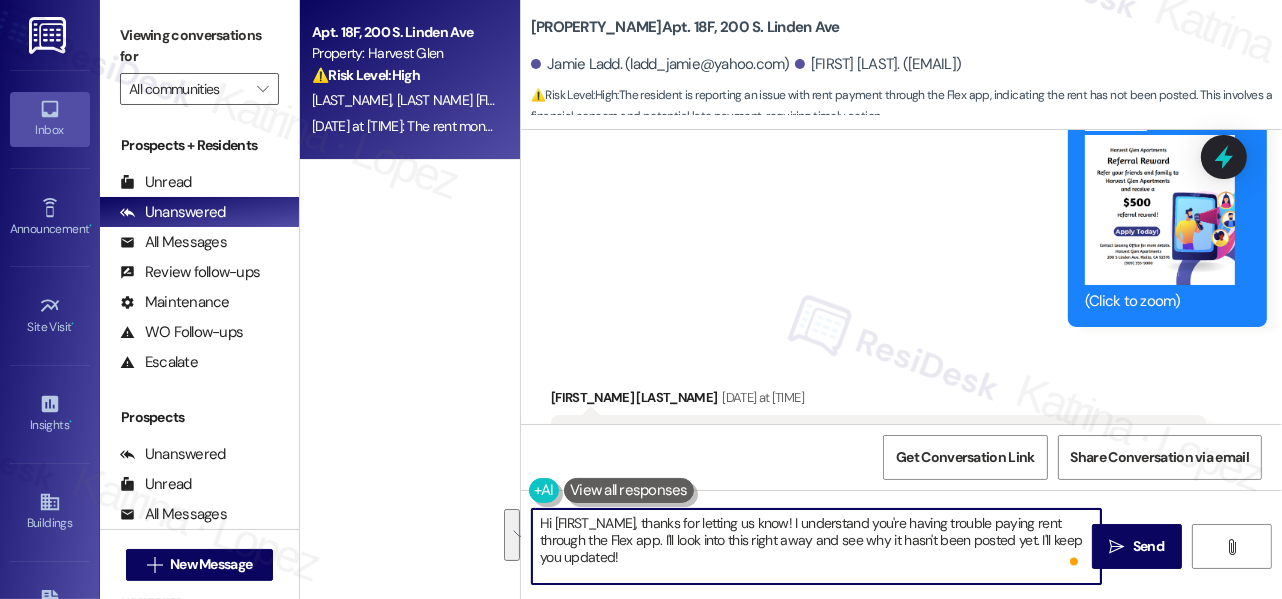 drag, startPoint x: 664, startPoint y: 564, endPoint x: 594, endPoint y: 526, distance: 79.64923 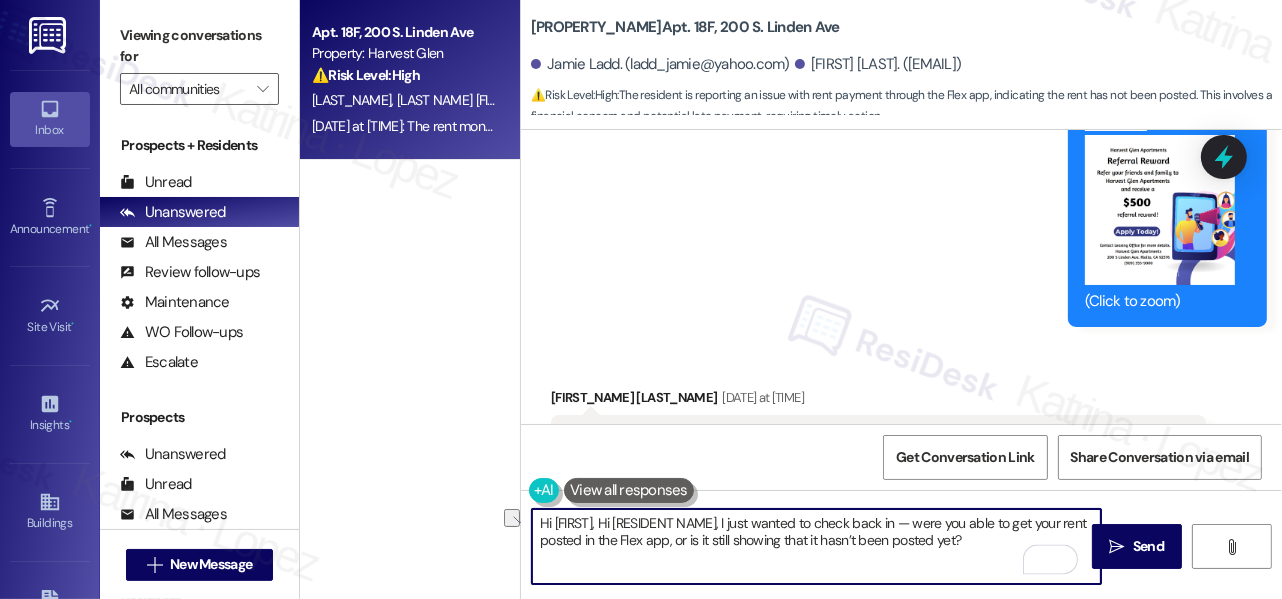 drag, startPoint x: 709, startPoint y: 526, endPoint x: 593, endPoint y: 526, distance: 116 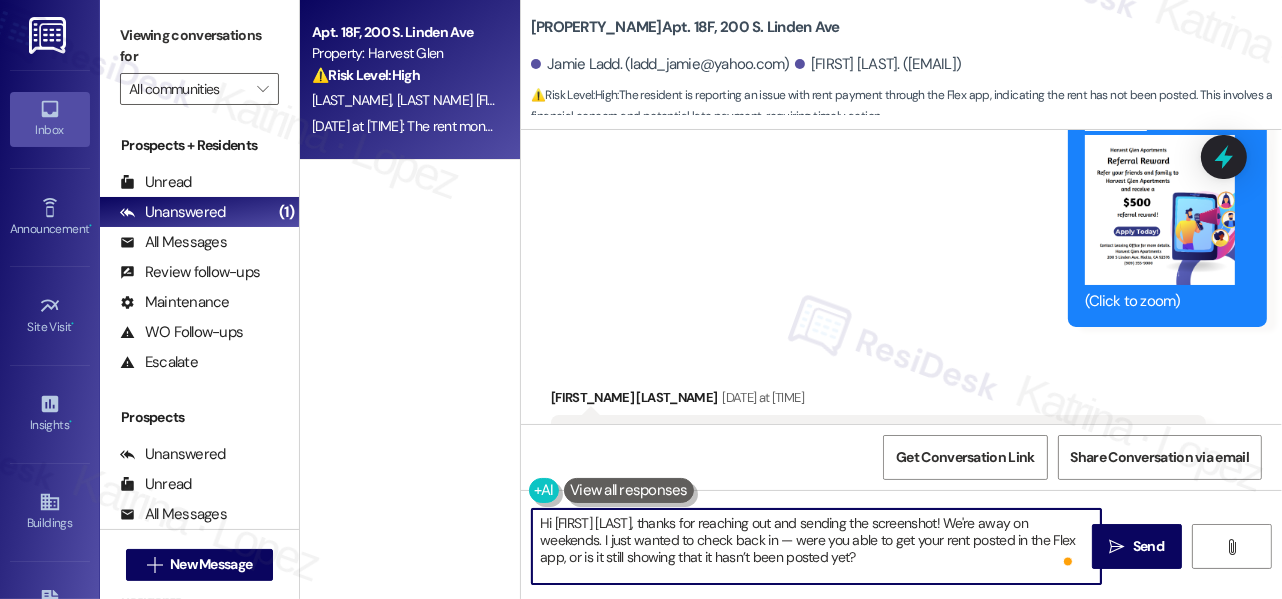 drag, startPoint x: 697, startPoint y: 543, endPoint x: 682, endPoint y: 540, distance: 15.297058 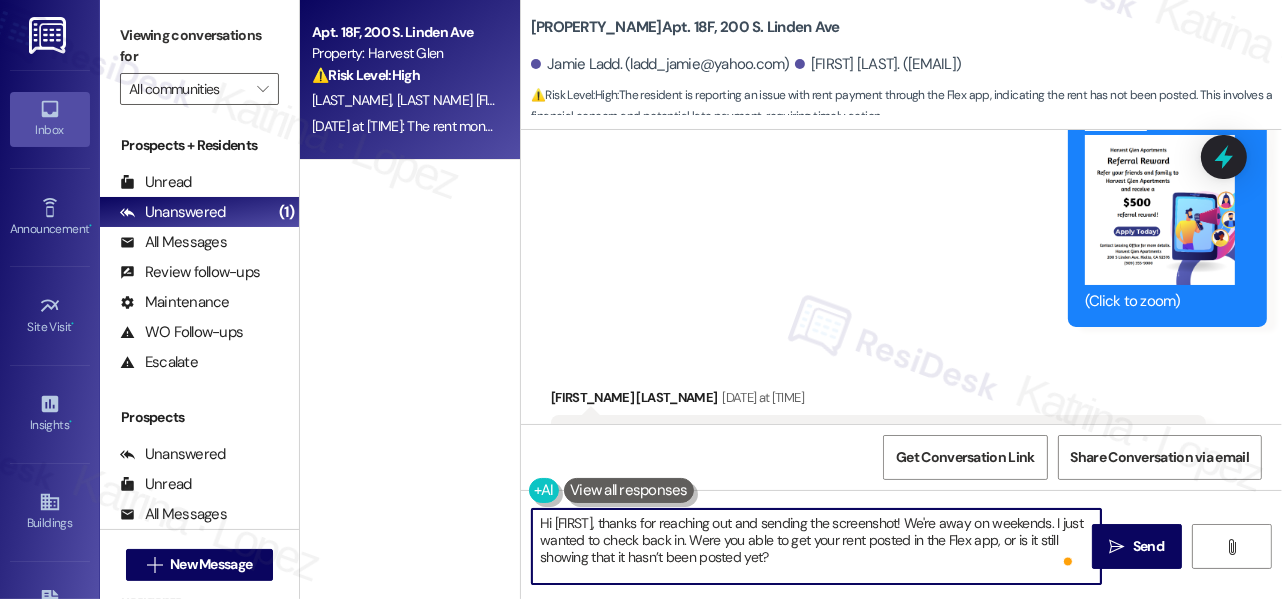 click on "Hi [FIRST], thanks for reaching out and sending the screenshot! We're away on weekends. I just wanted to check back in. Were you able to get your rent posted in the Flex app, or is it still showing that it hasn’t been posted yet?" at bounding box center [816, 546] 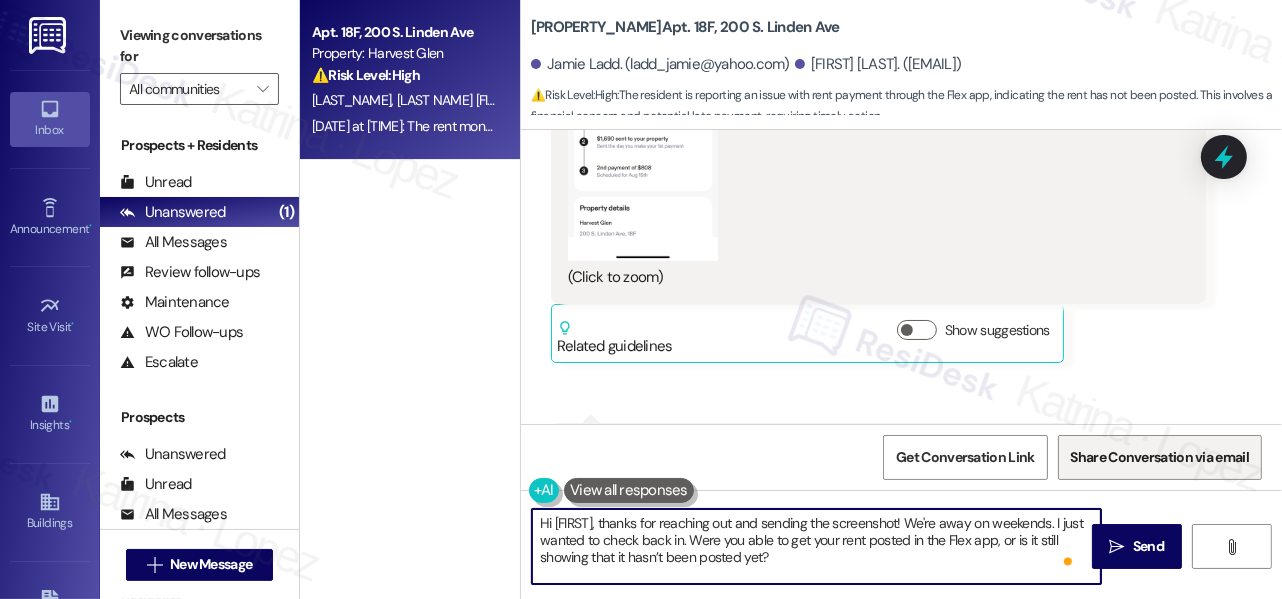 scroll, scrollTop: 13226, scrollLeft: 0, axis: vertical 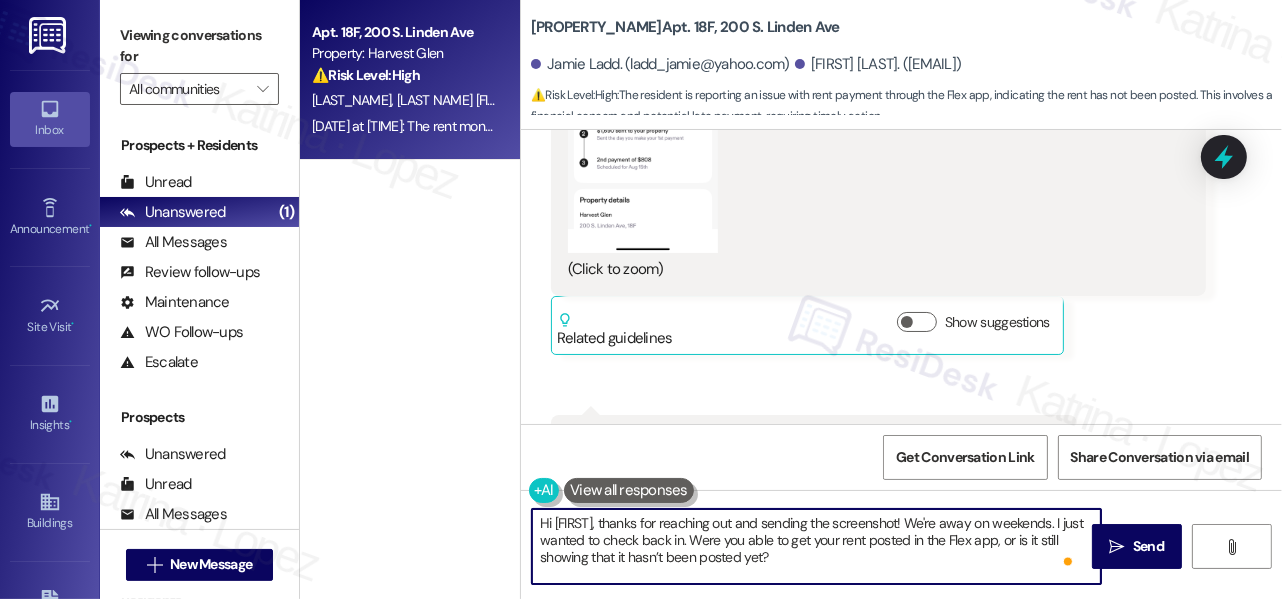 type on "Hi [FIRST], thanks for reaching out and sending the screenshot! We're away on weekends. I just wanted to check back in. Were you able to get your rent posted in the Flex app, or is it still showing that it hasn’t been posted yet?" 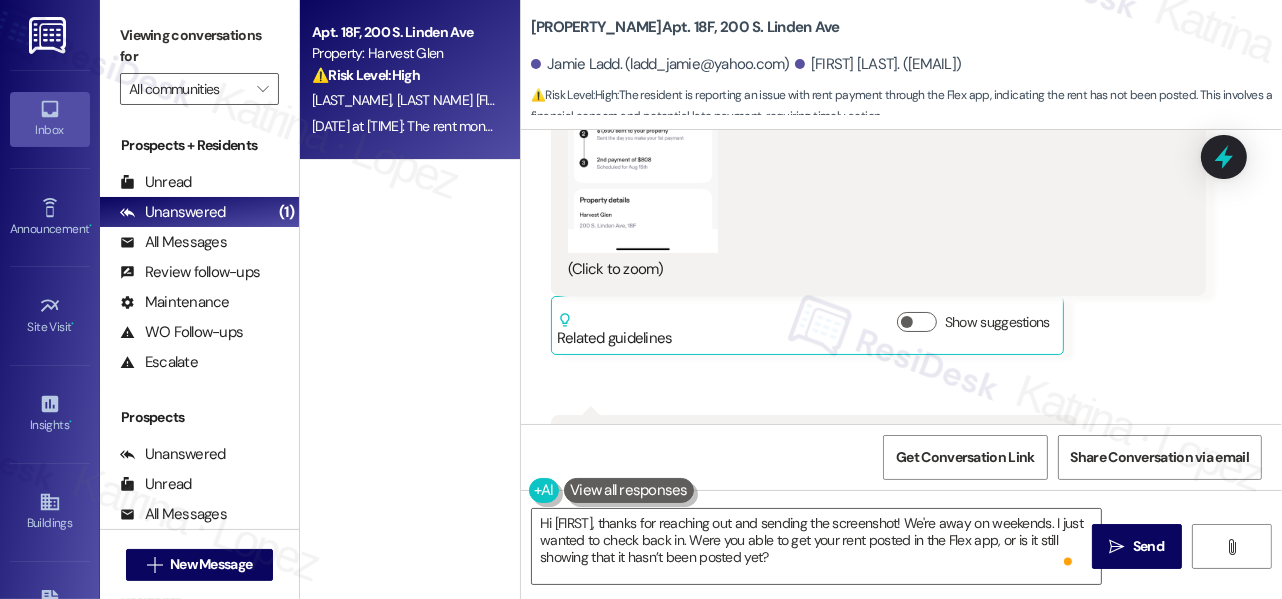 click on "The rent money is already in the app waiting for the payment to go through." at bounding box center (806, 440) 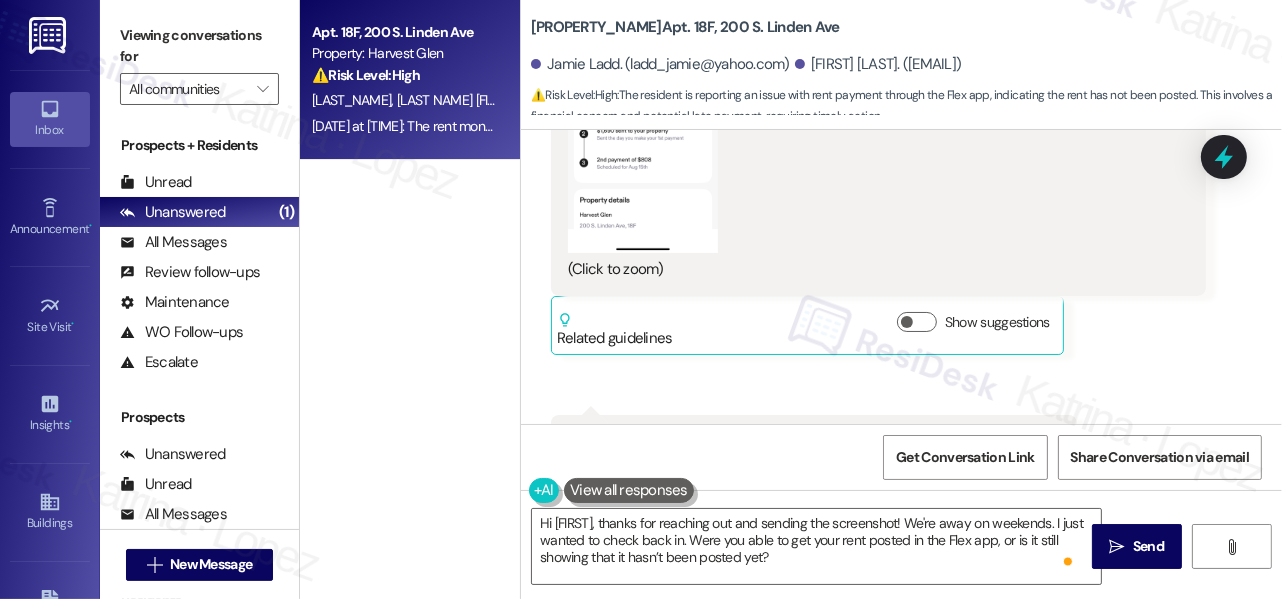 click on "The rent money is already in the app waiting for the payment to go through." at bounding box center (806, 440) 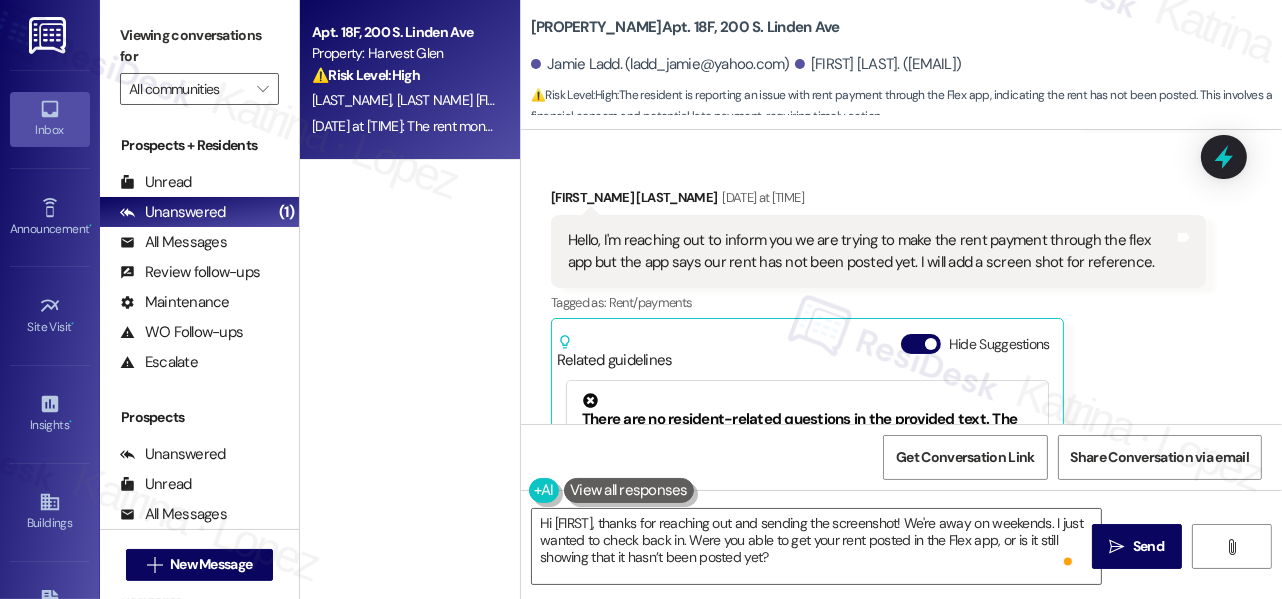 scroll, scrollTop: 12135, scrollLeft: 0, axis: vertical 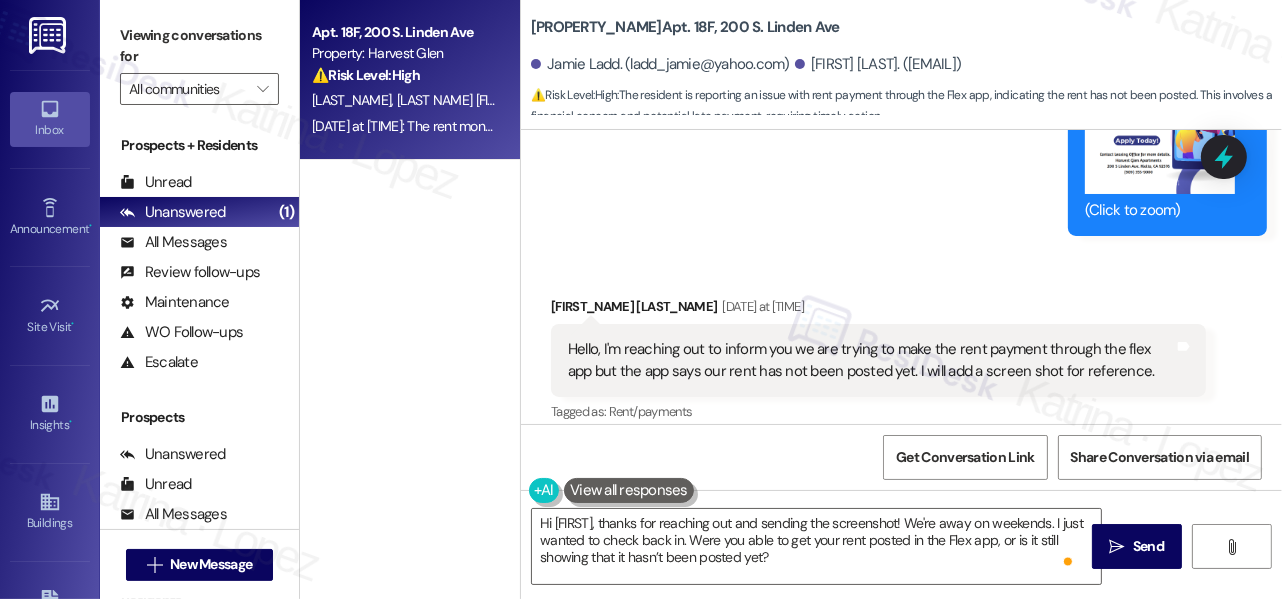 drag, startPoint x: 659, startPoint y: 218, endPoint x: 714, endPoint y: 221, distance: 55.081757 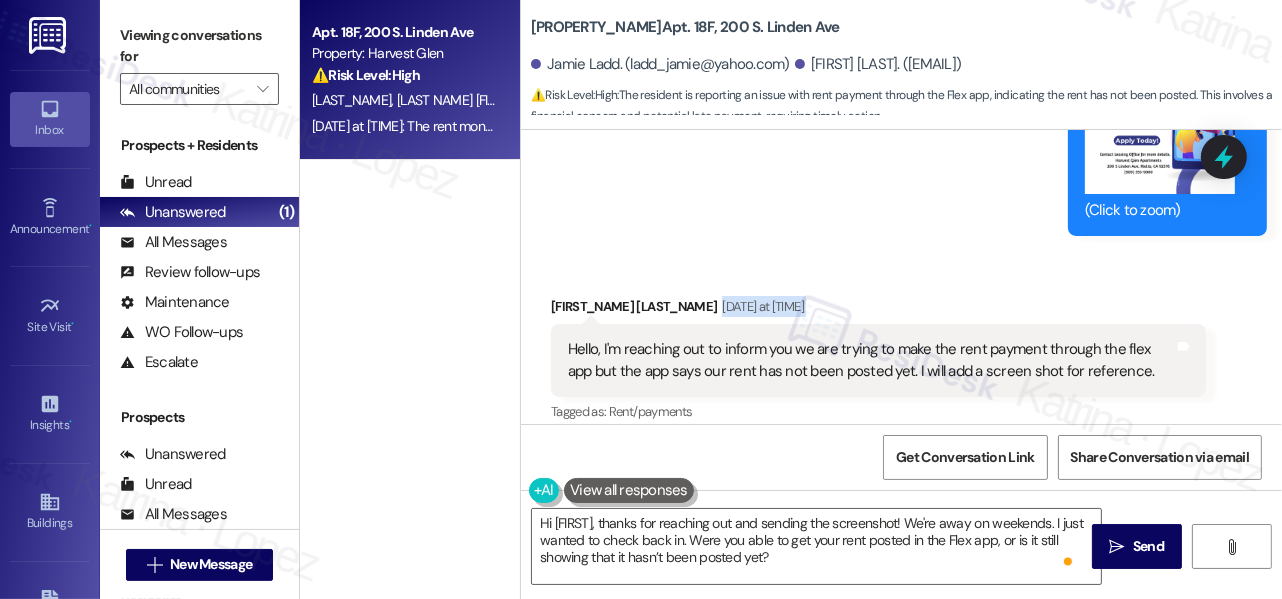 click on "[DATE] at [TIME]" at bounding box center (760, 306) 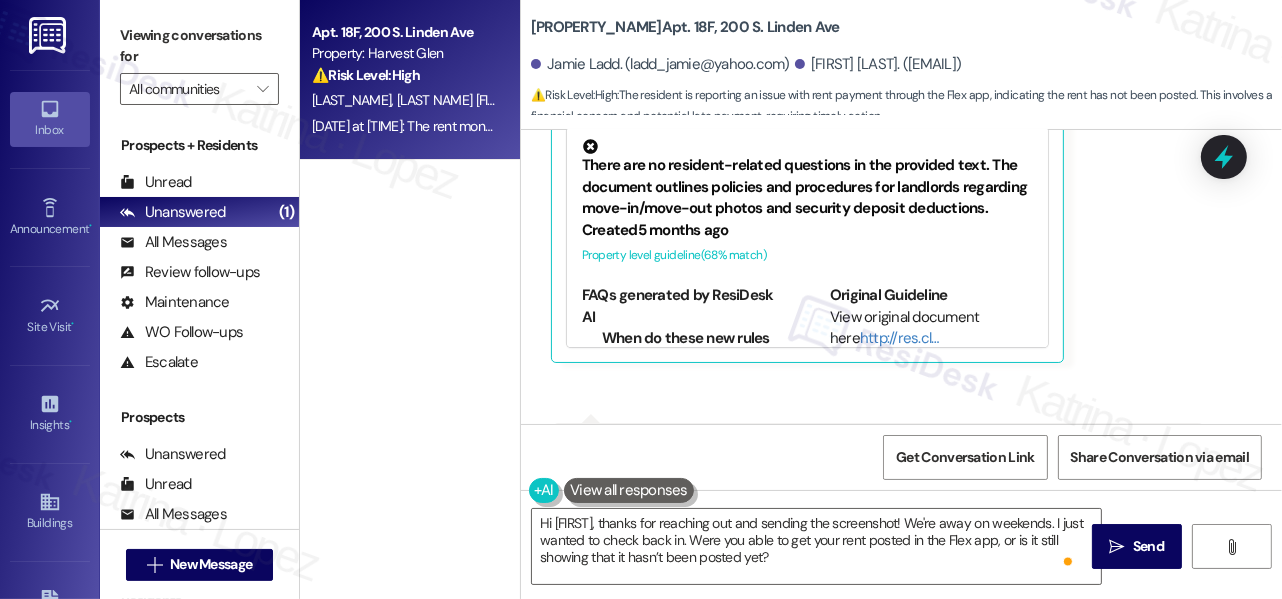 scroll, scrollTop: 12135, scrollLeft: 0, axis: vertical 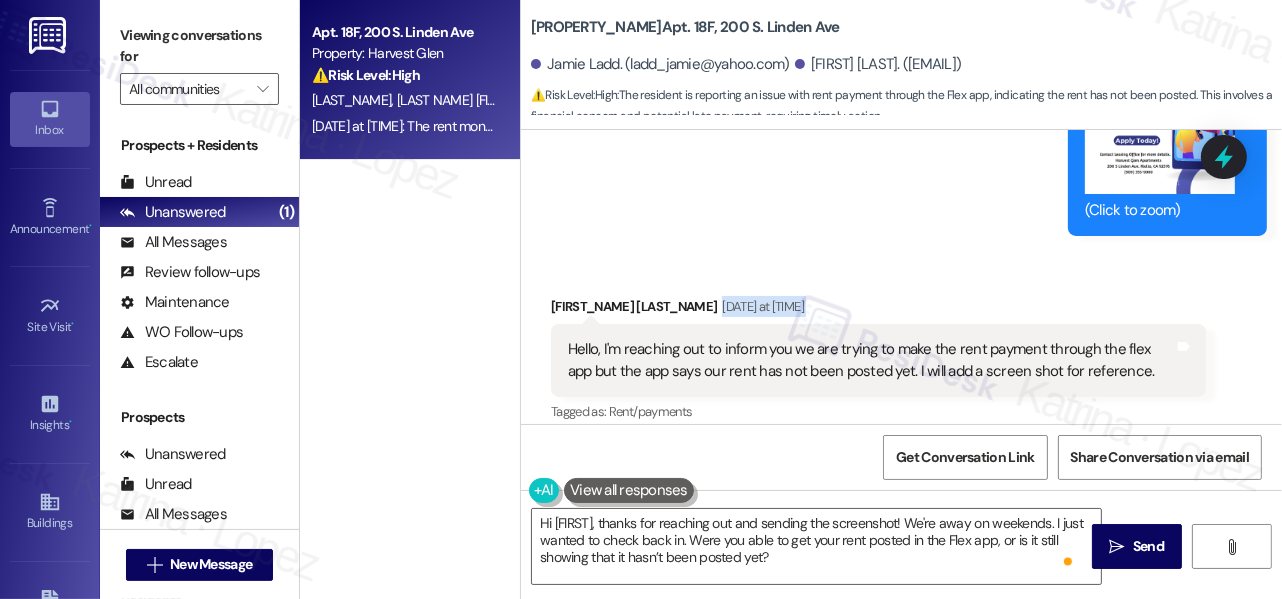 click on "[DATE] at [TIME]" at bounding box center (760, 306) 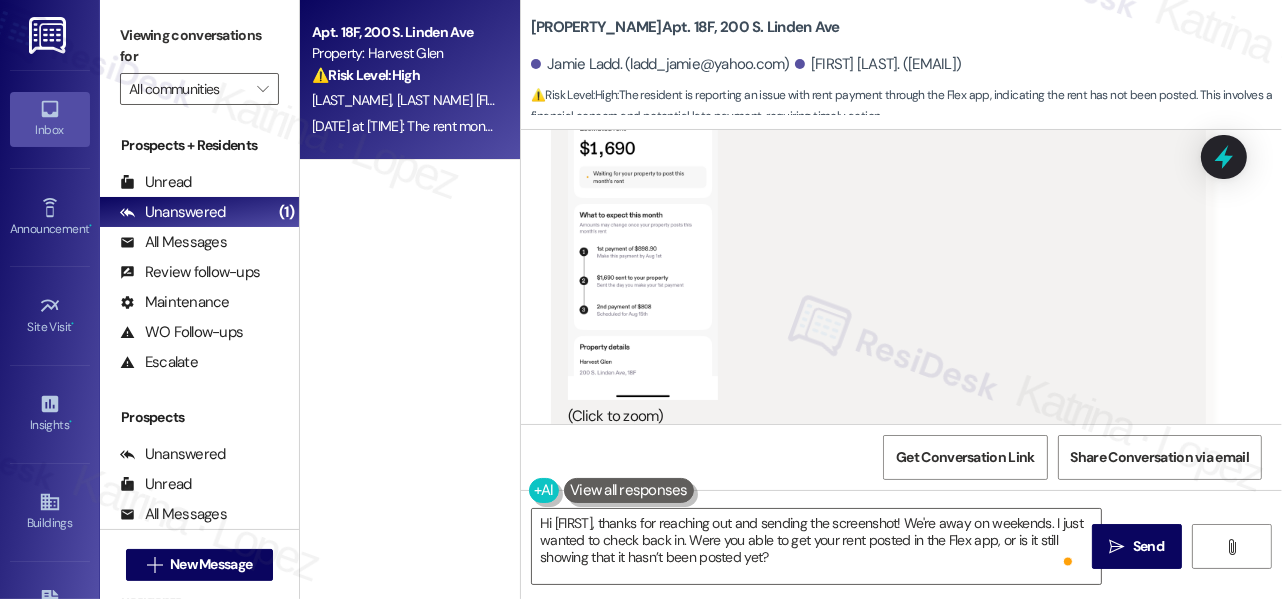 scroll, scrollTop: 13226, scrollLeft: 0, axis: vertical 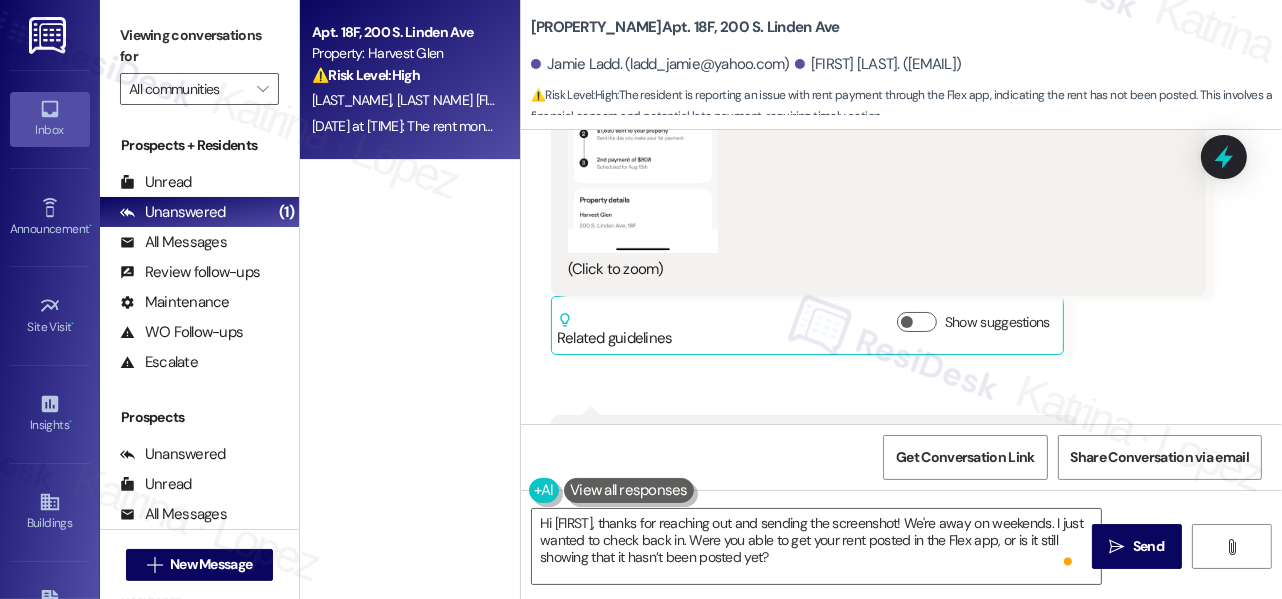 click on "The rent money is already in the app waiting for the payment to go through. Tags and notes" at bounding box center [814, 440] 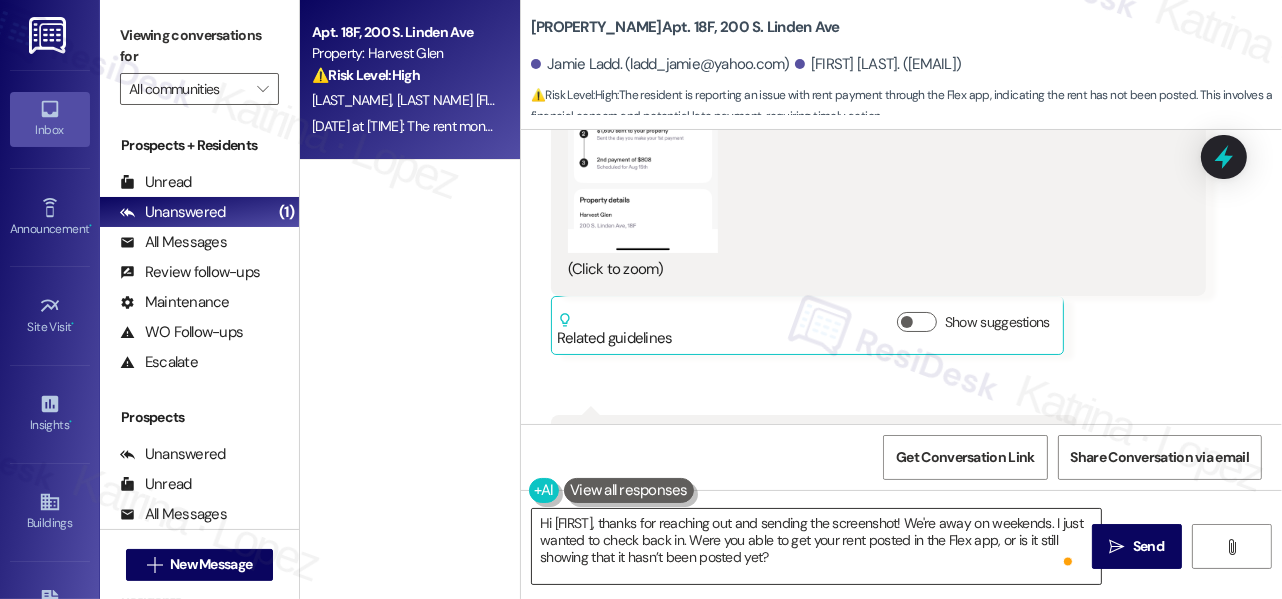 click on "Hi [FIRST], thanks for reaching out and sending the screenshot! We're away on weekends. I just wanted to check back in. Were you able to get your rent posted in the Flex app, or is it still showing that it hasn’t been posted yet?" at bounding box center [816, 546] 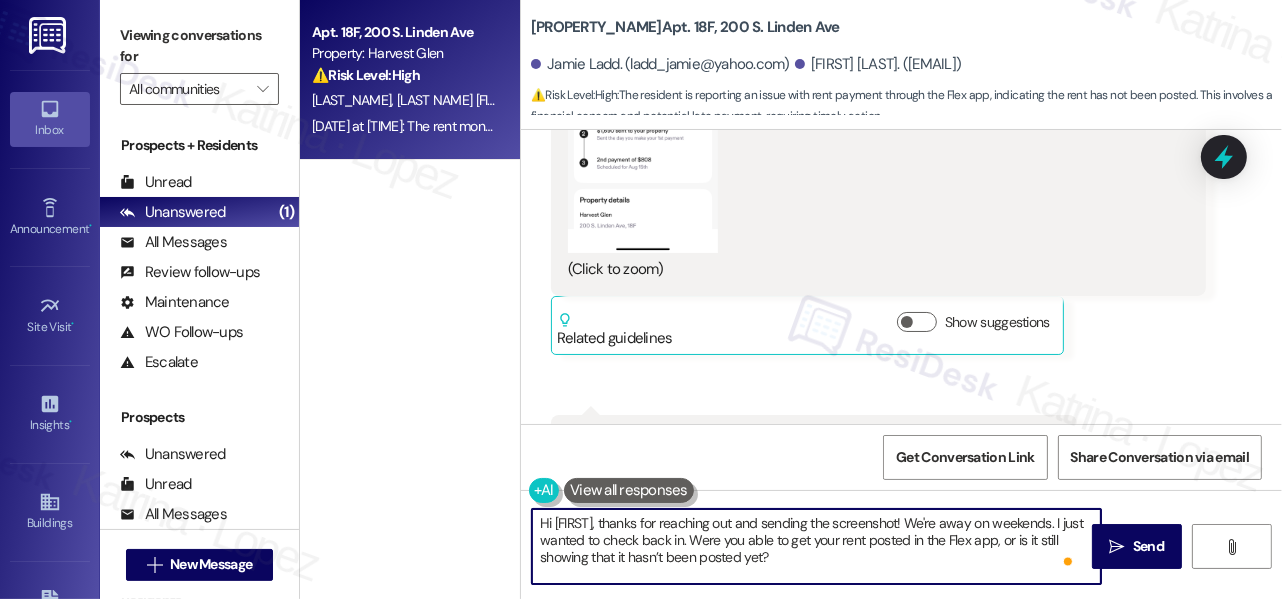 click on "Hi [FIRST], thanks for reaching out and sending the screenshot! We're away on weekends. I just wanted to check back in. Were you able to get your rent posted in the Flex app, or is it still showing that it hasn’t been posted yet?" at bounding box center [816, 546] 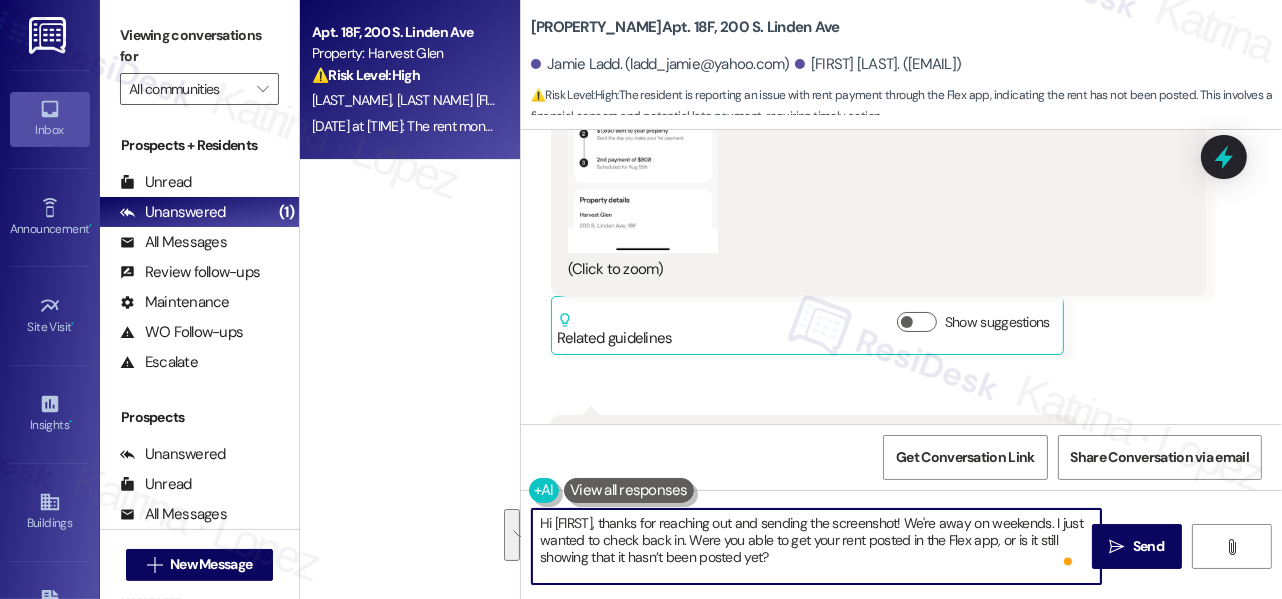 click on "Hi [FIRST], thanks for reaching out and sending the screenshot! We're away on weekends. I just wanted to check back in. Were you able to get your rent posted in the Flex app, or is it still showing that it hasn’t been posted yet?" at bounding box center [816, 546] 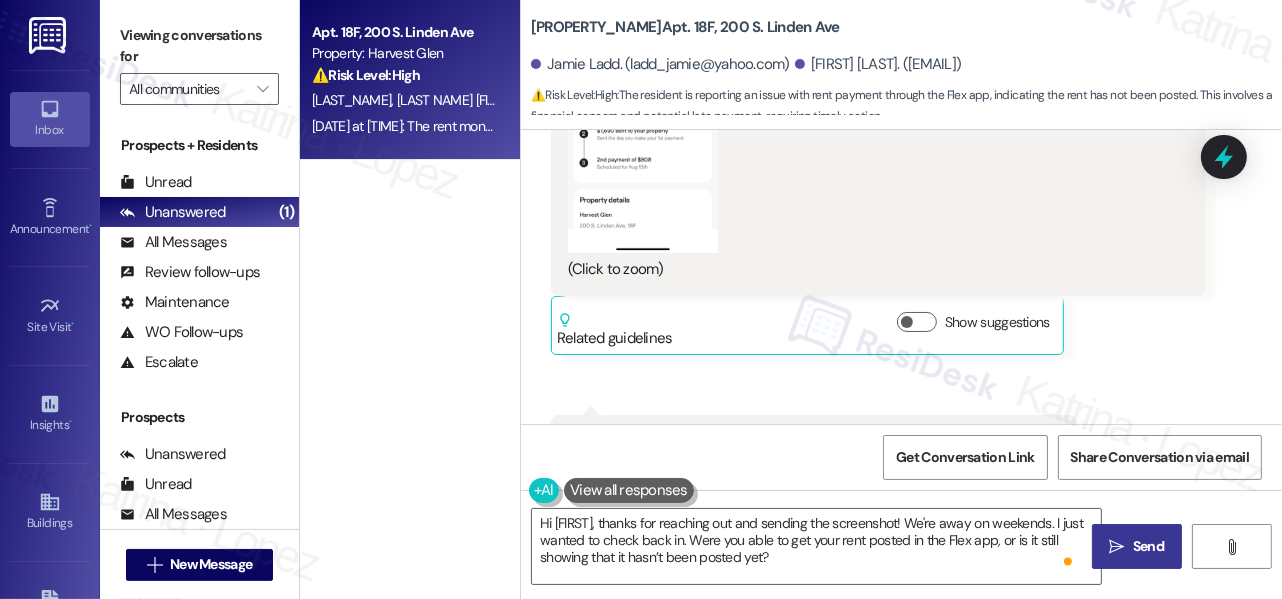 click on "" at bounding box center [1117, 547] 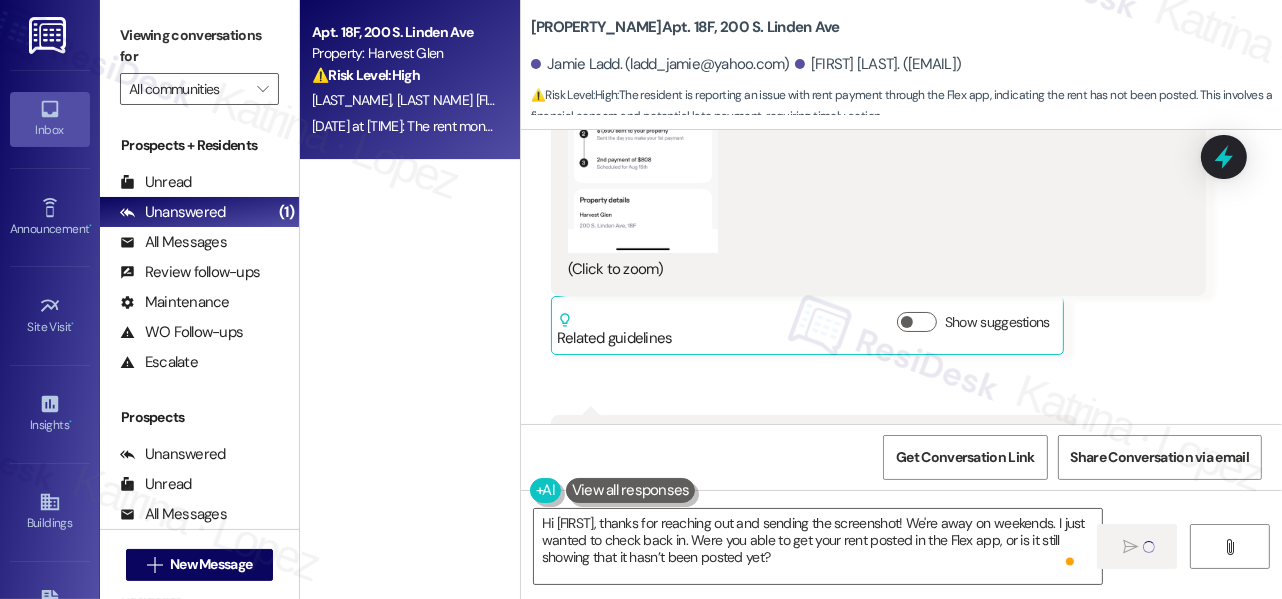type 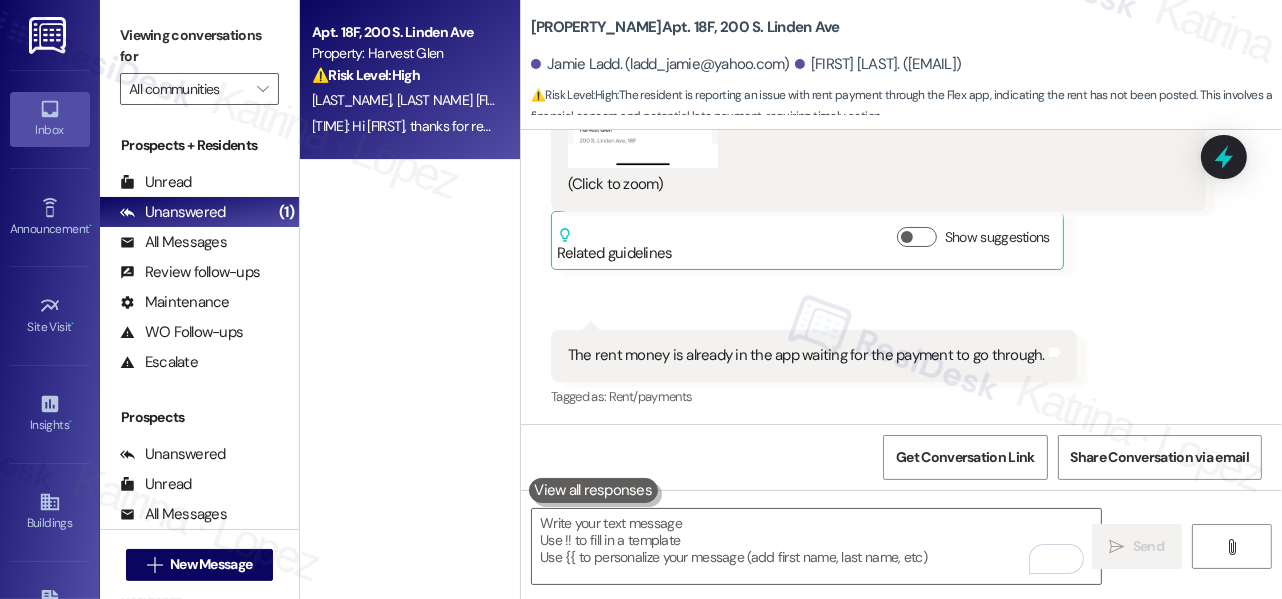 scroll, scrollTop: 13408, scrollLeft: 0, axis: vertical 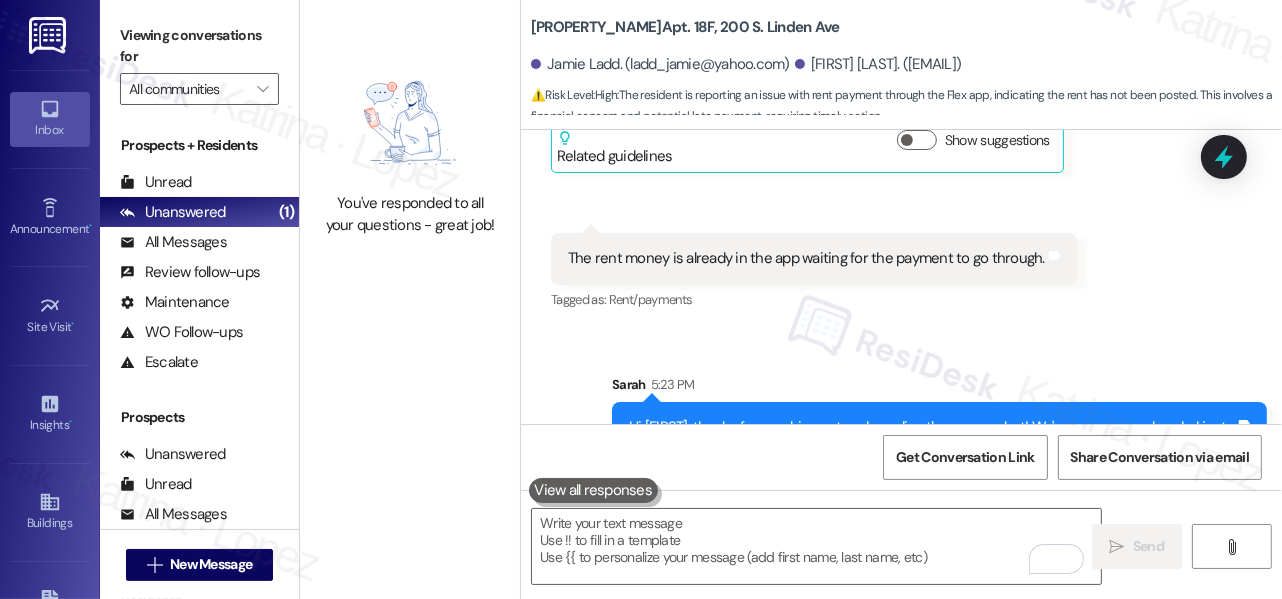 click on "The rent money is already in the app waiting for the payment to go through." at bounding box center [806, 258] 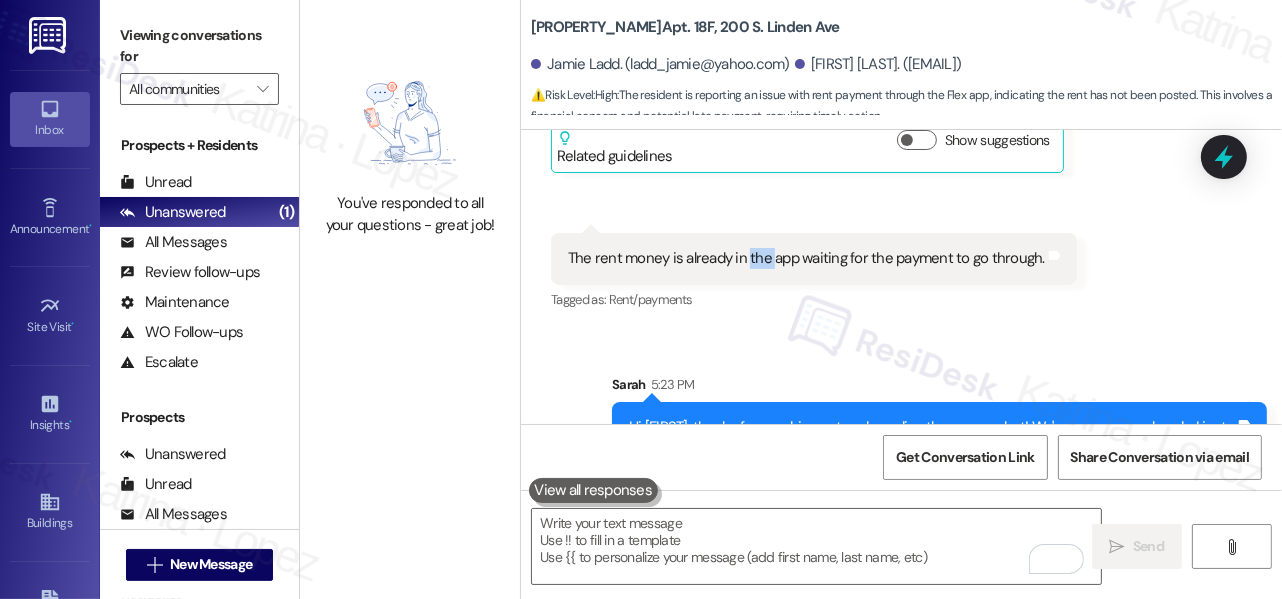 click on "The rent money is already in the app waiting for the payment to go through." at bounding box center (806, 258) 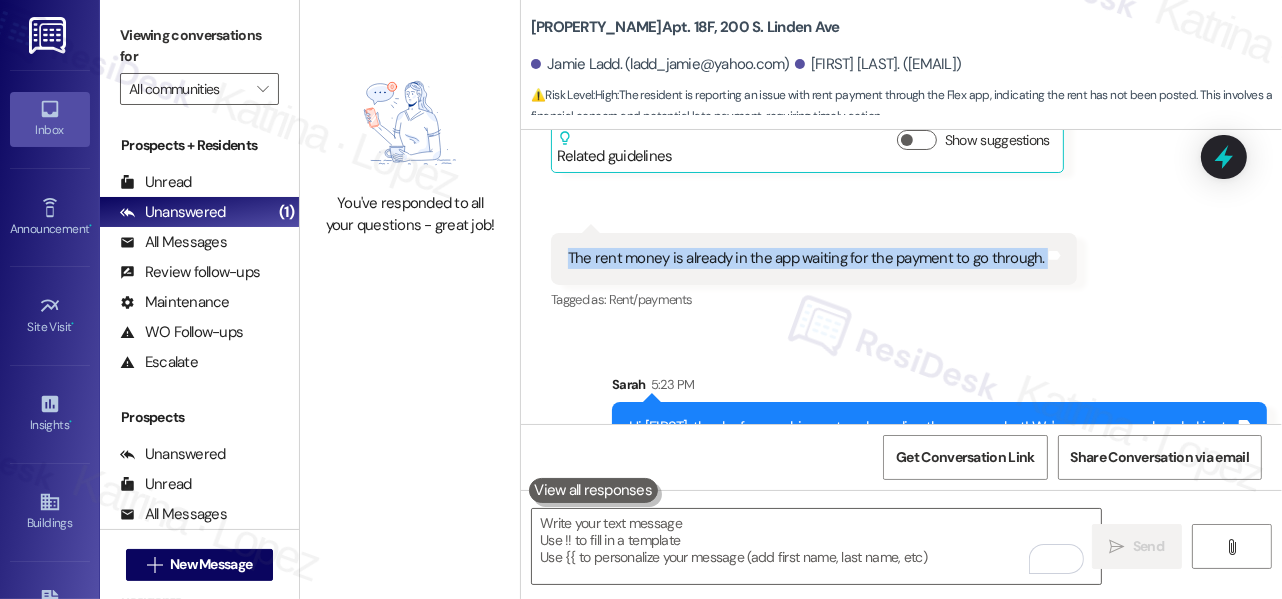 click on "The rent money is already in the app waiting for the payment to go through." at bounding box center (806, 258) 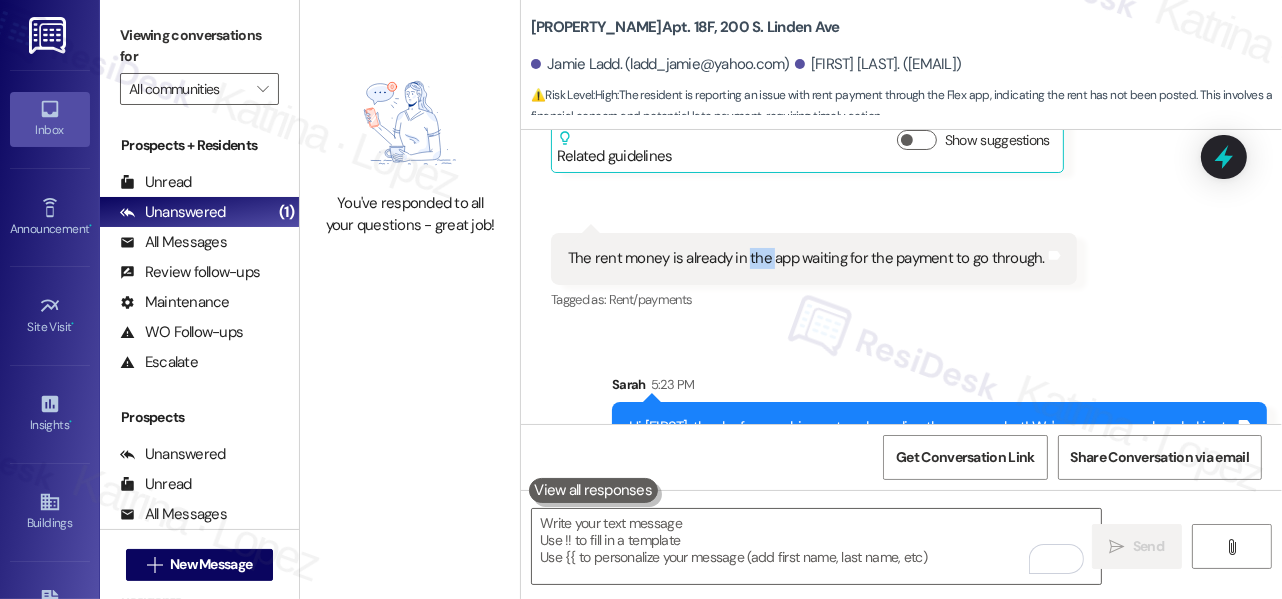 click on "The rent money is already in the app waiting for the payment to go through." at bounding box center [806, 258] 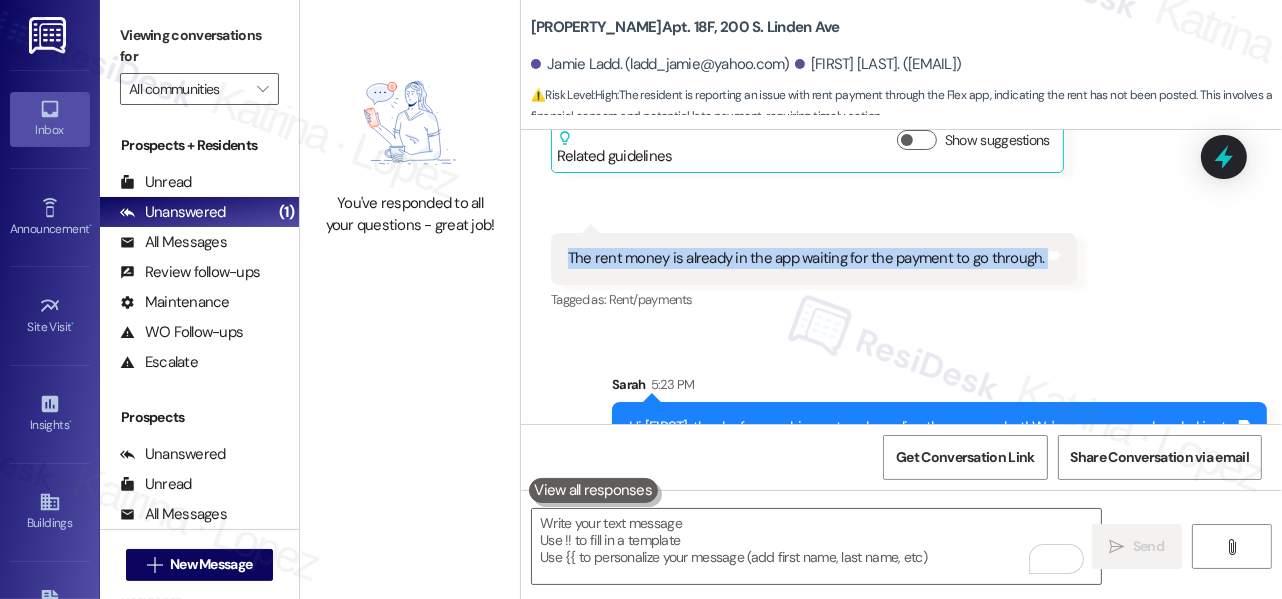 click on "The rent money is already in the app waiting for the payment to go through." at bounding box center (806, 258) 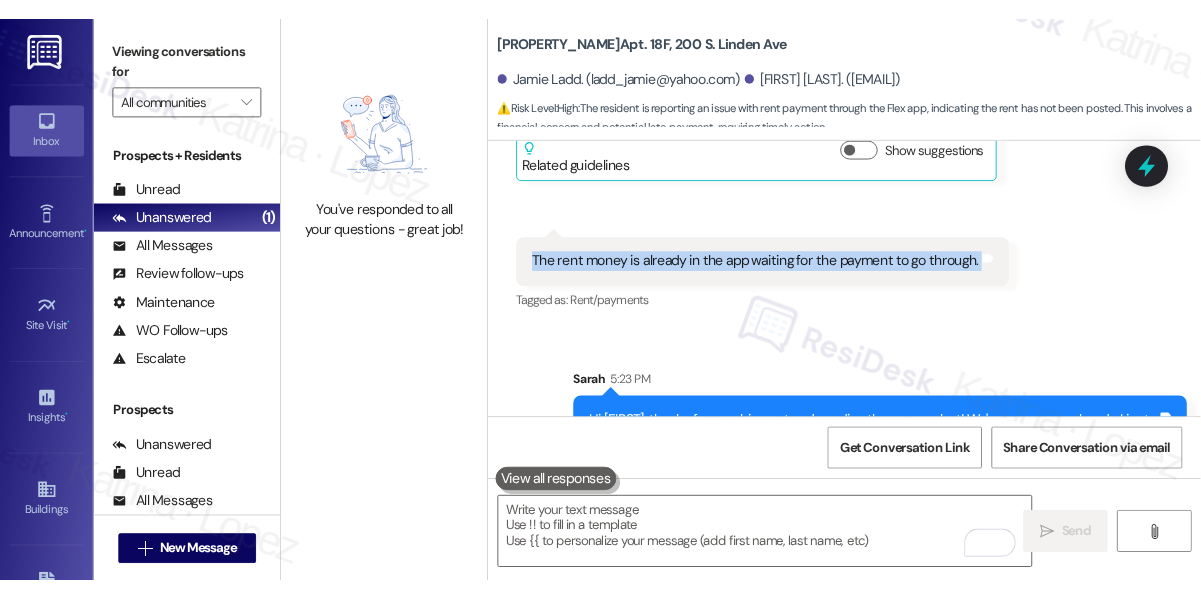 scroll, scrollTop: 5, scrollLeft: 0, axis: vertical 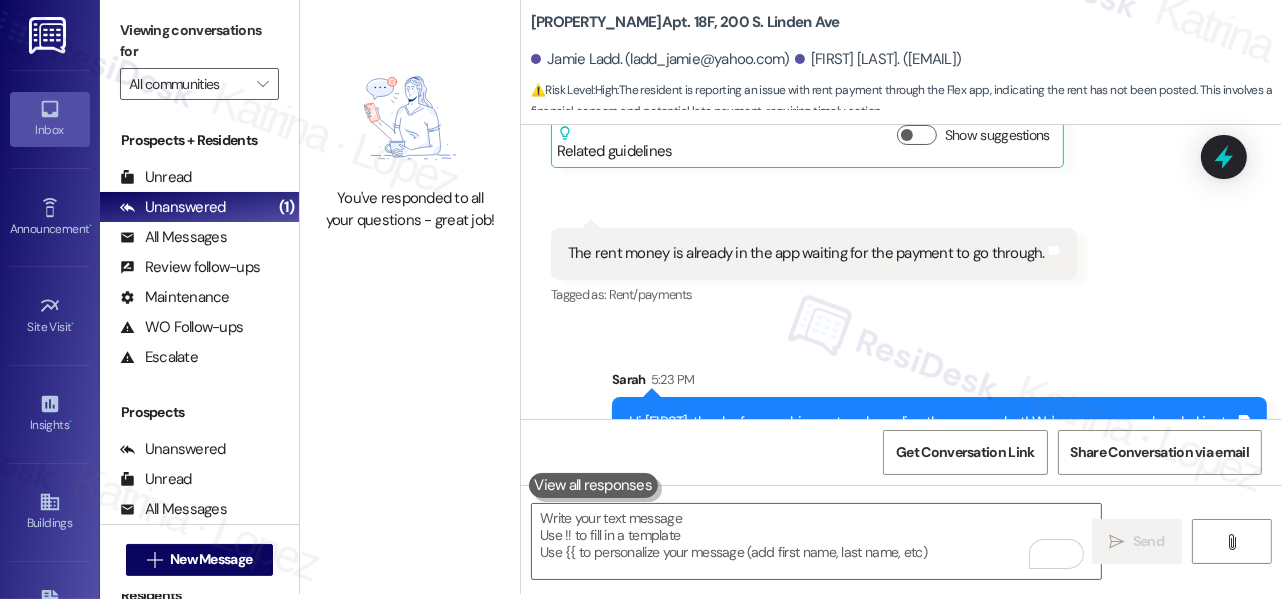 click on "Hi [FIRST], thanks for reaching out and sending the screenshot! We're away on weekends. I just wanted to check back in. Were you able to get your rent posted in the Flex app, or is it still showing that it hasn’t been posted yet?" at bounding box center [932, 444] 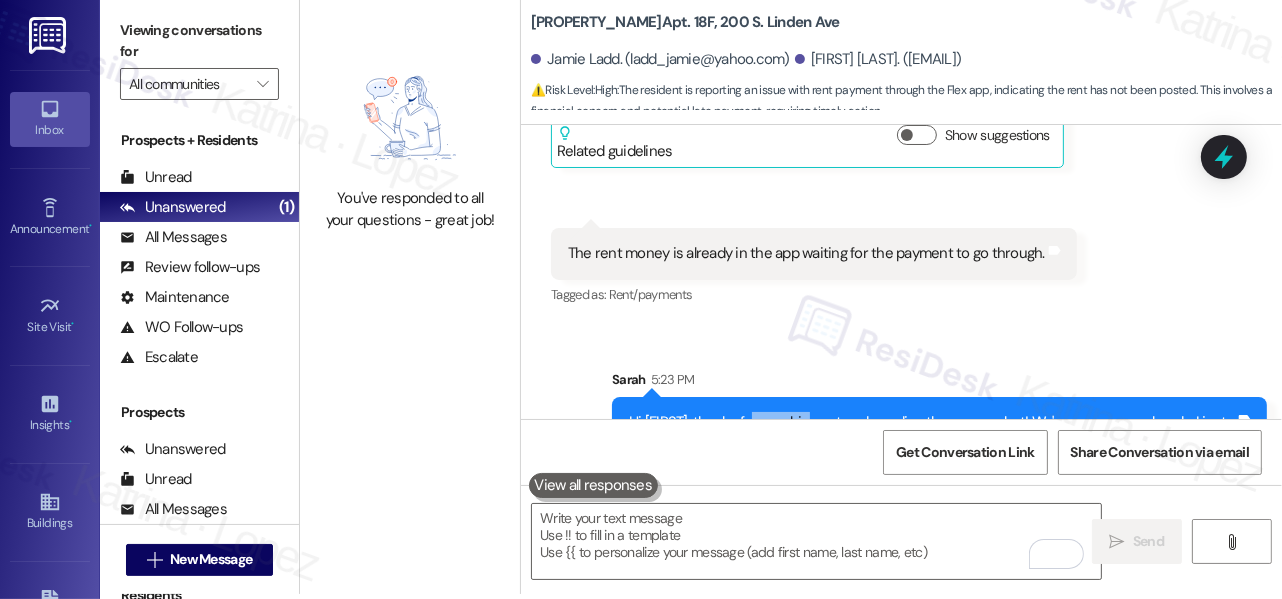 click on "Hi [FIRST], thanks for reaching out and sending the screenshot! We're away on weekends. I just wanted to check back in. Were you able to get your rent posted in the Flex app, or is it still showing that it hasn’t been posted yet?" at bounding box center [932, 444] 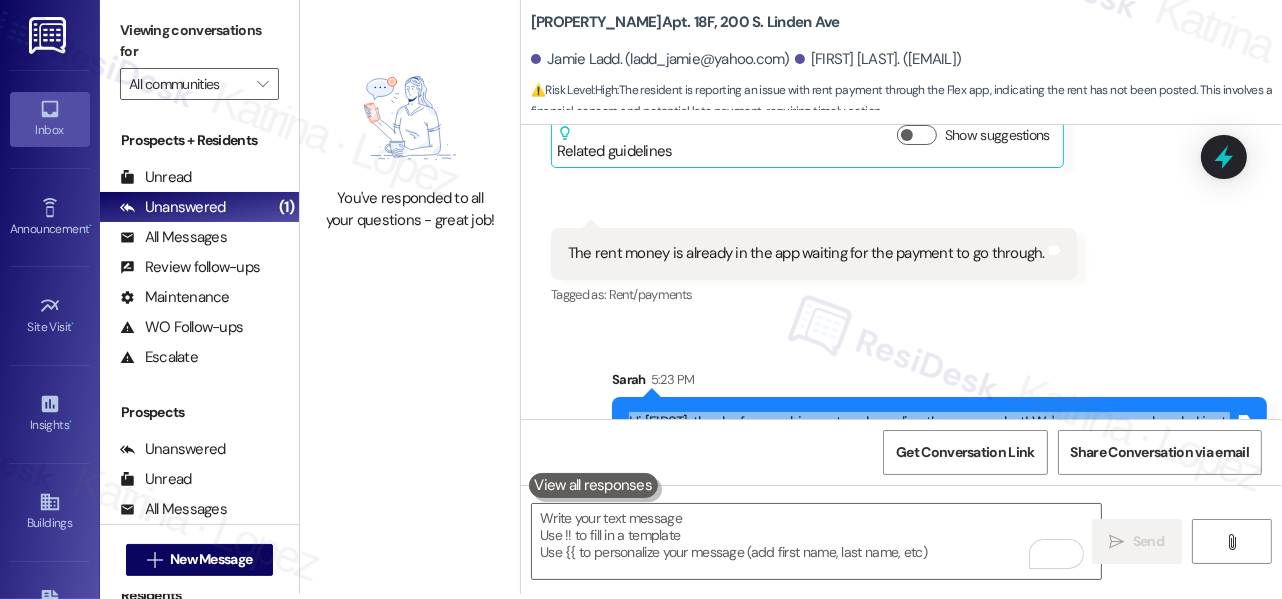 click on "Hi [FIRST], thanks for reaching out and sending the screenshot! We're away on weekends. I just wanted to check back in. Were you able to get your rent posted in the Flex app, or is it still showing that it hasn’t been posted yet?" at bounding box center [932, 444] 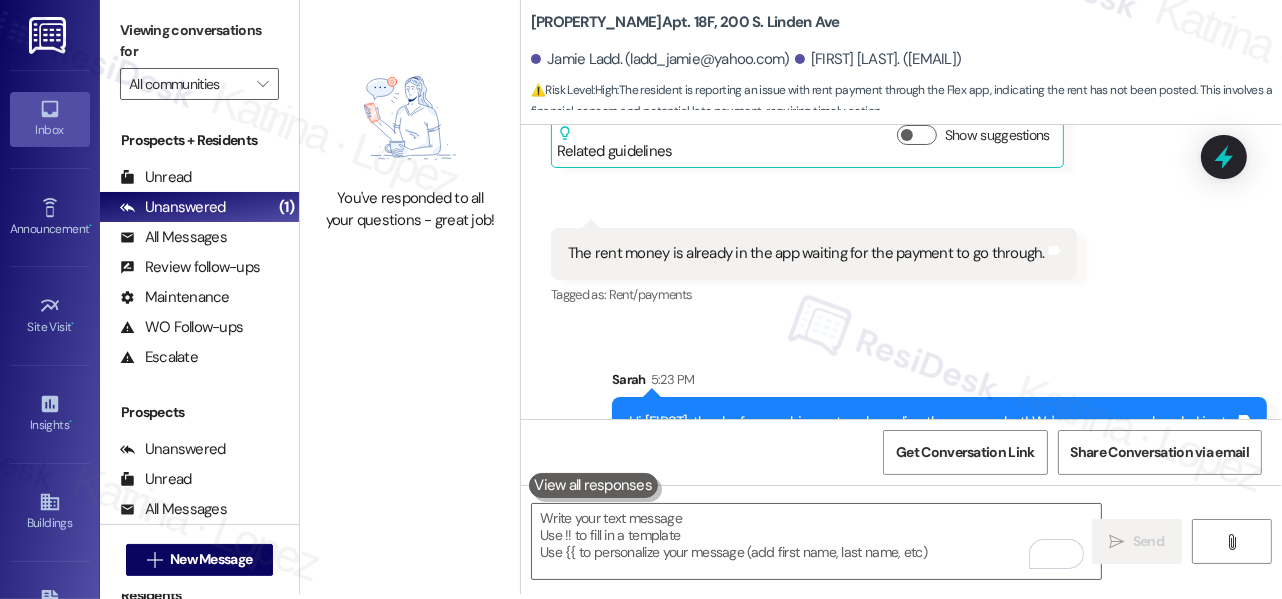 click on "[FIRST_NAME] [TIME]" at bounding box center (939, 383) 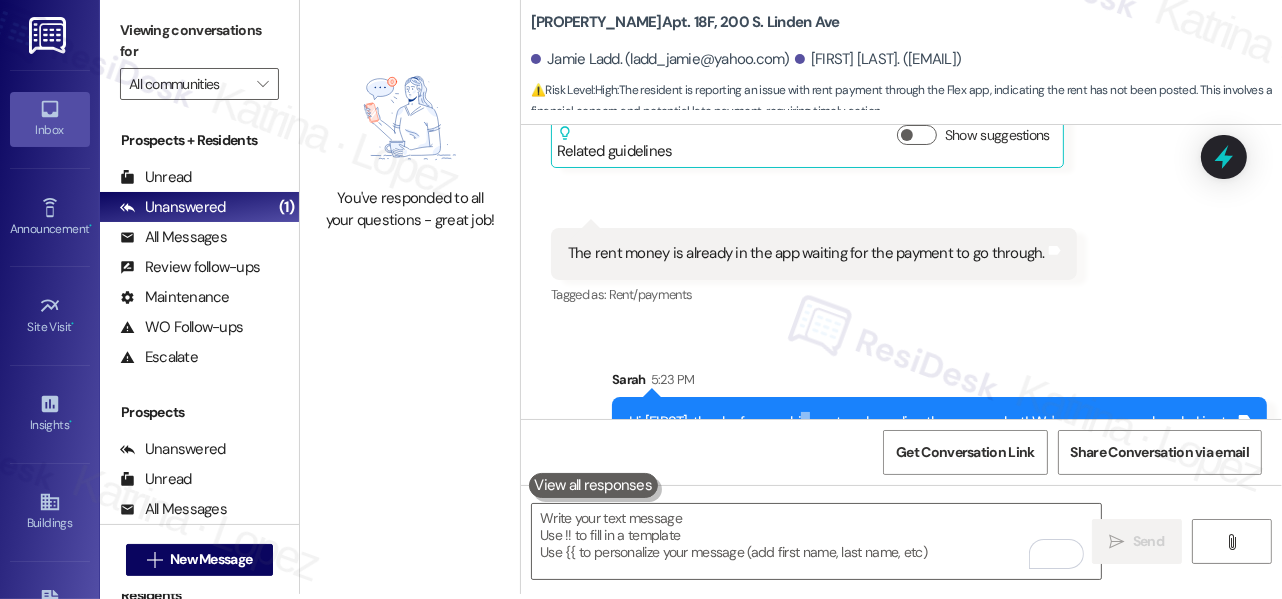 click on "Hi [FIRST], thanks for reaching out and sending the screenshot! We're away on weekends. I just wanted to check back in. Were you able to get your rent posted in the Flex app, or is it still showing that it hasn’t been posted yet?" at bounding box center (932, 444) 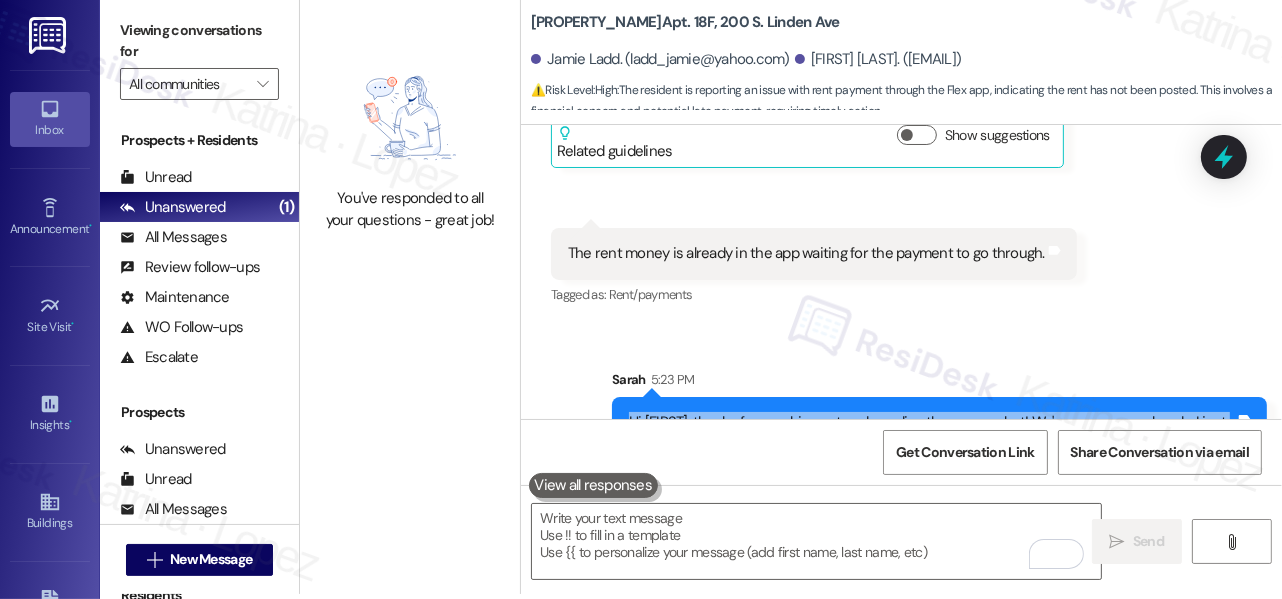 click on "Hi [FIRST], thanks for reaching out and sending the screenshot! We're away on weekends. I just wanted to check back in. Were you able to get your rent posted in the Flex app, or is it still showing that it hasn’t been posted yet?" at bounding box center (932, 444) 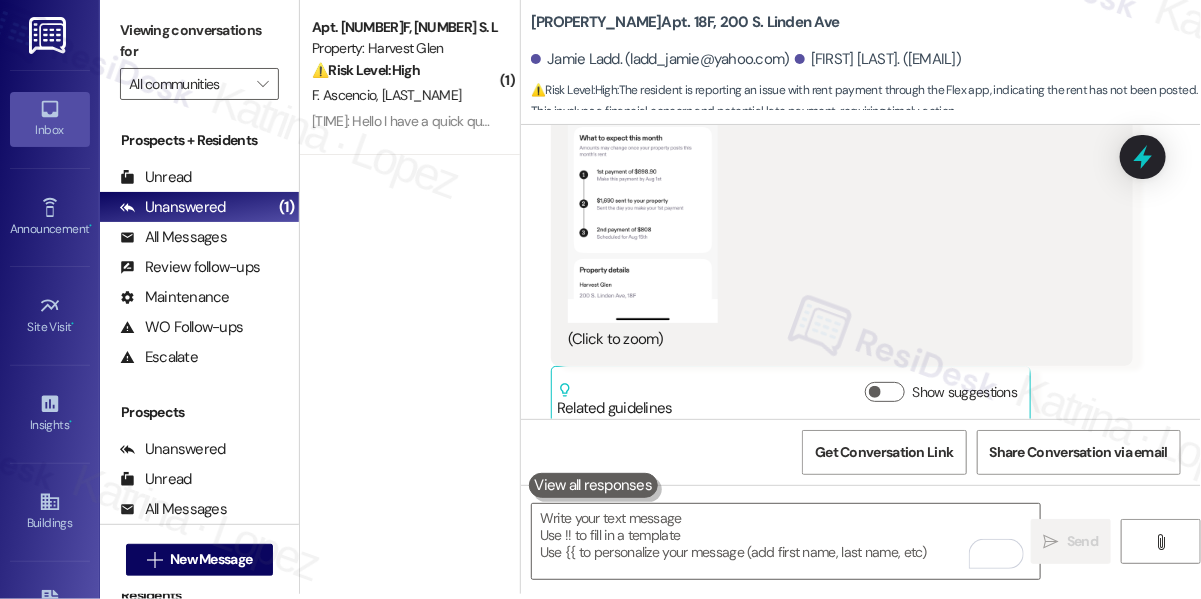 scroll, scrollTop: 13602, scrollLeft: 0, axis: vertical 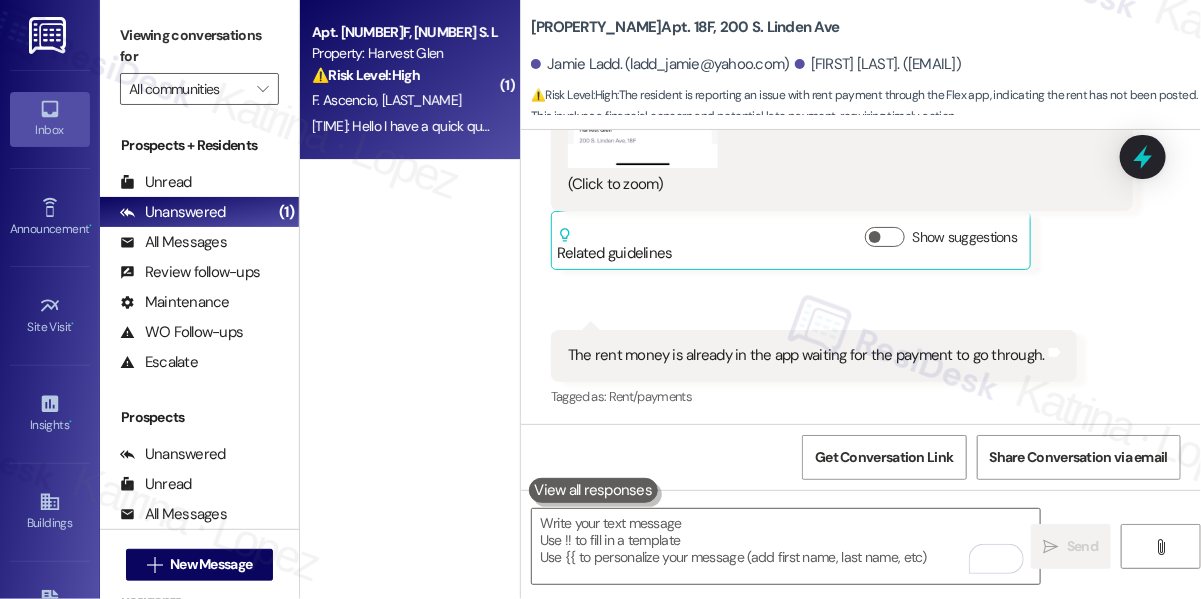 click on "[TIME]: Hello I have a quick question if I use flex for rent and I pay a certain amount of rent now and later on in the month since I'm not able to do that anymore and the short notice will affect people who do use flex do we continue to do our split rent payments in money order forms on the dates they are due ?  [TIME]: Hello I have a quick question if I use flex for rent and I pay a certain amount of rent now and later on in the month since I'm not able to do that anymore and the short notice will affect people who do use flex do we continue to do our split rent payments in money order forms on the dates they are due ?" at bounding box center (404, 126) 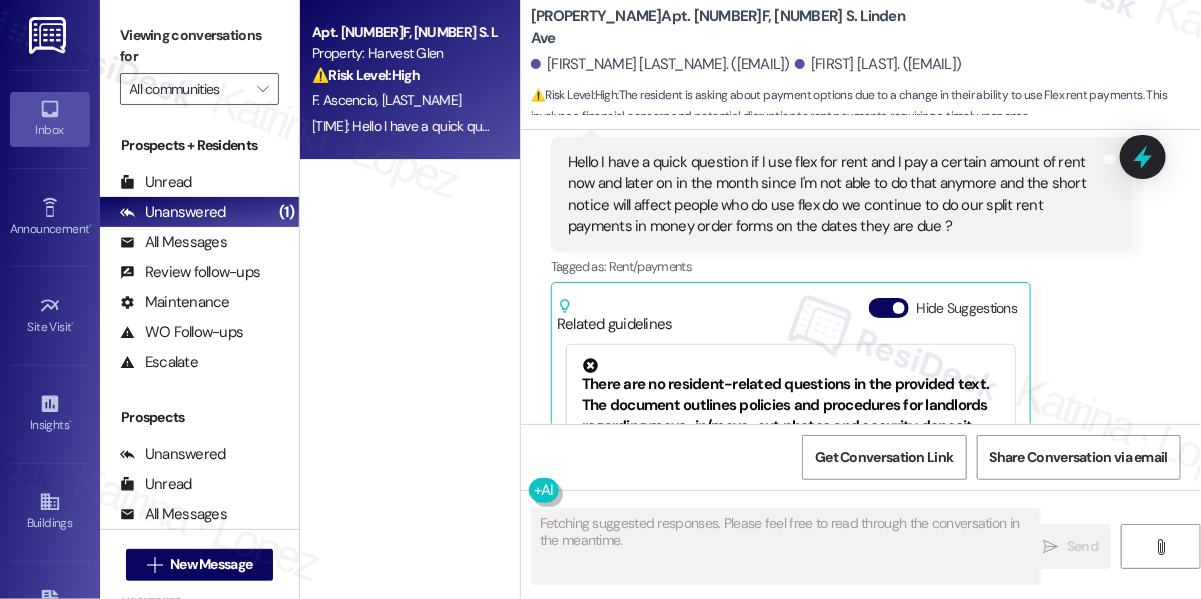 scroll, scrollTop: 10408, scrollLeft: 0, axis: vertical 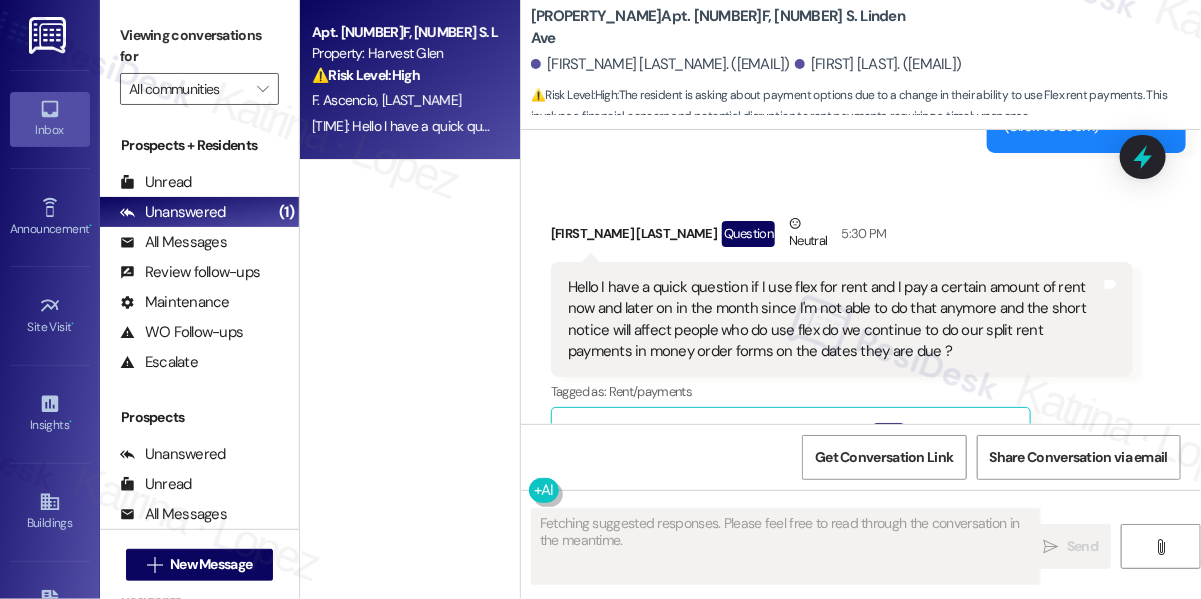 click on "Hello I have a quick question if I use flex for rent and I pay a certain amount of rent now and later on in the month since I'm not able to do that anymore and the short notice will affect people who do use flex do we continue to do our split rent payments in money order forms on the dates they are due ?" at bounding box center [834, 320] 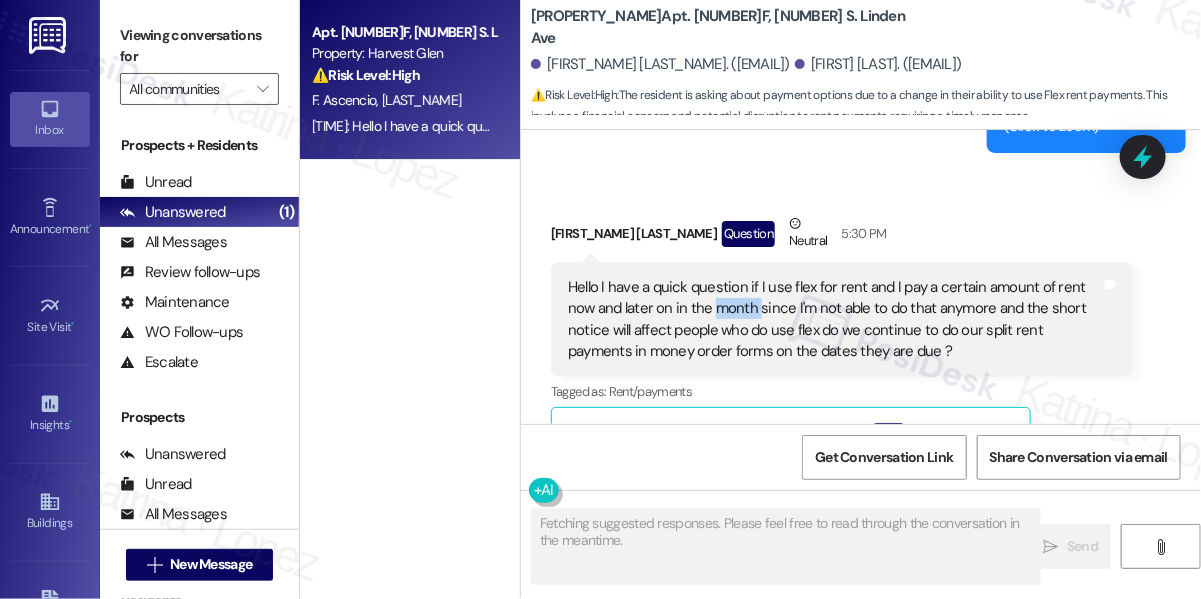 click on "Hello I have a quick question if I use flex for rent and I pay a certain amount of rent now and later on in the month since I'm not able to do that anymore and the short notice will affect people who do use flex do we continue to do our split rent payments in money order forms on the dates they are due ?" at bounding box center (834, 320) 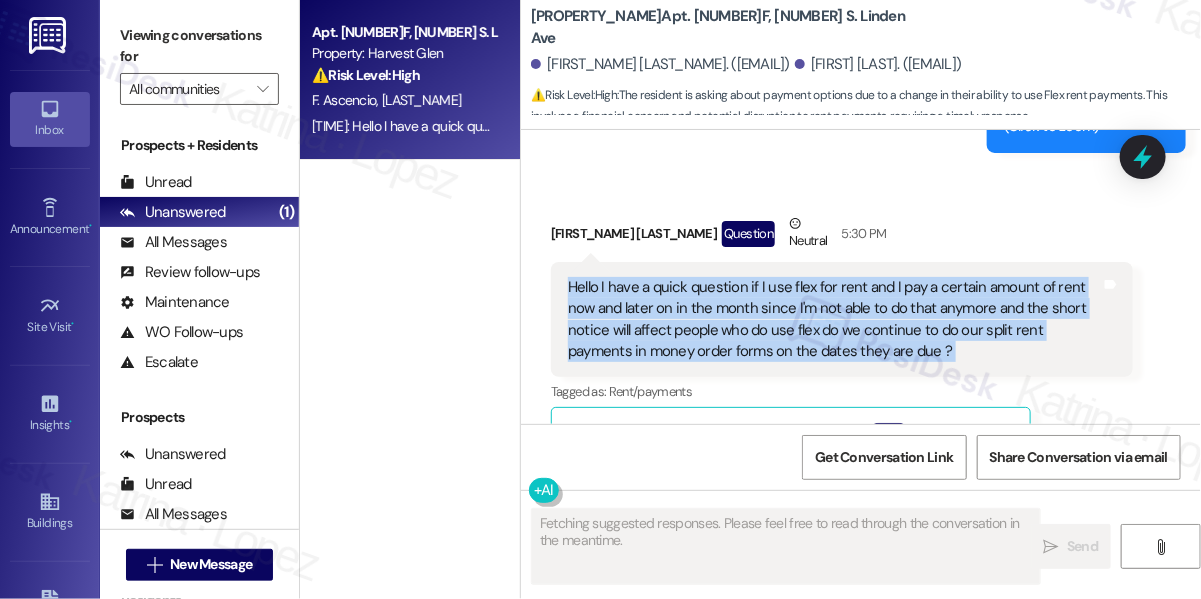 click on "Hello I have a quick question if I use flex for rent and I pay a certain amount of rent now and later on in the month since I'm not able to do that anymore and the short notice will affect people who do use flex do we continue to do our split rent payments in money order forms on the dates they are due ?" at bounding box center (834, 320) 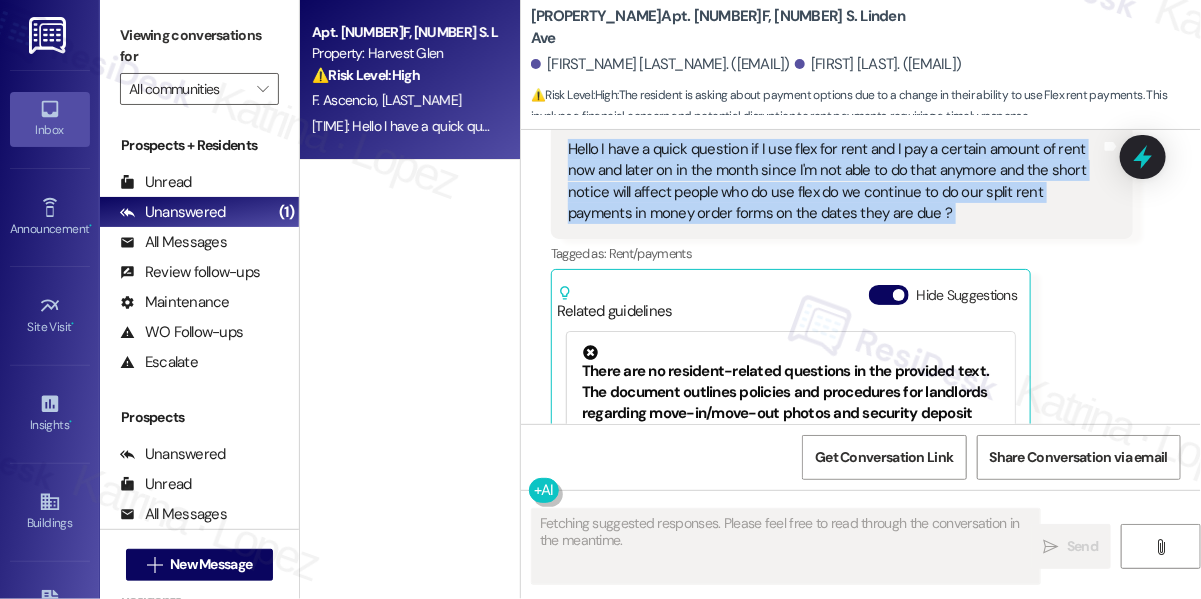 scroll, scrollTop: 10408, scrollLeft: 0, axis: vertical 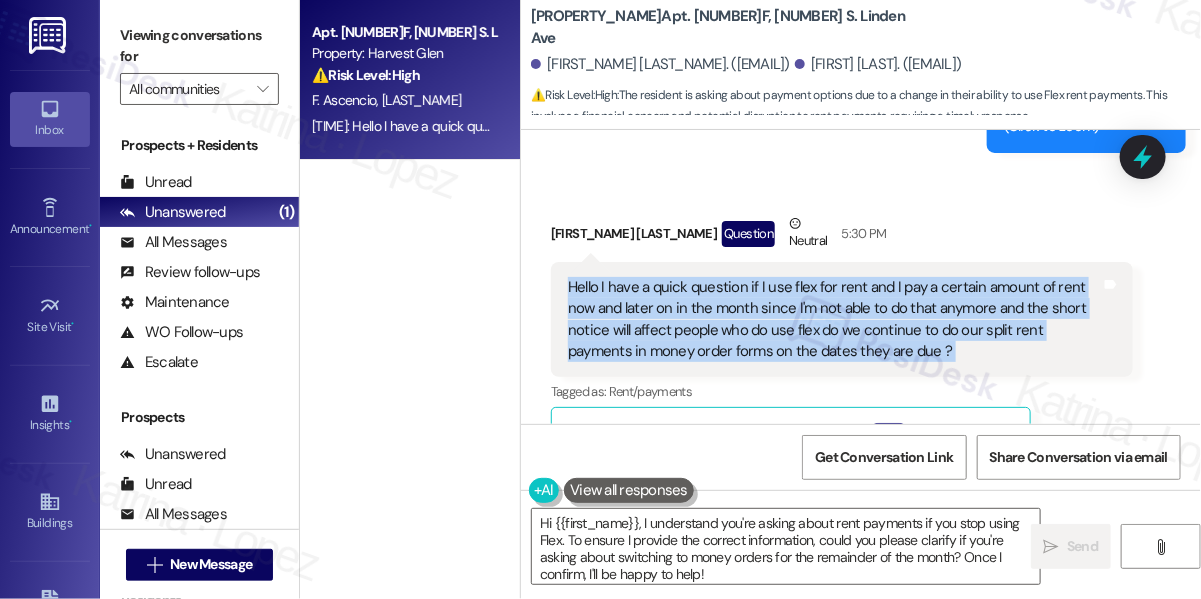click on "Hide Suggestions" at bounding box center [889, 433] 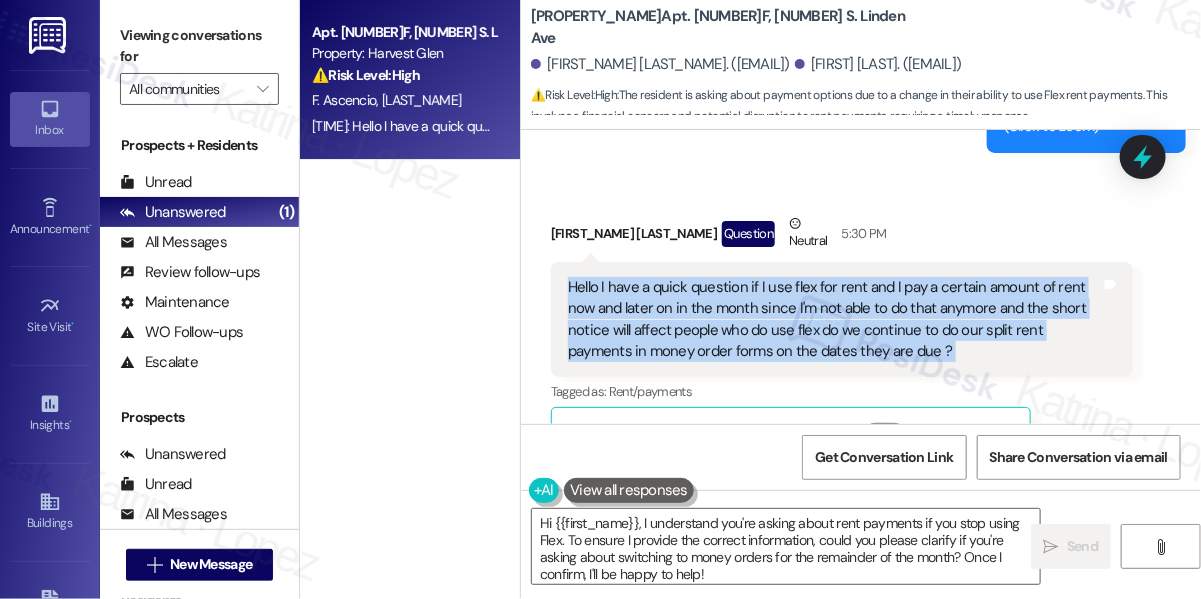 click on "Hello I have a quick question if I use flex for rent and I pay a certain amount of rent now and later on in the month since I'm not able to do that anymore and the short notice will affect people who do use flex do we continue to do our split rent payments in money order forms on the dates they are due ?" at bounding box center [834, 320] 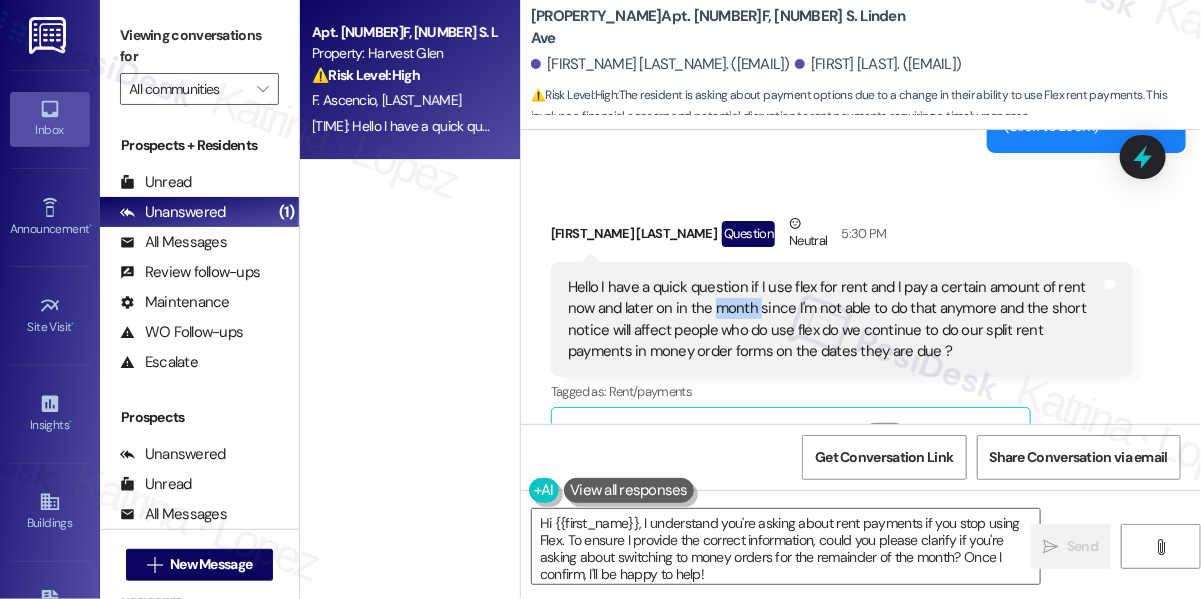 click on "Hello I have a quick question if I use flex for rent and I pay a certain amount of rent now and later on in the month since I'm not able to do that anymore and the short notice will affect people who do use flex do we continue to do our split rent payments in money order forms on the dates they are due ?" at bounding box center (834, 320) 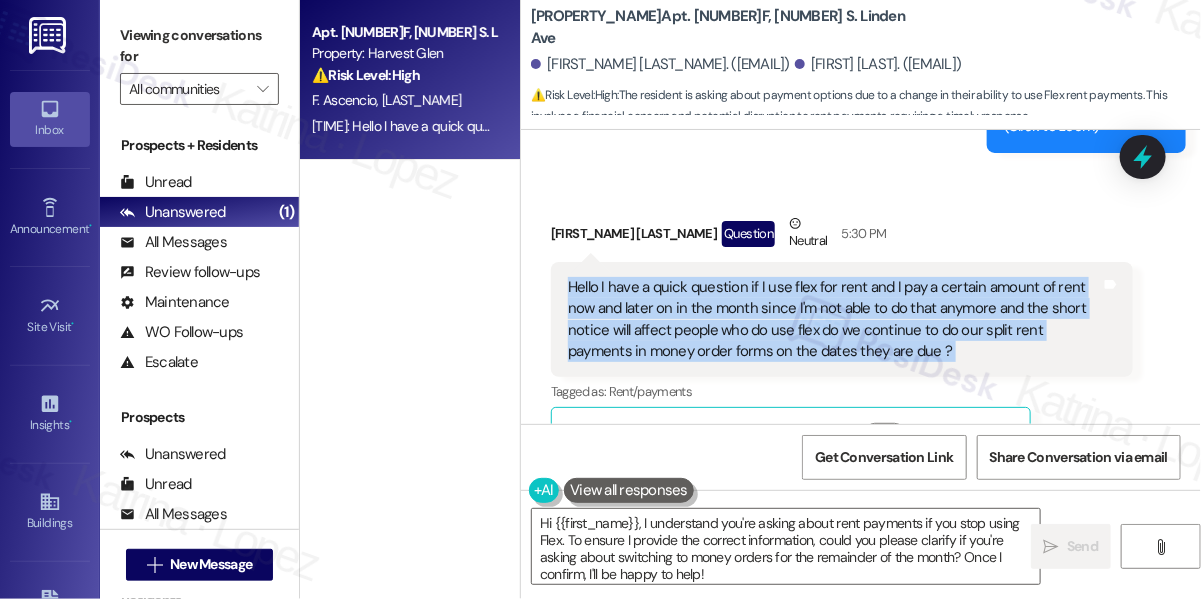 click on "Hello I have a quick question if I use flex for rent and I pay a certain amount of rent now and later on in the month since I'm not able to do that anymore and the short notice will affect people who do use flex do we continue to do our split rent payments in money order forms on the dates they are due ?" at bounding box center [834, 320] 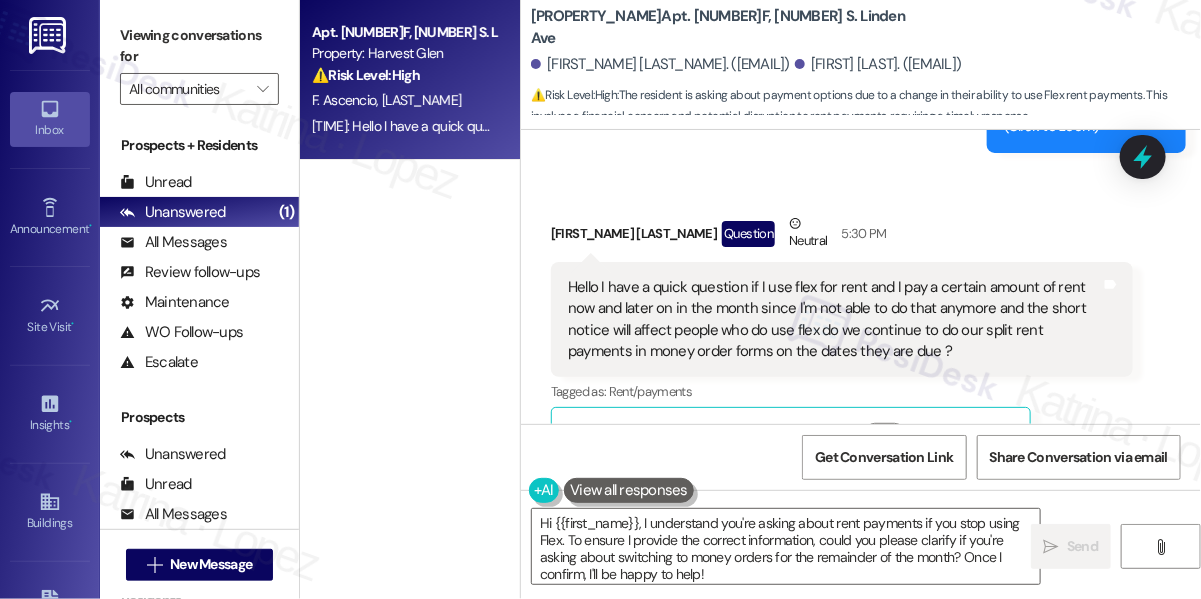 click on "Viewing conversations for" at bounding box center (199, 46) 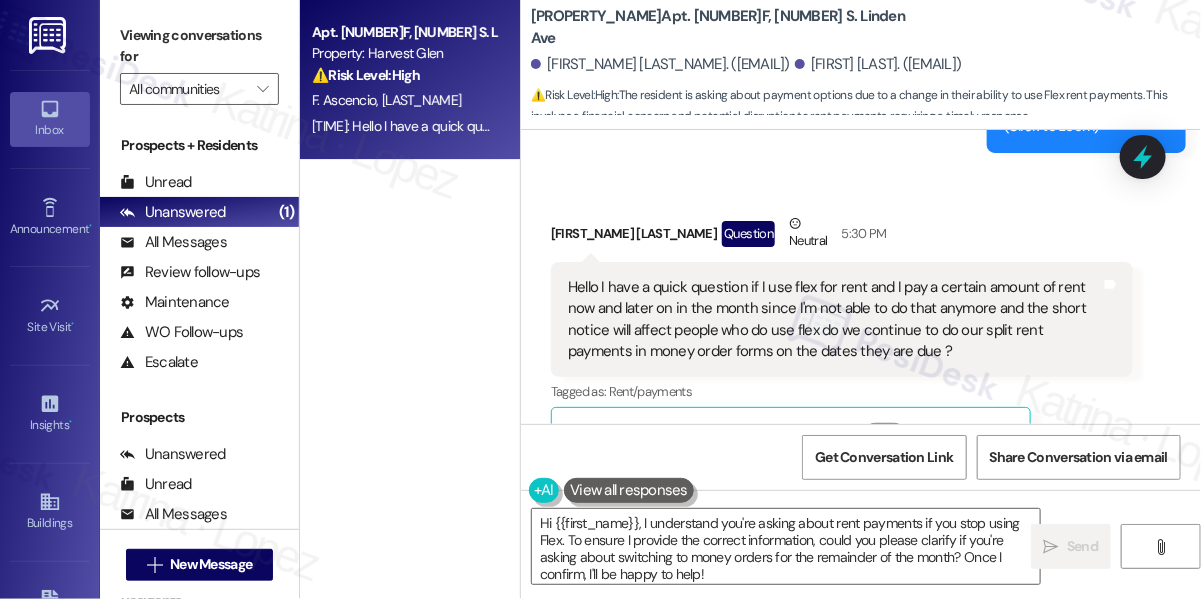 click on "Hello I have a quick question if I use flex for rent and I pay a certain amount of rent now and later on in the month since I'm not able to do that anymore and the short notice will affect people who do use flex do we continue to do our split rent payments in money order forms on the dates they are due ?" at bounding box center [834, 320] 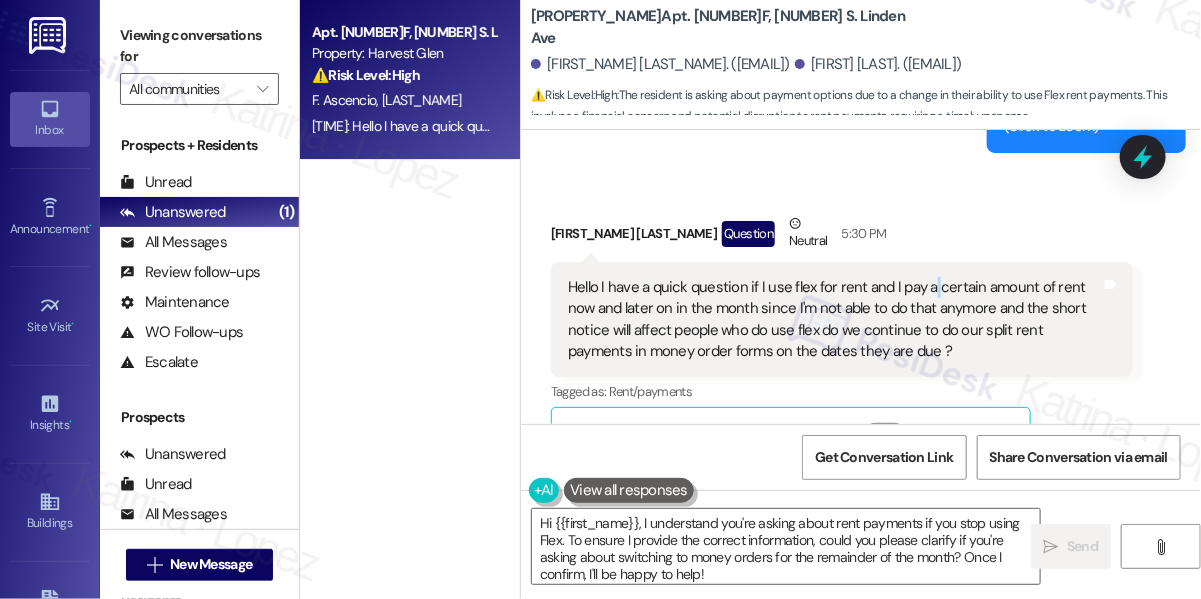 click on "Hello I have a quick question if I use flex for rent and I pay a certain amount of rent now and later on in the month since I'm not able to do that anymore and the short notice will affect people who do use flex do we continue to do our split rent payments in money order forms on the dates they are due ?" at bounding box center [834, 320] 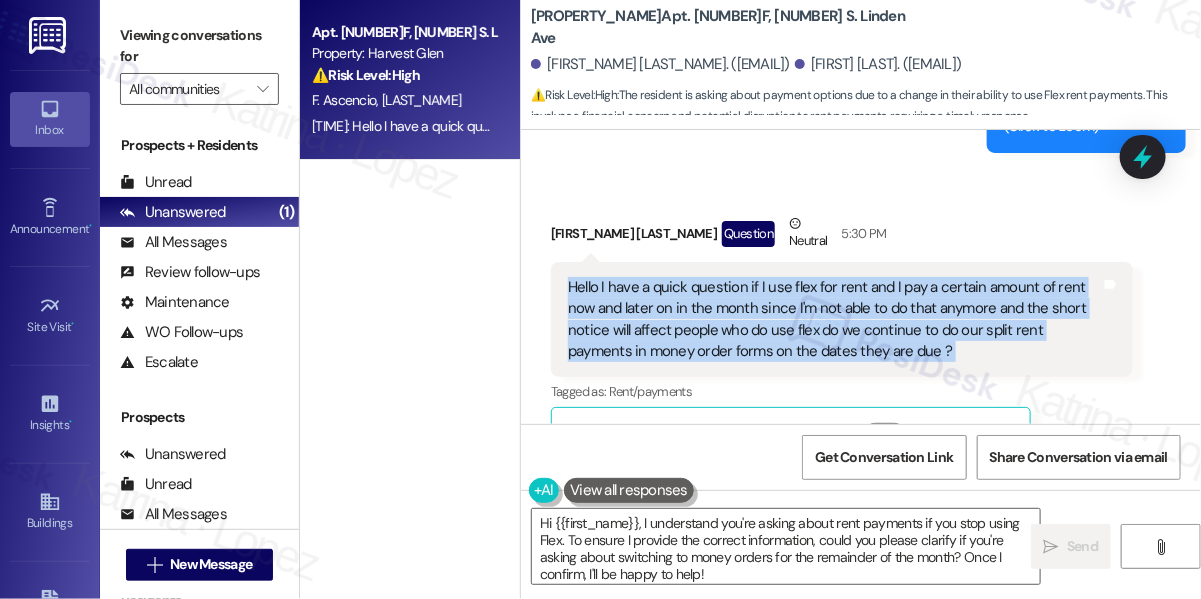 click on "Hello I have a quick question if I use flex for rent and I pay a certain amount of rent now and later on in the month since I'm not able to do that anymore and the short notice will affect people who do use flex do we continue to do our split rent payments in money order forms on the dates they are due ?" at bounding box center [834, 320] 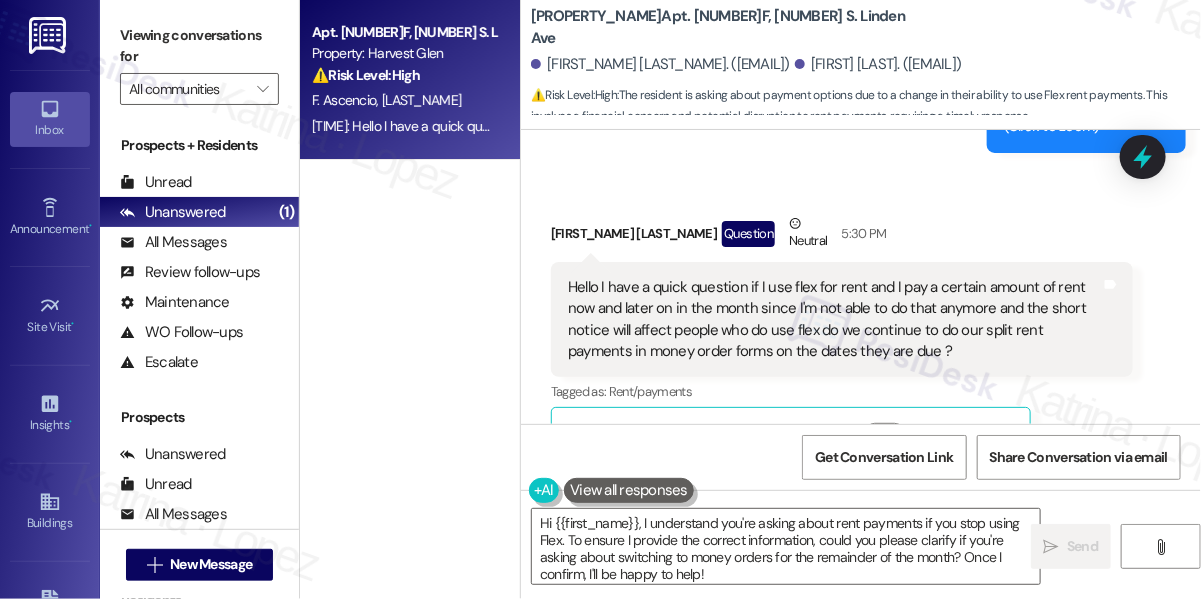 click on "Viewing conversations for All communities " at bounding box center [199, 62] 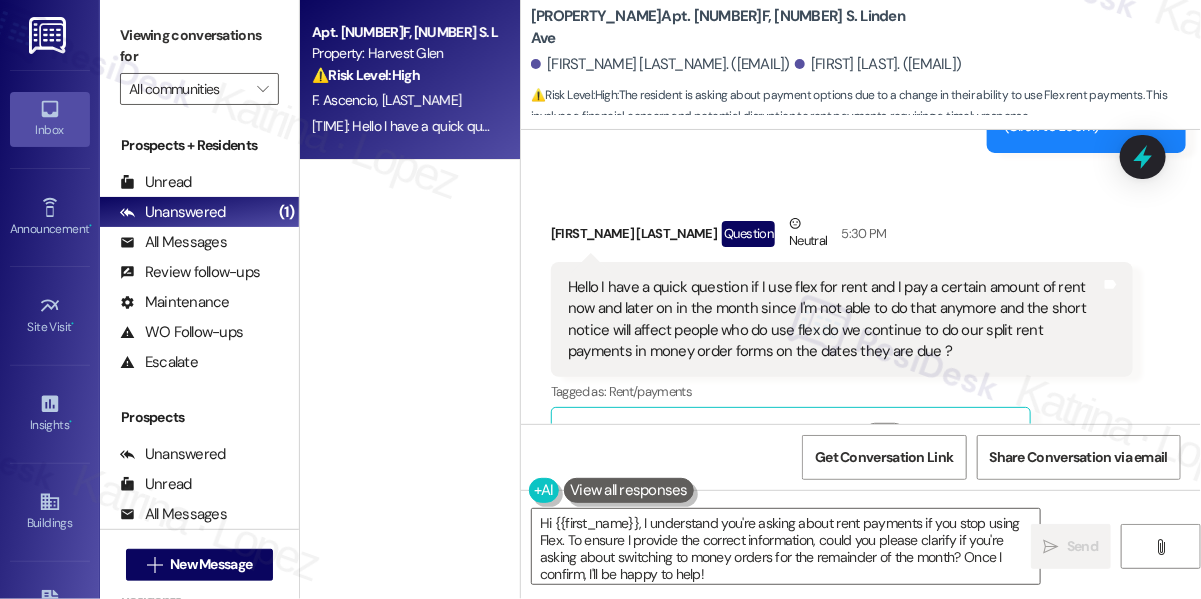 click on "Viewing conversations for" at bounding box center [199, 46] 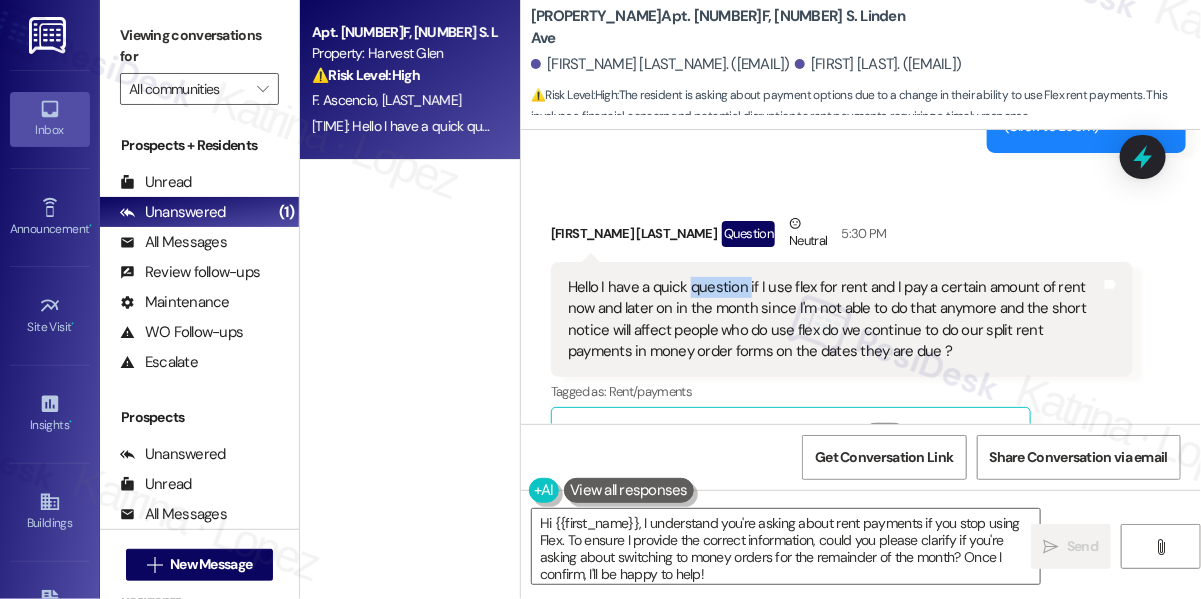 click on "Hello I have a quick question if I use flex for rent and I pay a certain amount of rent now and later on in the month since I'm not able to do that anymore and the short notice will affect people who do use flex do we continue to do our split rent payments in money order forms on the dates they are due ?  Tags and notes" at bounding box center [842, 320] 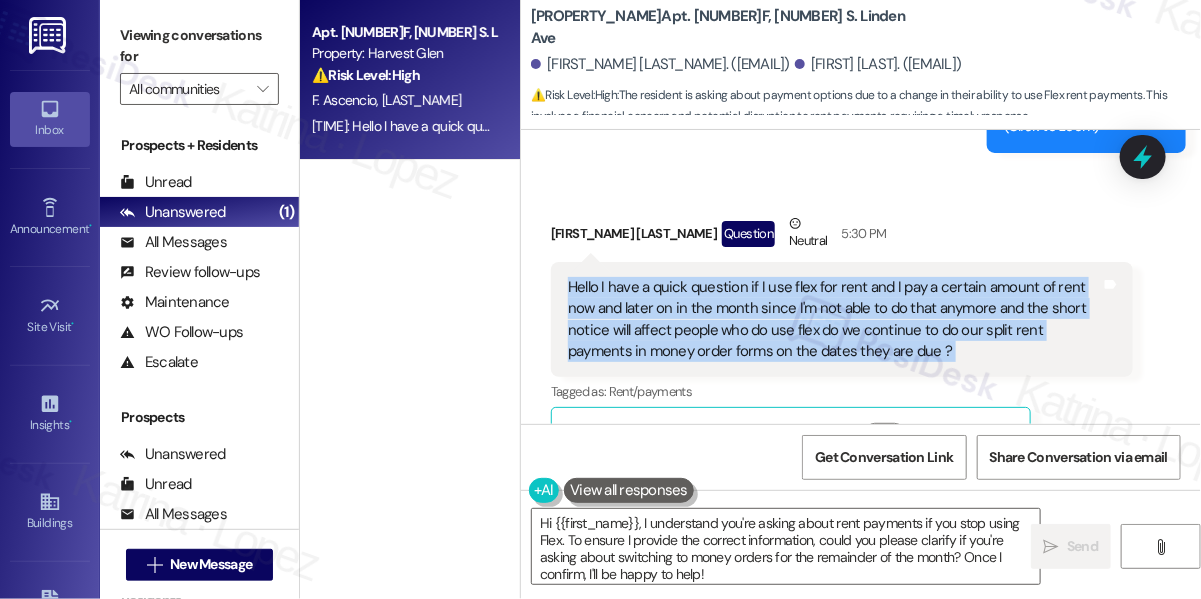 click on "Hello I have a quick question if I use flex for rent and I pay a certain amount of rent now and later on in the month since I'm not able to do that anymore and the short notice will affect people who do use flex do we continue to do our split rent payments in money order forms on the dates they are due ?  Tags and notes" at bounding box center [842, 320] 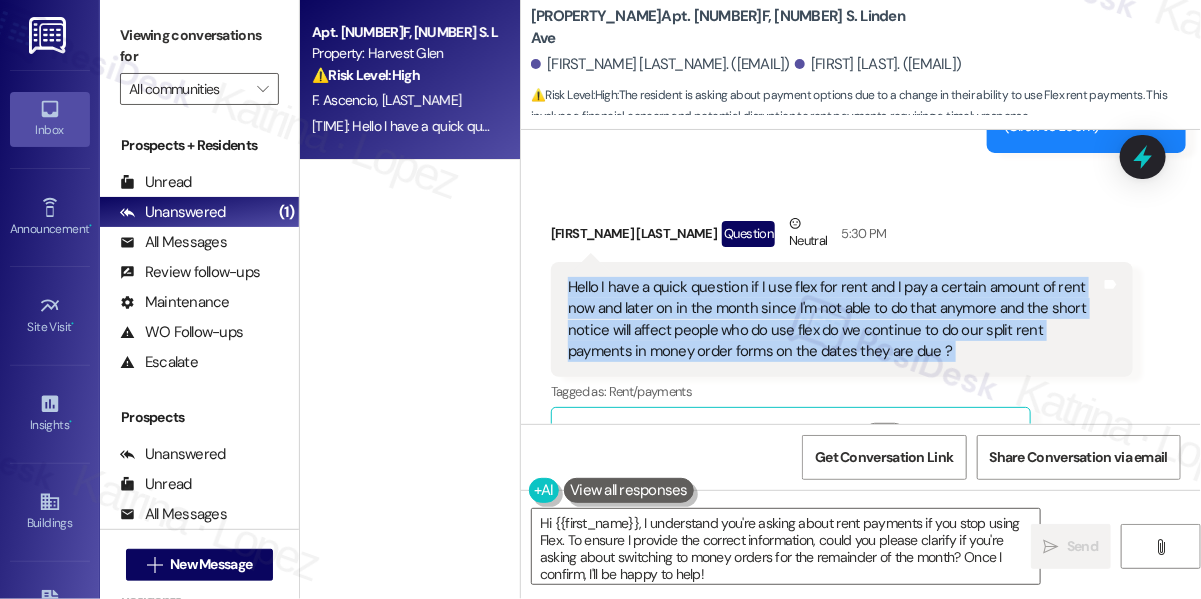 click on "Hello I have a quick question if I use flex for rent and I pay a certain amount of rent now and later on in the month since I'm not able to do that anymore and the short notice will affect people who do use flex do we continue to do our split rent payments in money order forms on the dates they are due ?" at bounding box center (834, 320) 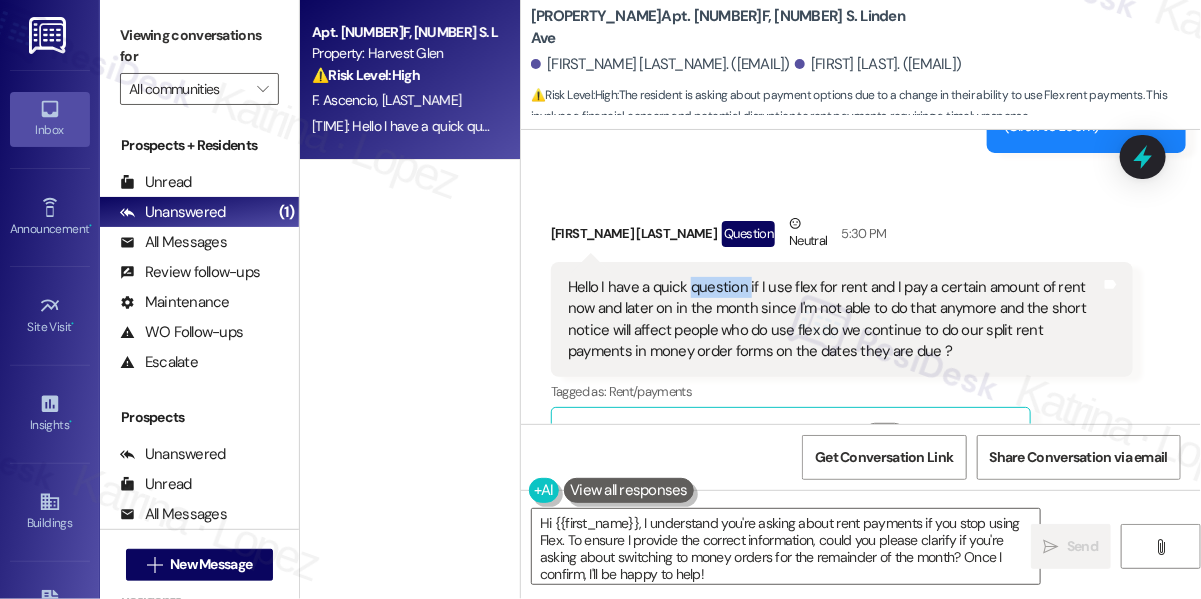 click on "Hello I have a quick question if I use flex for rent and I pay a certain amount of rent now and later on in the month since I'm not able to do that anymore and the short notice will affect people who do use flex do we continue to do our split rent payments in money order forms on the dates they are due ?" at bounding box center (834, 320) 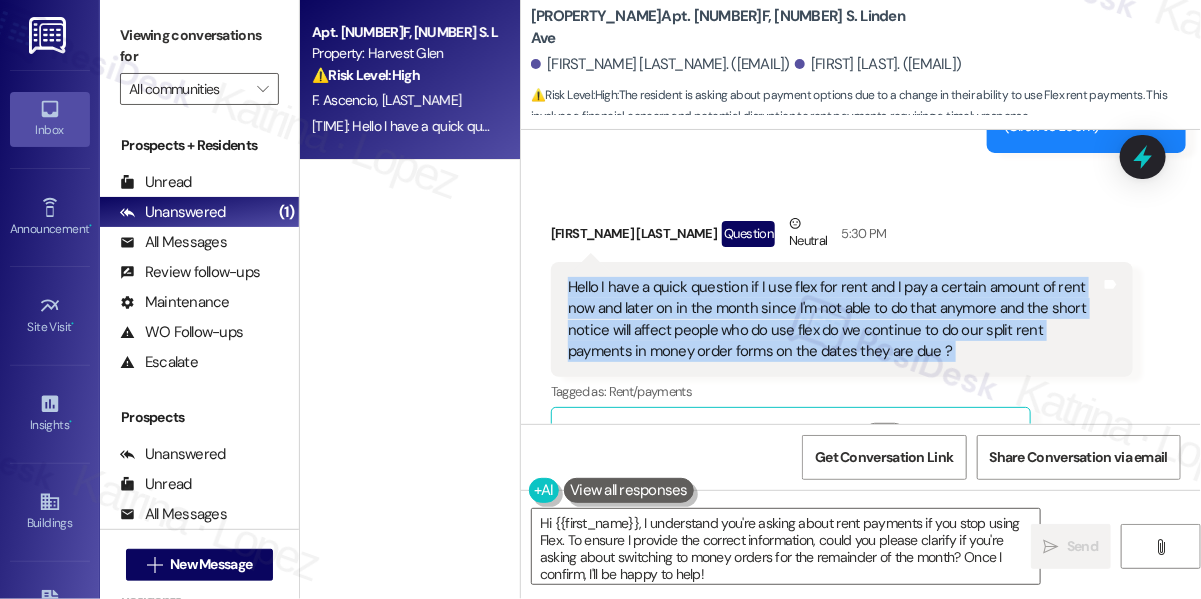 click on "Hello I have a quick question if I use flex for rent and I pay a certain amount of rent now and later on in the month since I'm not able to do that anymore and the short notice will affect people who do use flex do we continue to do our split rent payments in money order forms on the dates they are due ?" at bounding box center [834, 320] 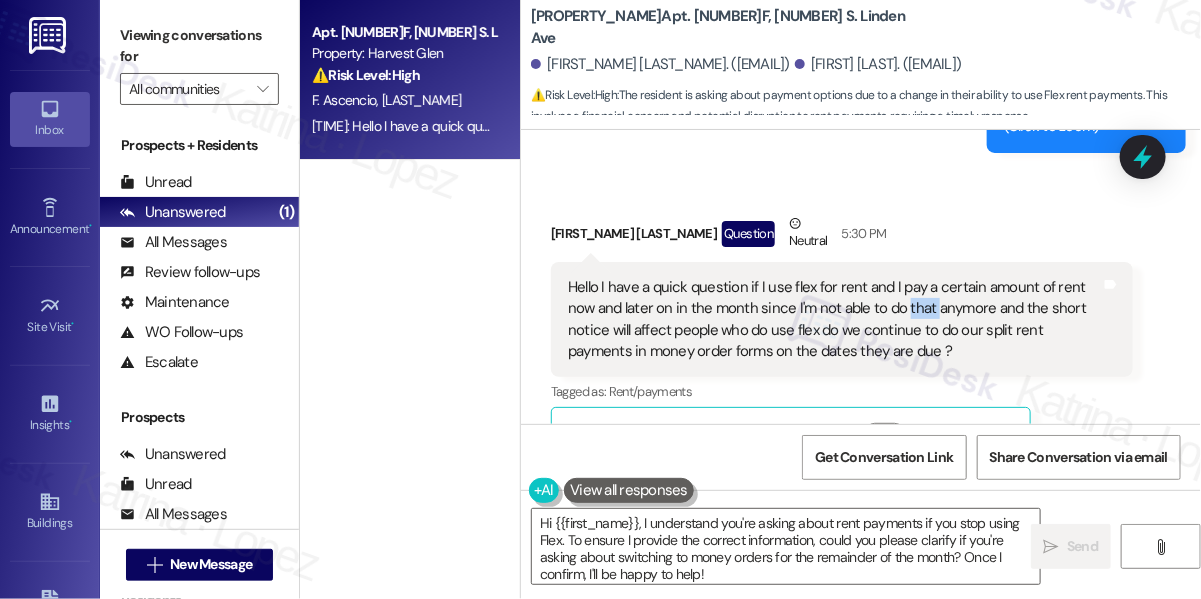 click on "Hello I have a quick question if I use flex for rent and I pay a certain amount of rent now and later on in the month since I'm not able to do that anymore and the short notice will affect people who do use flex do we continue to do our split rent payments in money order forms on the dates they are due ?" at bounding box center [834, 320] 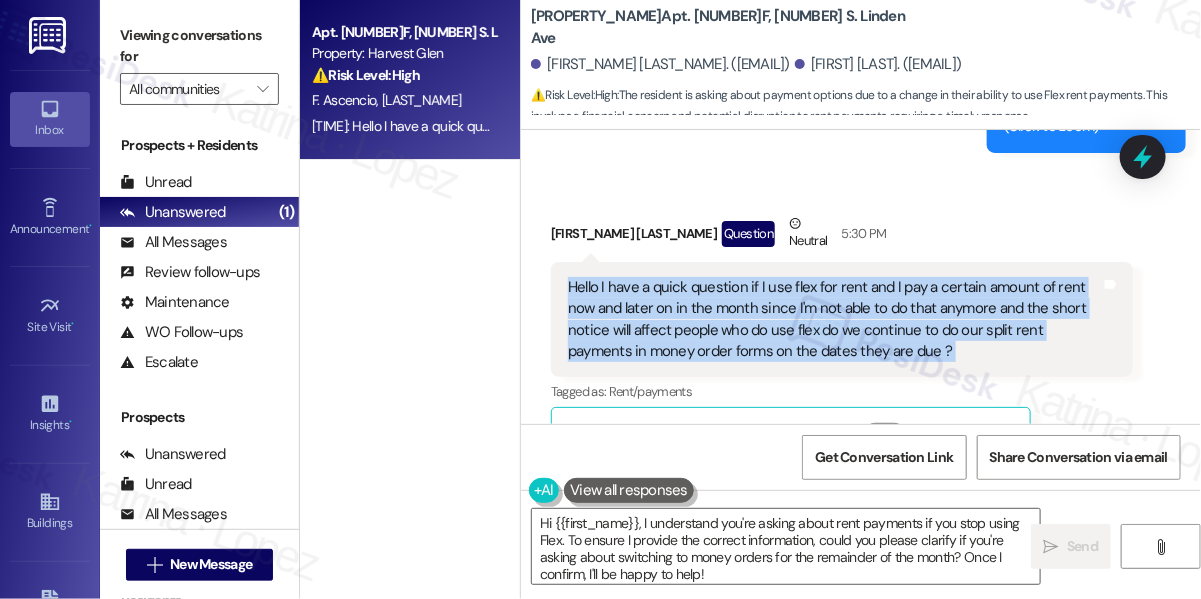 click on "Hello I have a quick question if I use flex for rent and I pay a certain amount of rent now and later on in the month since I'm not able to do that anymore and the short notice will affect people who do use flex do we continue to do our split rent payments in money order forms on the dates they are due ?" at bounding box center (834, 320) 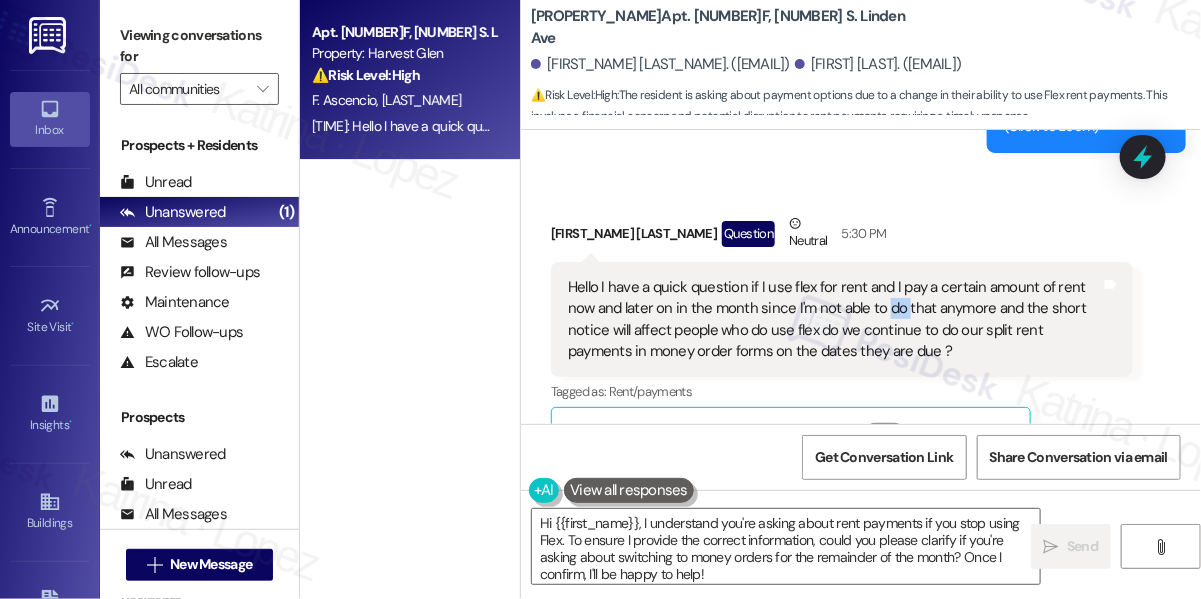 click on "Hello I have a quick question if I use flex for rent and I pay a certain amount of rent now and later on in the month since I'm not able to do that anymore and the short notice will affect people who do use flex do we continue to do our split rent payments in money order forms on the dates they are due ?" at bounding box center (834, 320) 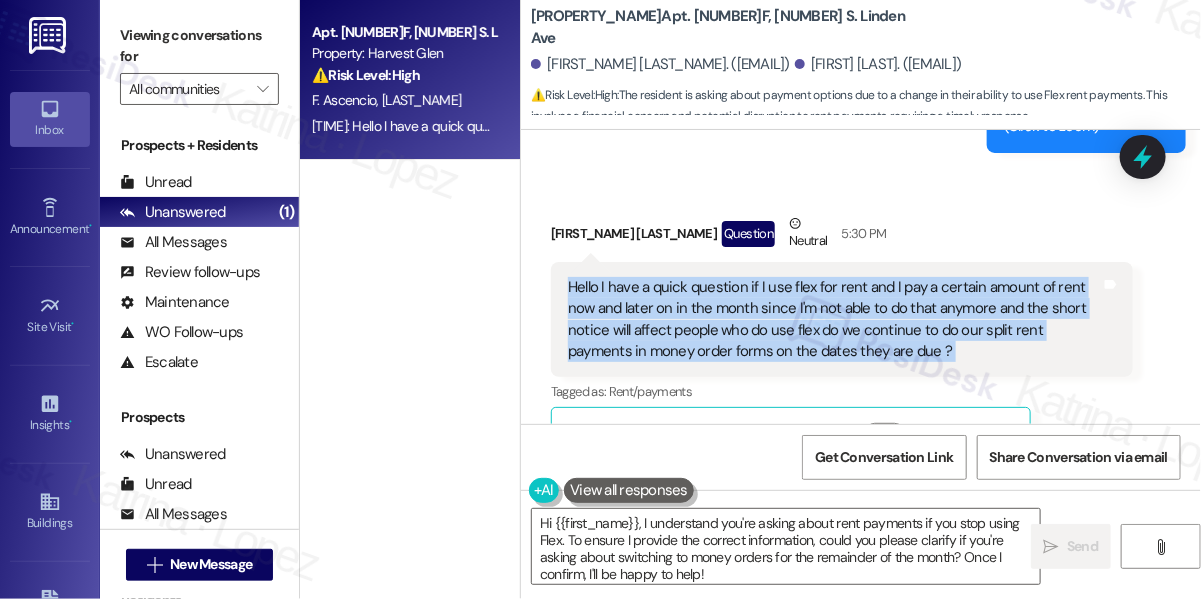 click on "Hello I have a quick question if I use flex for rent and I pay a certain amount of rent now and later on in the month since I'm not able to do that anymore and the short notice will affect people who do use flex do we continue to do our split rent payments in money order forms on the dates they are due ?" at bounding box center [834, 320] 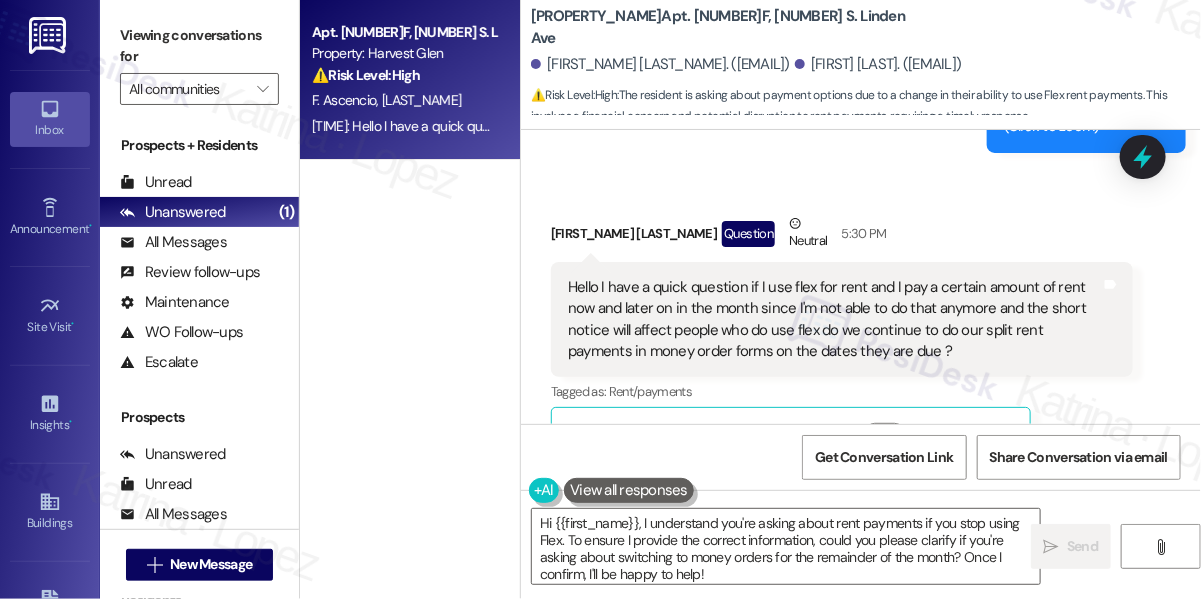 click on "Viewing conversations for" at bounding box center (199, 46) 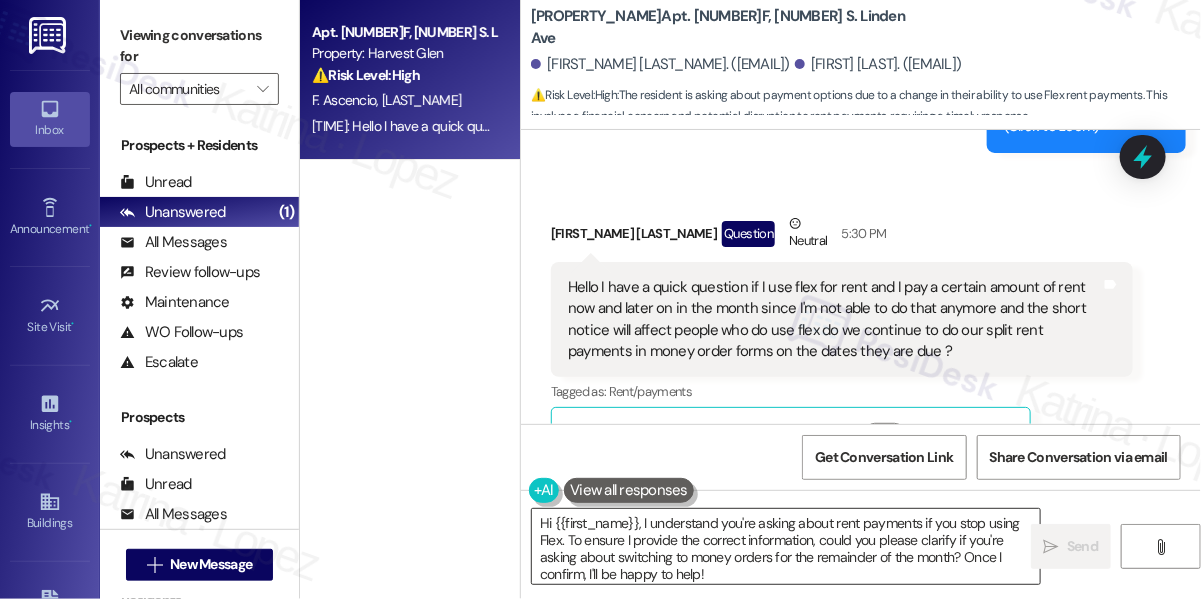 click on "Hi {{first_name}}, I understand you're asking about rent payments if you stop using Flex. To ensure I provide the correct information, could you please clarify if you're asking about switching to money orders for the remainder of the month? Once I confirm, I'll be happy to help!" at bounding box center (786, 546) 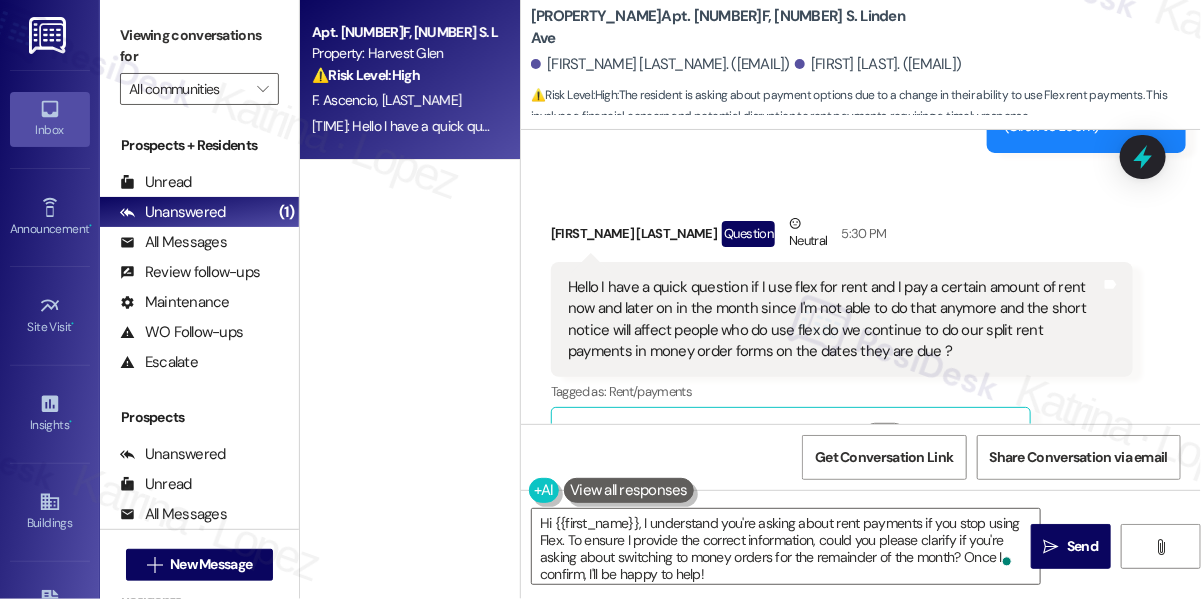 click on "Hello I have a quick question if I use flex for rent and I pay a certain amount of rent now and later on in the month since I'm not able to do that anymore and the short notice will affect people who do use flex do we continue to do our split rent payments in money order forms on the dates they are due ?" at bounding box center (834, 320) 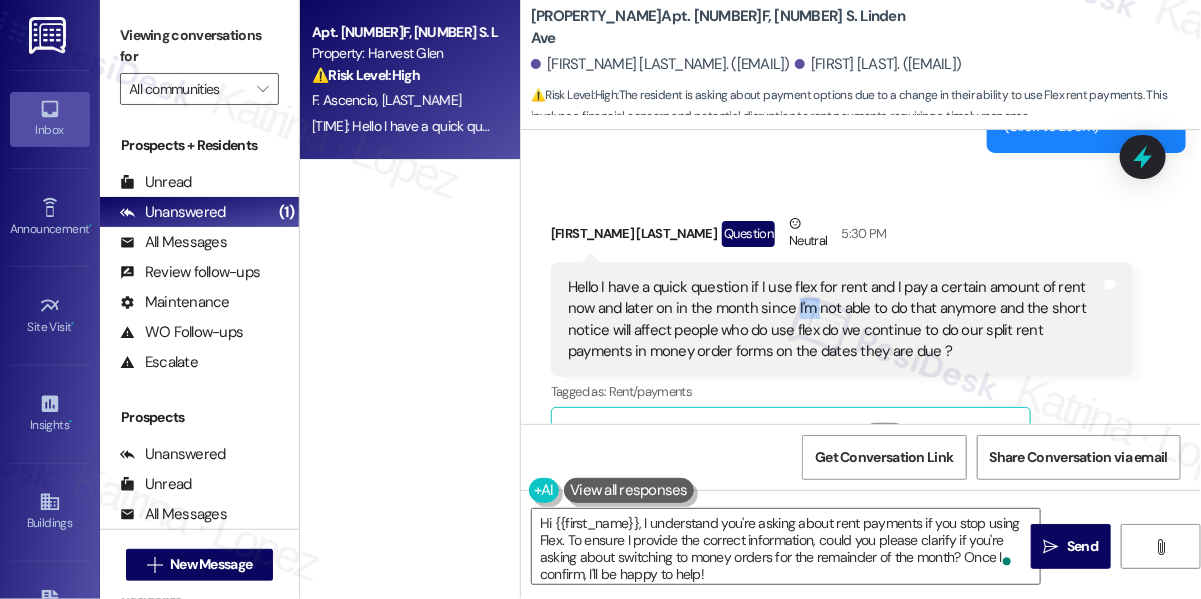 click on "Hello I have a quick question if I use flex for rent and I pay a certain amount of rent now and later on in the month since I'm not able to do that anymore and the short notice will affect people who do use flex do we continue to do our split rent payments in money order forms on the dates they are due ?" at bounding box center [834, 320] 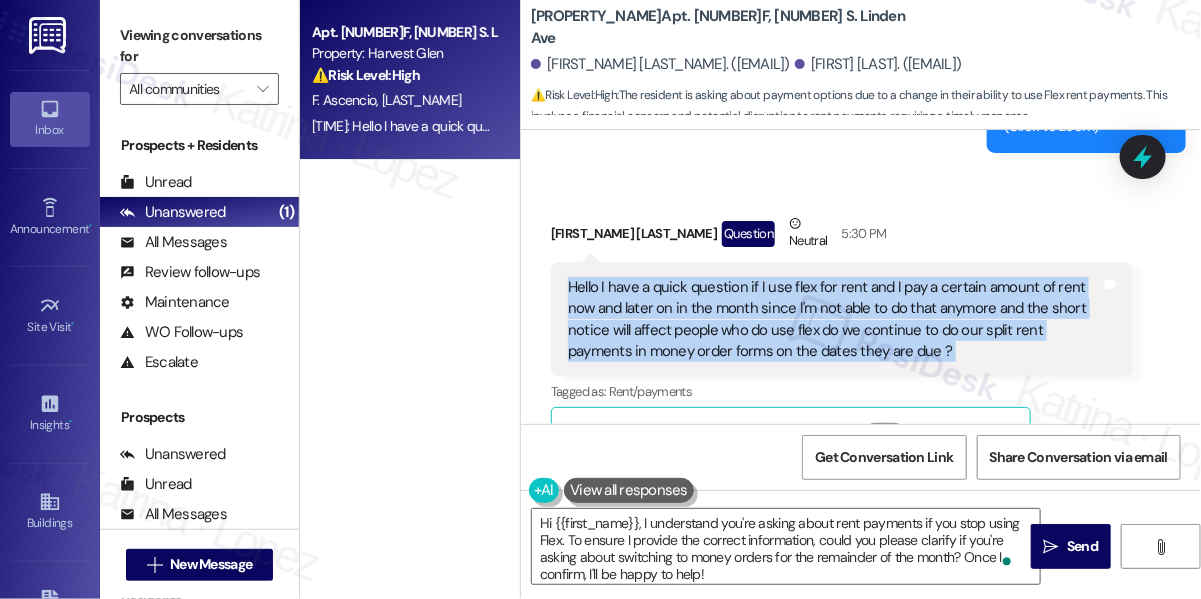 click on "Hello I have a quick question if I use flex for rent and I pay a certain amount of rent now and later on in the month since I'm not able to do that anymore and the short notice will affect people who do use flex do we continue to do our split rent payments in money order forms on the dates they are due ?" at bounding box center (834, 320) 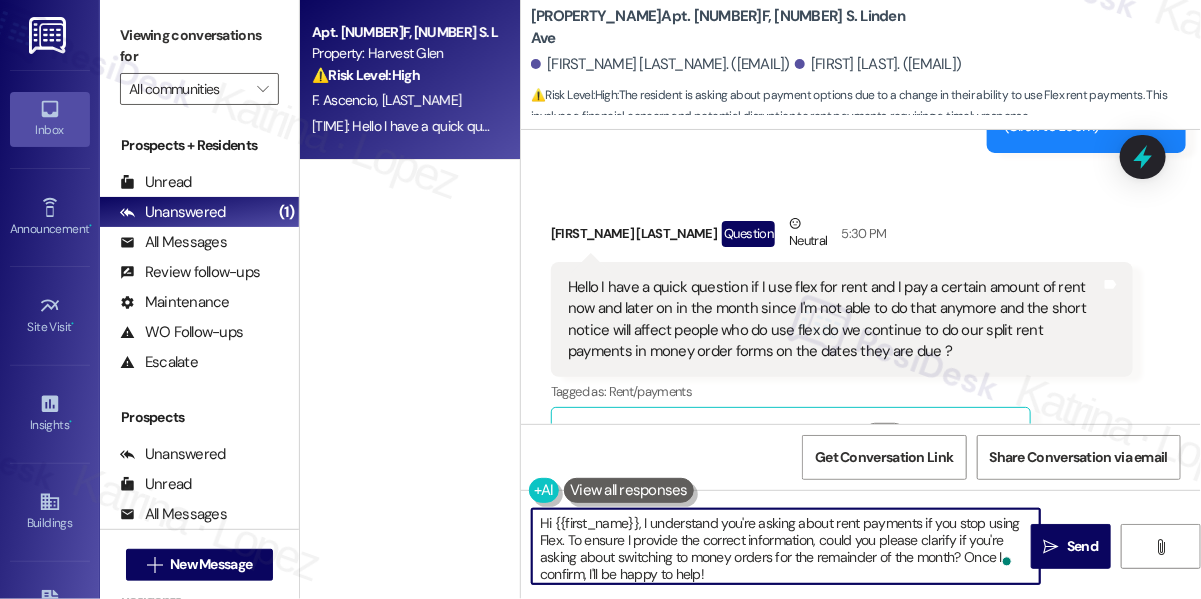 scroll, scrollTop: 5, scrollLeft: 0, axis: vertical 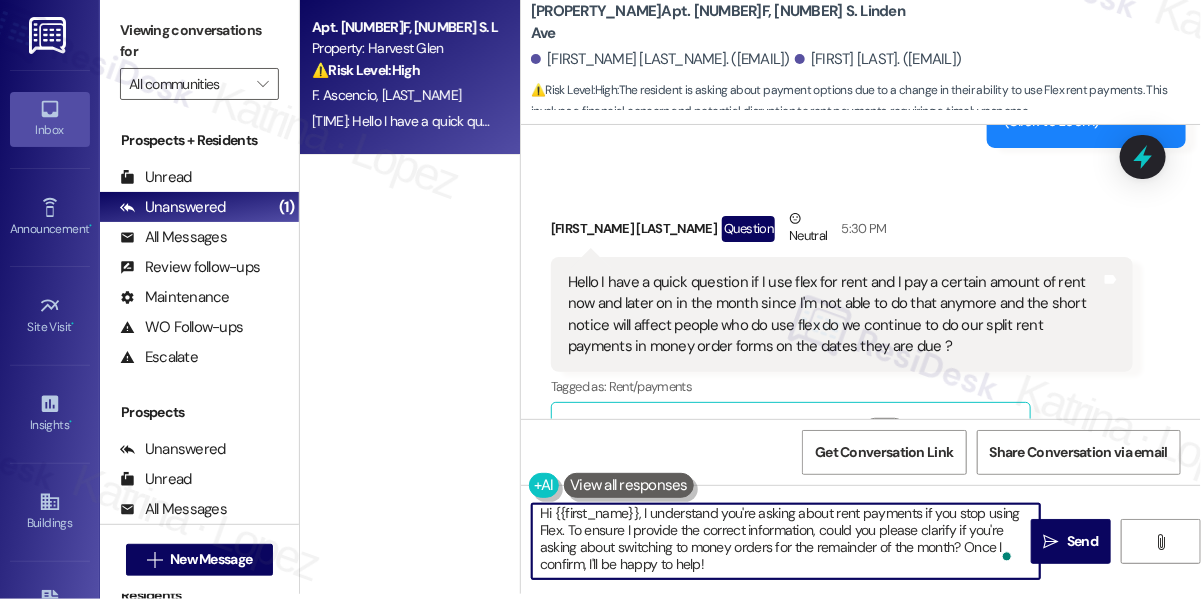 drag, startPoint x: 568, startPoint y: 538, endPoint x: 774, endPoint y: 586, distance: 211.51833 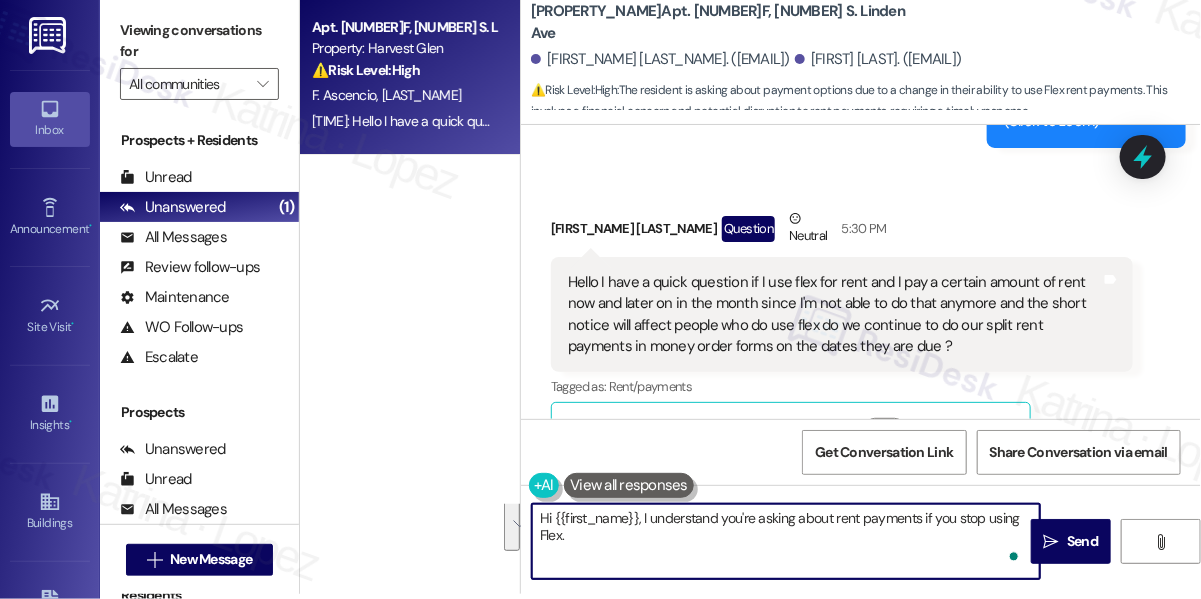 scroll, scrollTop: 0, scrollLeft: 0, axis: both 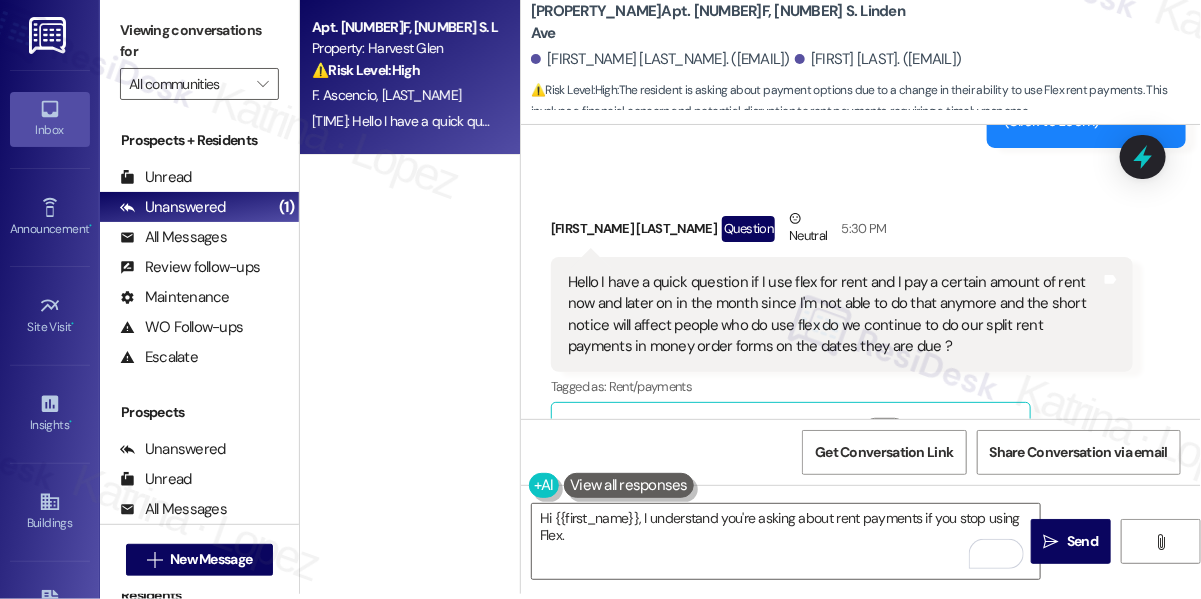 click on "Viewing conversations for" at bounding box center [199, 41] 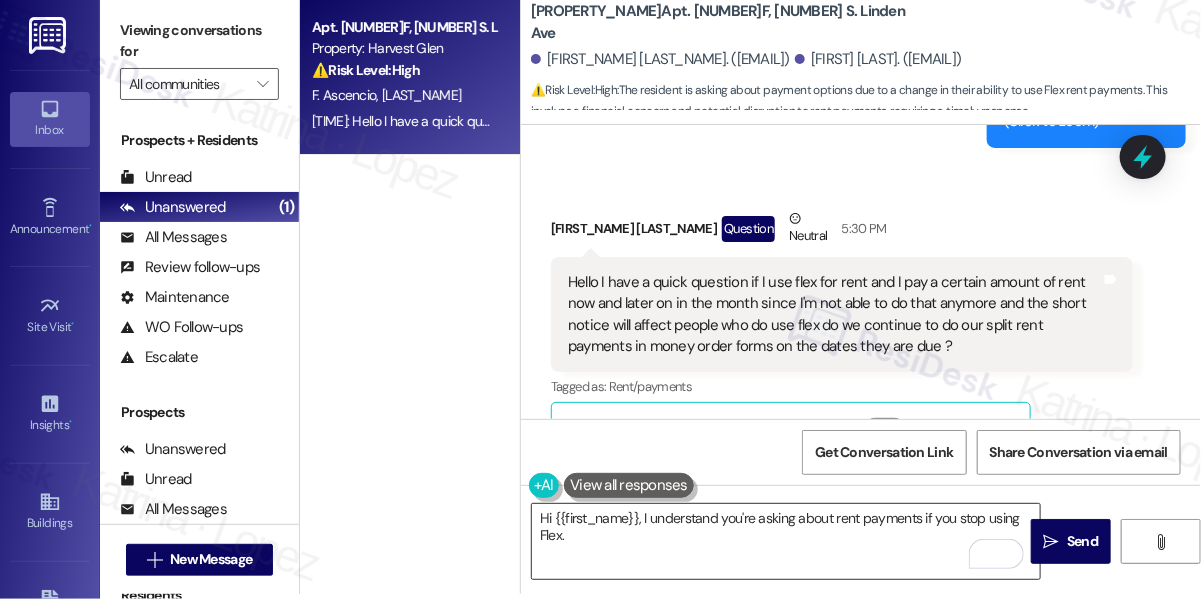 click on "Hi {{first_name}}, I understand you're asking about rent payments if you stop using Flex." at bounding box center [786, 541] 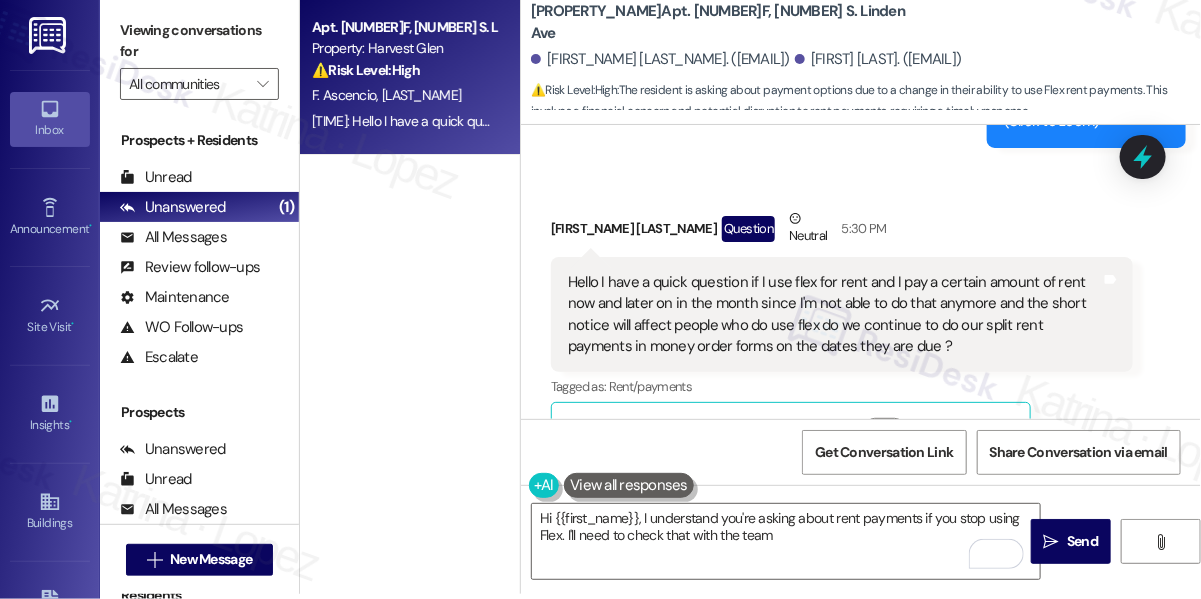 click on "Viewing conversations for" at bounding box center [199, 41] 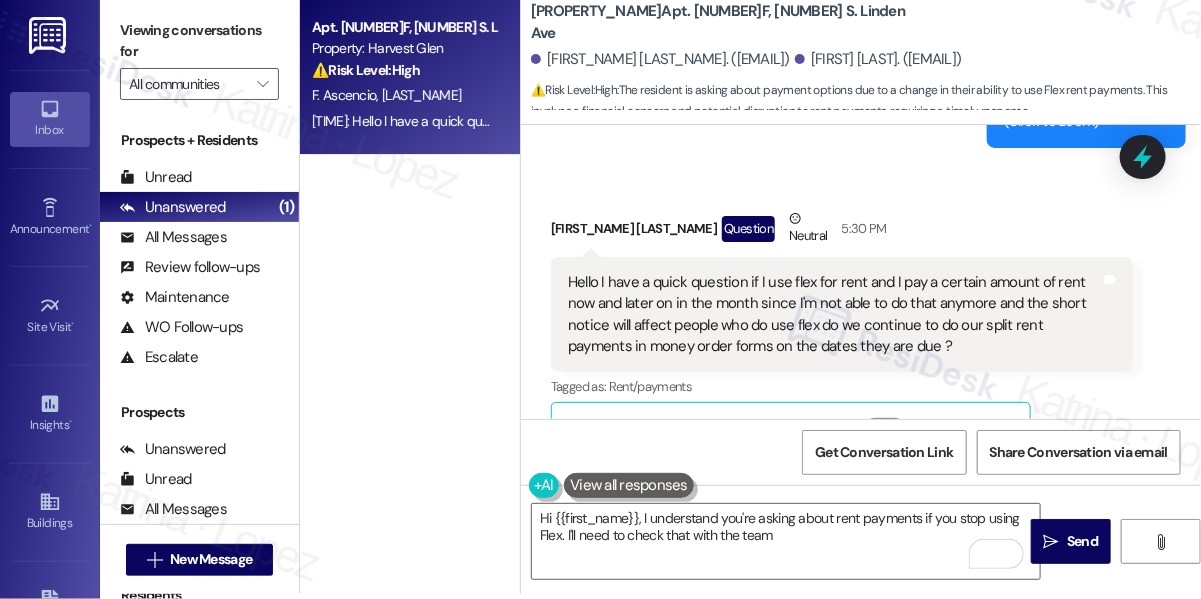 click on "Viewing conversations for" at bounding box center [199, 41] 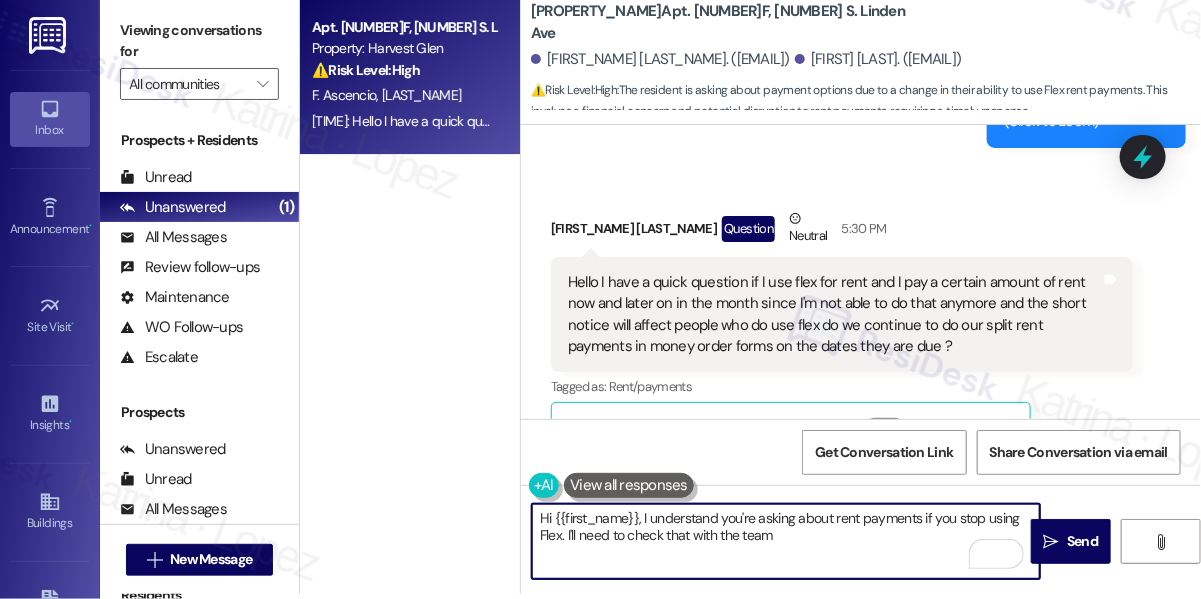 click on "Hi {{first_name}}, I understand you're asking about rent payments if you stop using Flex. I'll need to check that with the team" at bounding box center [786, 541] 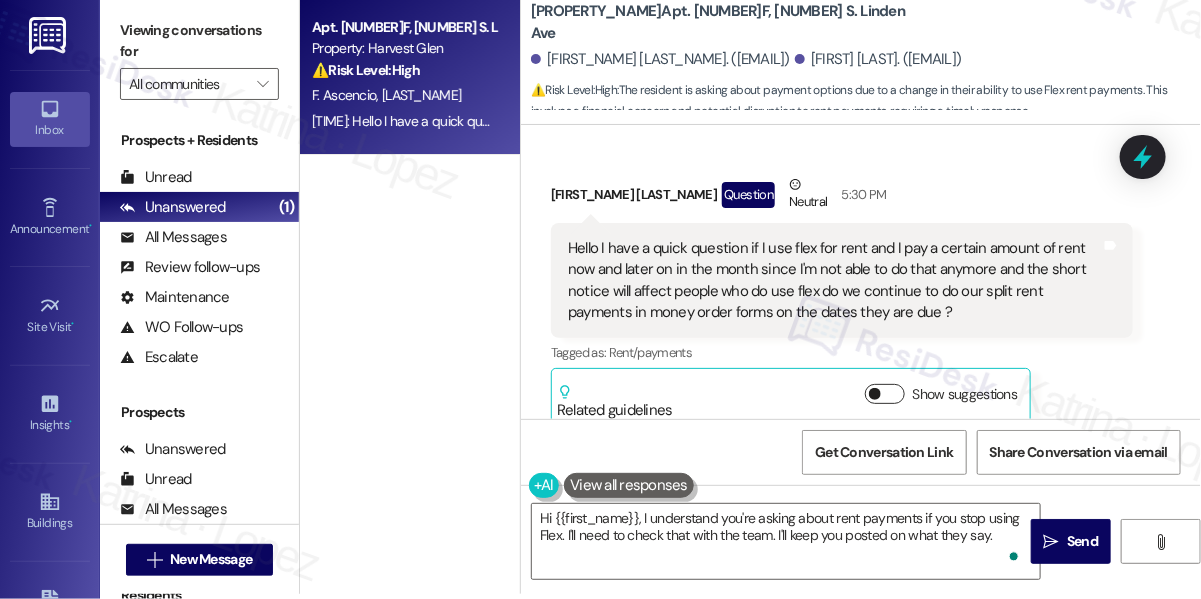 click on "Show suggestions" at bounding box center (885, 394) 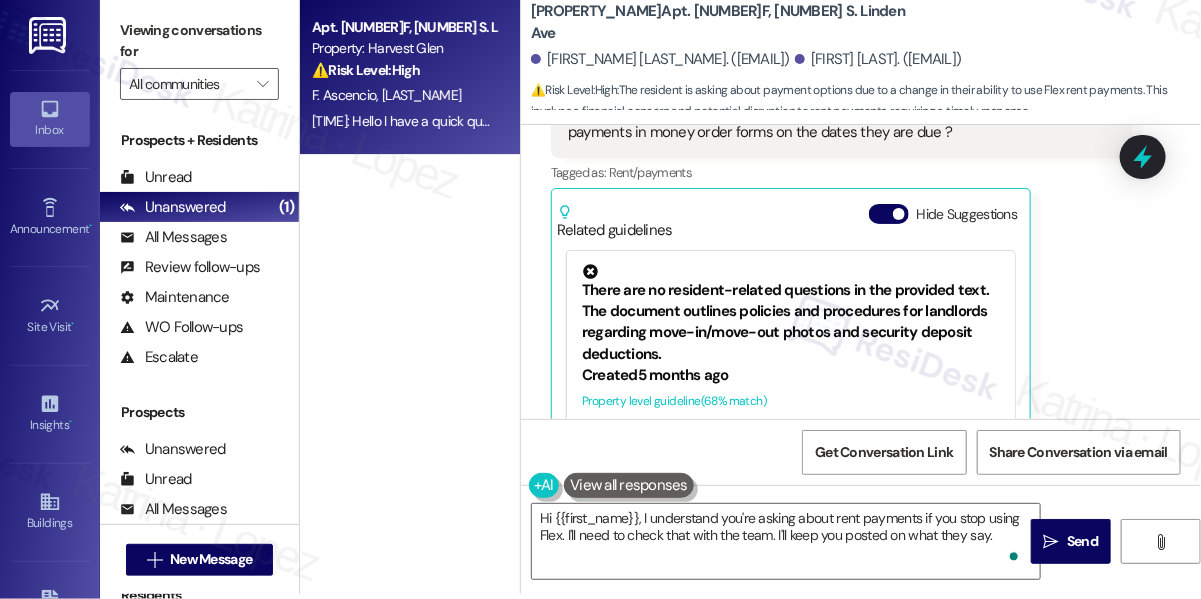 scroll, scrollTop: 10681, scrollLeft: 0, axis: vertical 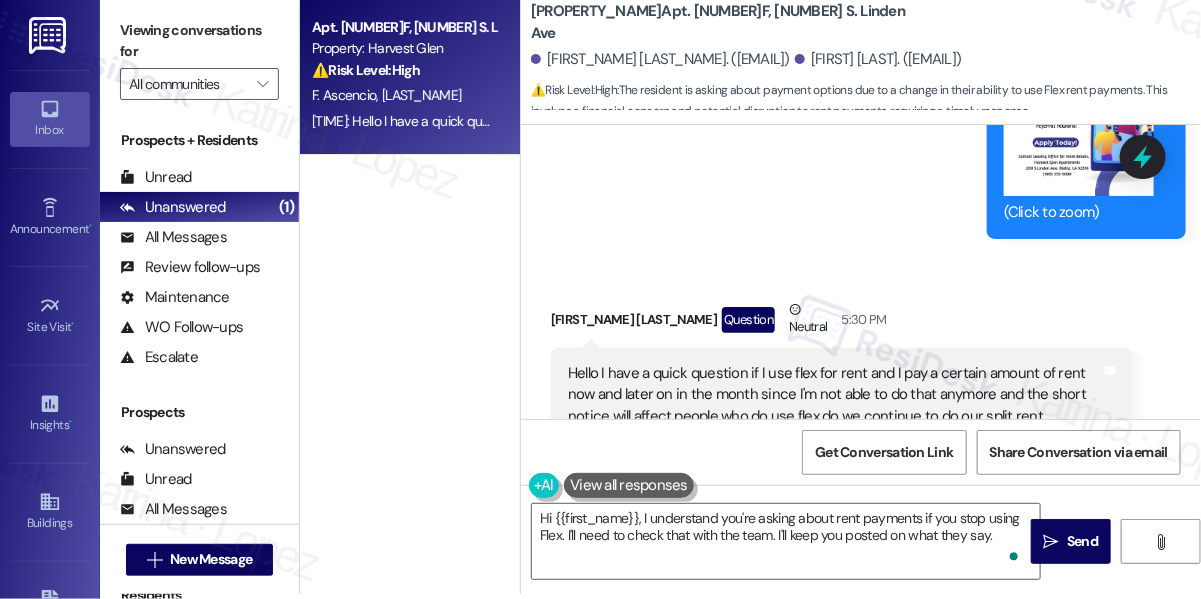 click on "[PROPERTY_NAME]: Apt. [APT], [NUMBER] [STREET]" at bounding box center (731, 22) 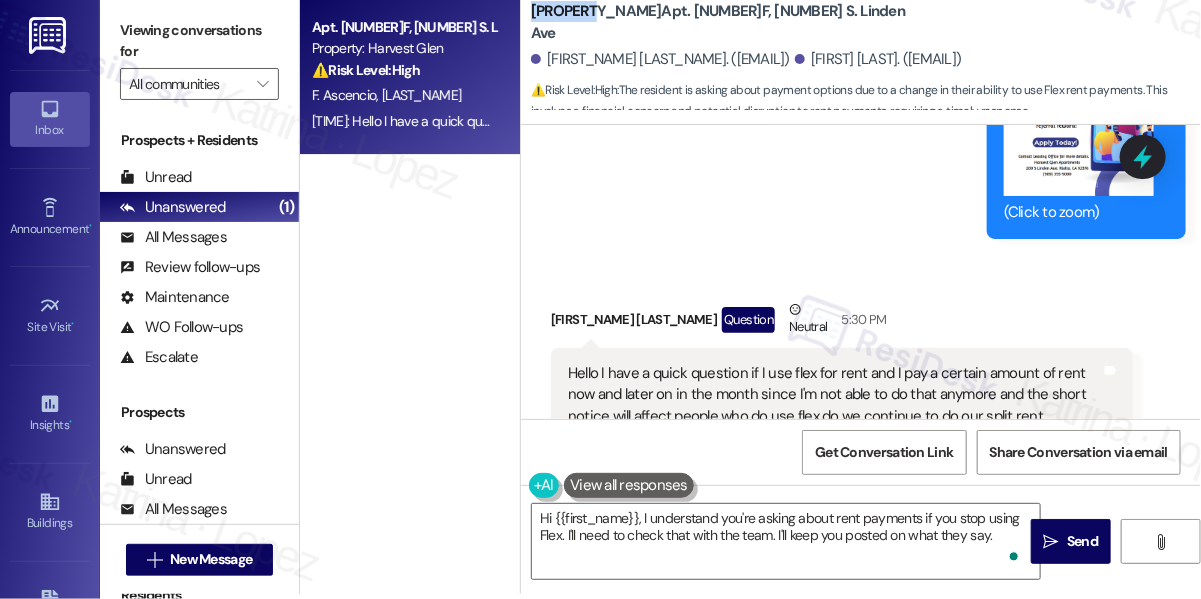 click on "[PROPERTY_NAME]: Apt. [APT], [NUMBER] [STREET]" at bounding box center [731, 22] 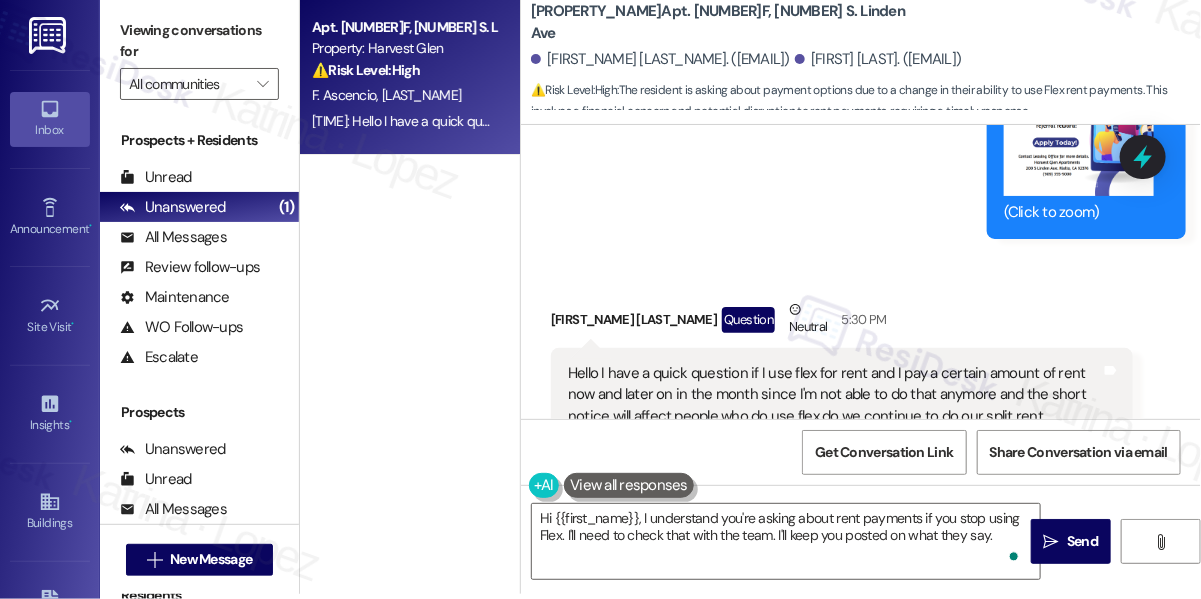 click on "Viewing conversations for" at bounding box center (199, 41) 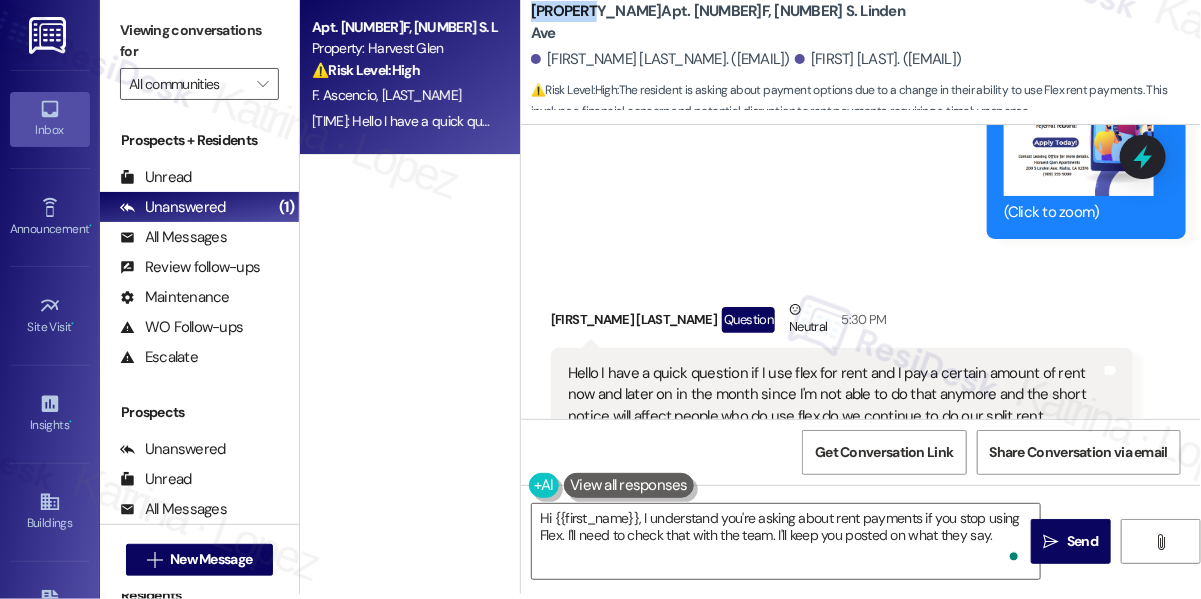 click on "[PROPERTY_NAME]: Apt. [APT], [NUMBER] [STREET]" at bounding box center (731, 22) 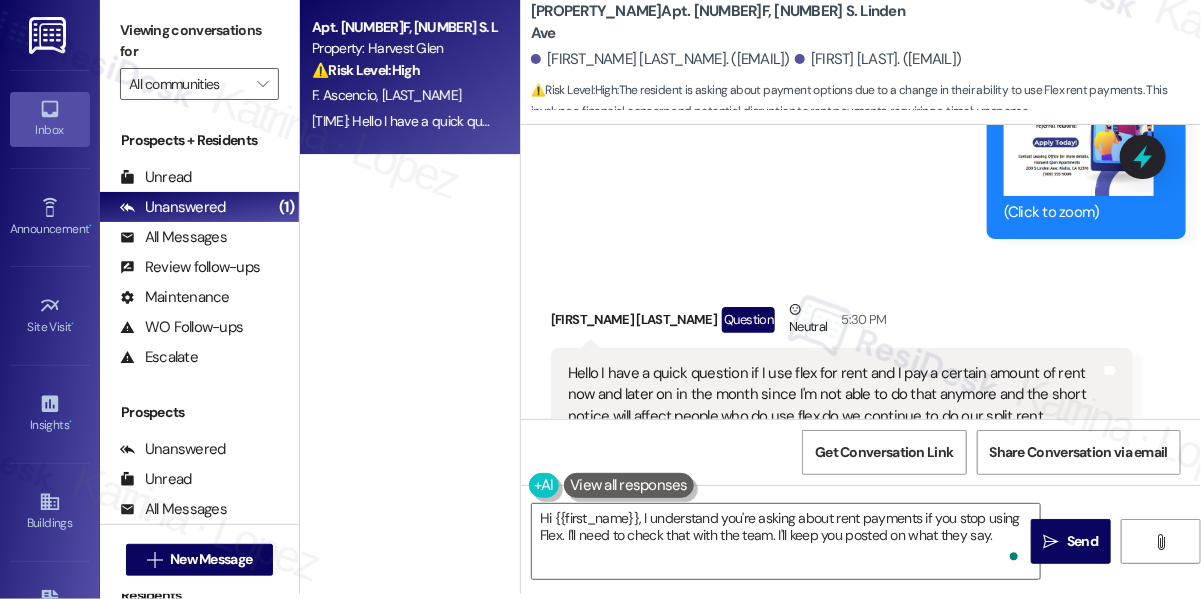 click on "Viewing conversations for" at bounding box center (199, 41) 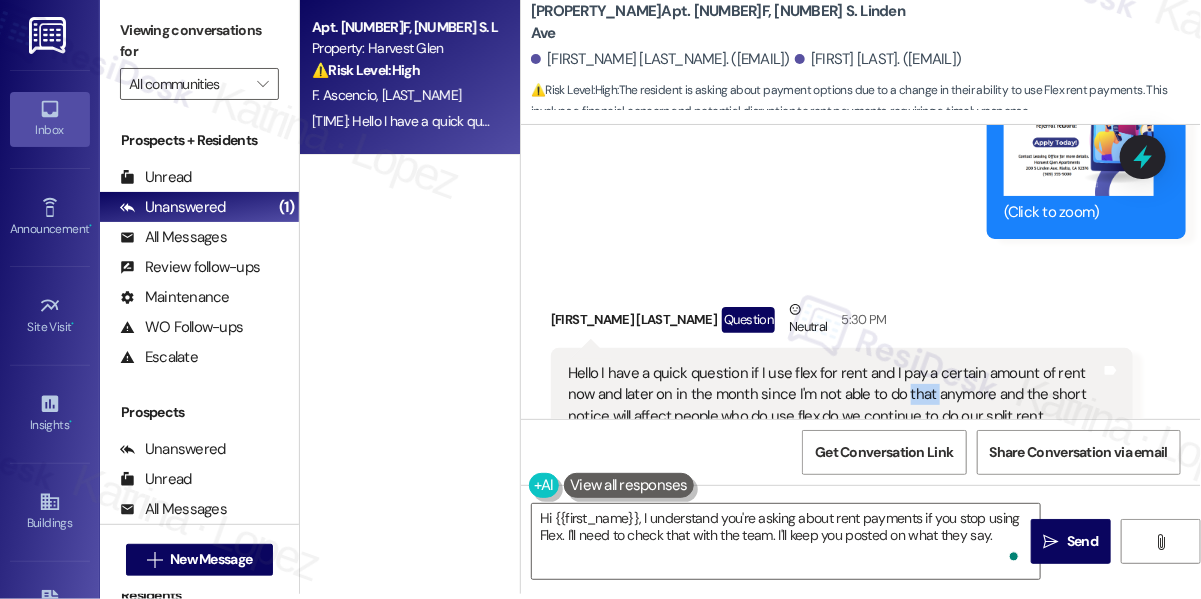 click on "Hello I have a quick question if I use flex for rent and I pay a certain amount of rent now and later on in the month since I'm not able to do that anymore and the short notice will affect people who do use flex do we continue to do our split rent payments in money order forms on the dates they are due ?" at bounding box center [834, 406] 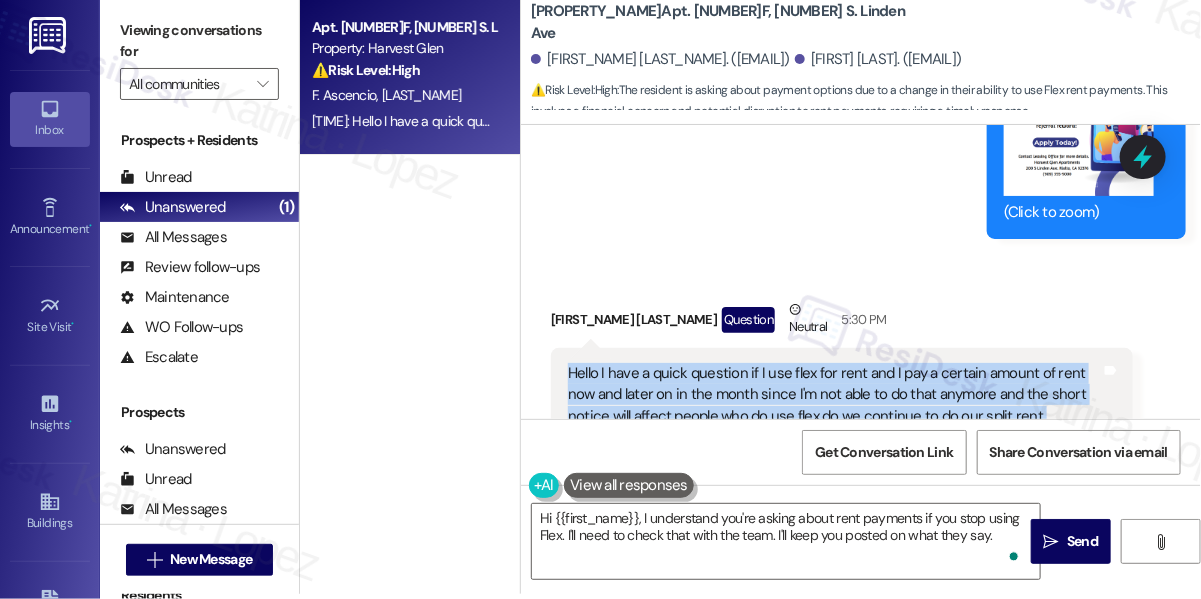 click on "Hello I have a quick question if I use flex for rent and I pay a certain amount of rent now and later on in the month since I'm not able to do that anymore and the short notice will affect people who do use flex do we continue to do our split rent payments in money order forms on the dates they are due ?" at bounding box center (834, 406) 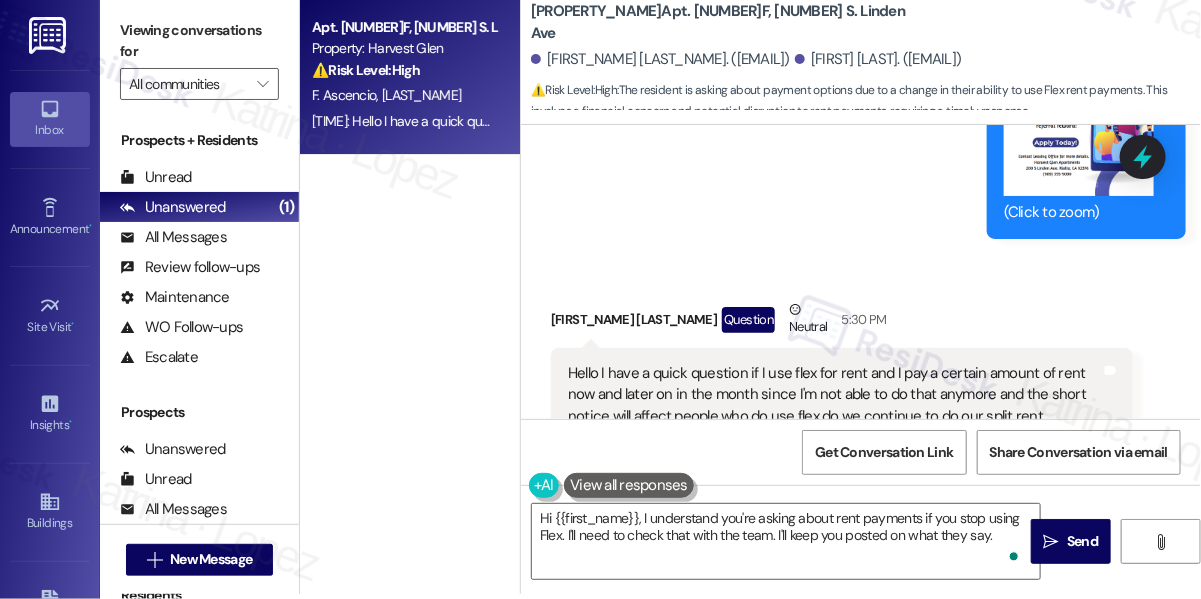 click on "Viewing conversations for All communities " at bounding box center [199, 57] 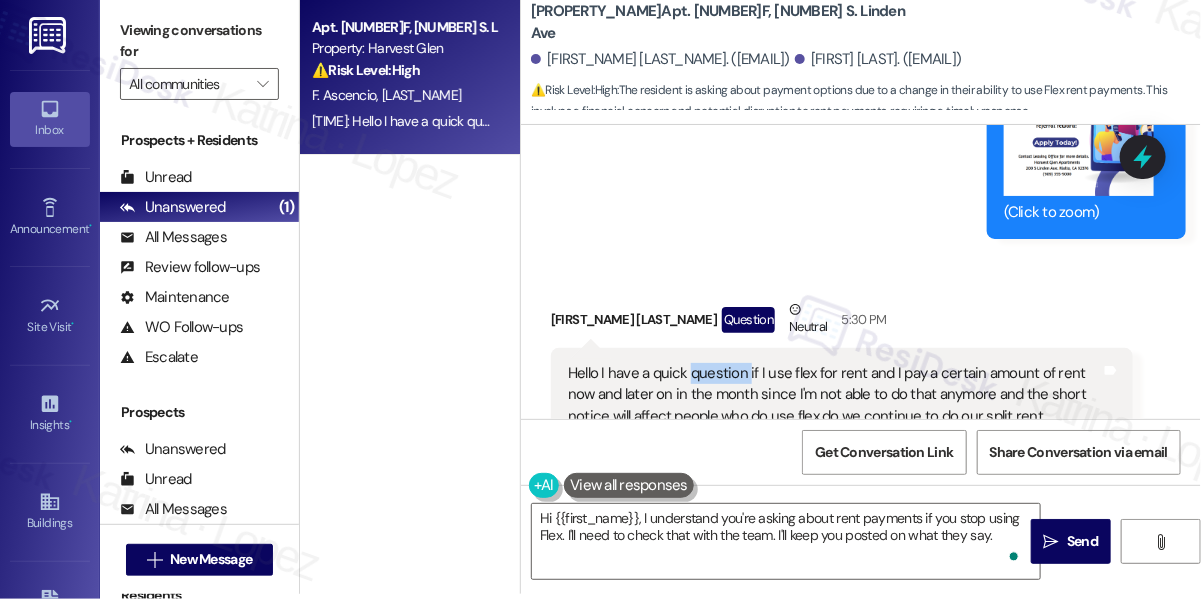 click on "Hello I have a quick question if I use flex for rent and I pay a certain amount of rent now and later on in the month since I'm not able to do that anymore and the short notice will affect people who do use flex do we continue to do our split rent payments in money order forms on the dates they are due ?" at bounding box center [834, 406] 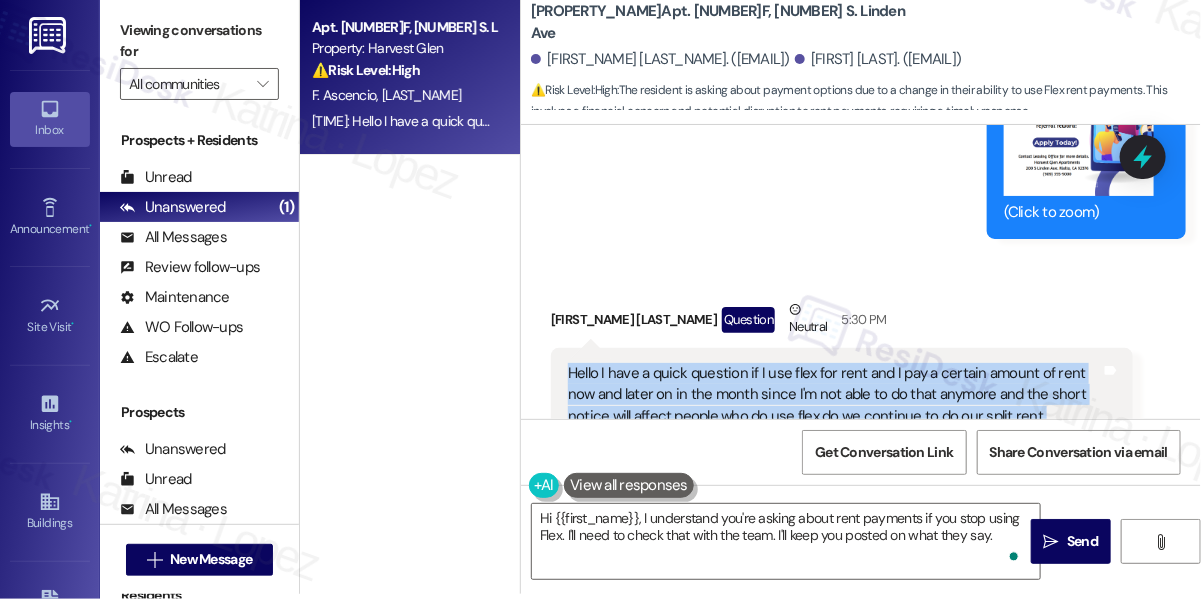 click on "Hello I have a quick question if I use flex for rent and I pay a certain amount of rent now and later on in the month since I'm not able to do that anymore and the short notice will affect people who do use flex do we continue to do our split rent payments in money order forms on the dates they are due ?" at bounding box center [834, 406] 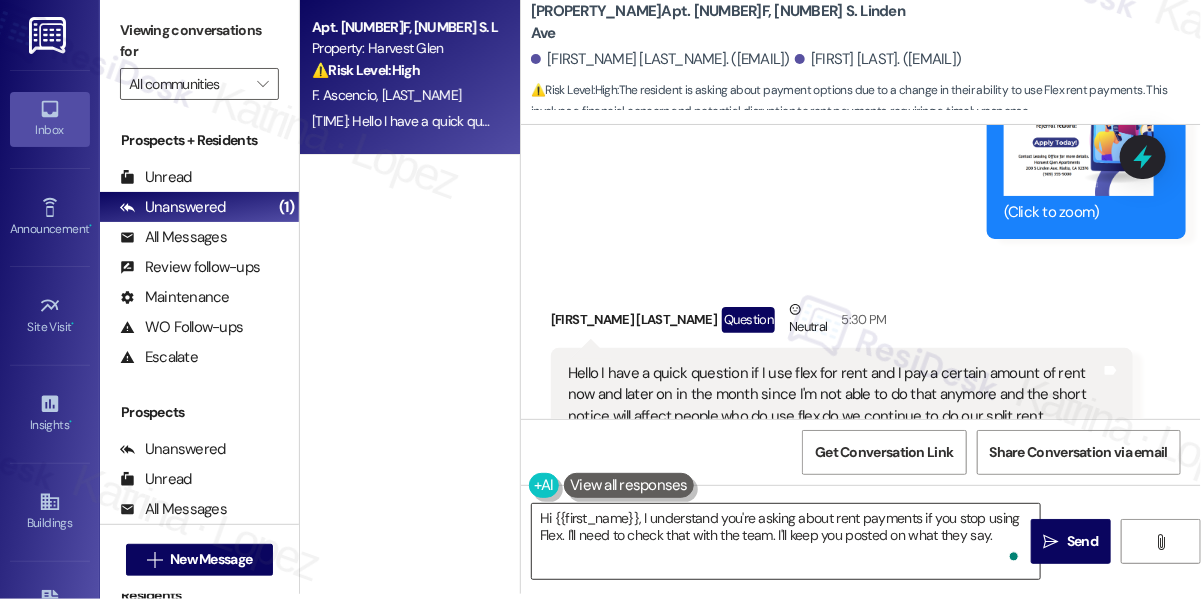 click on "Hi {{first_name}}, I understand you're asking about rent payments if you stop using Flex. I'll need to check that with the team. I'll keep you posted on what they say." at bounding box center (786, 541) 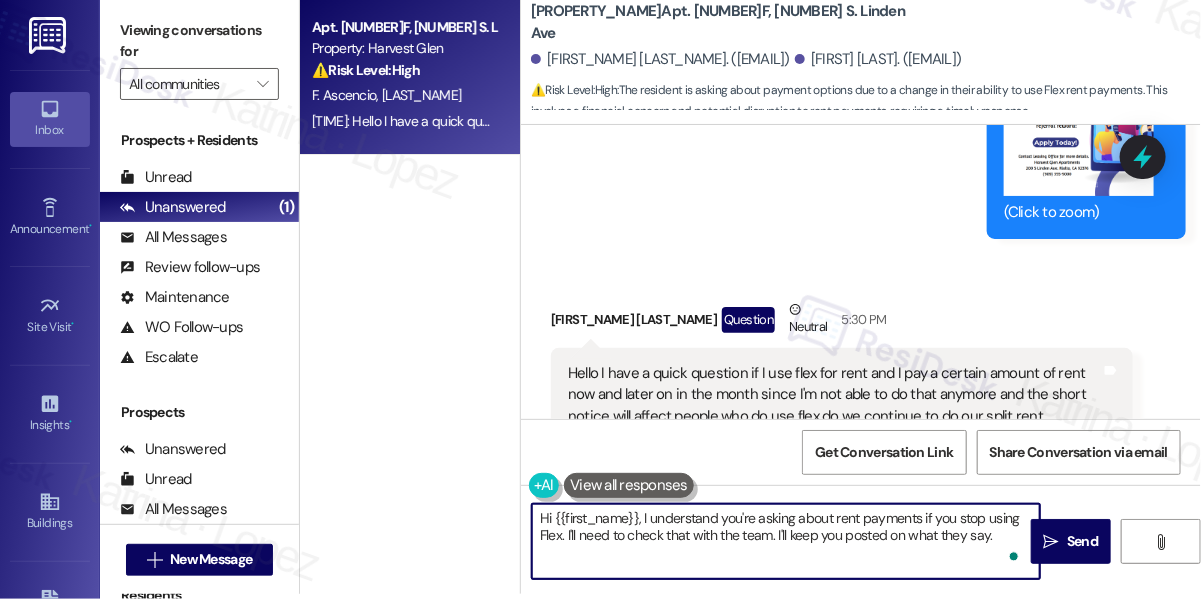click on "Hi {{first_name}}, I understand you're asking about rent payments if you stop using Flex. I'll need to check that with the team. I'll keep you posted on what they say." at bounding box center [786, 541] 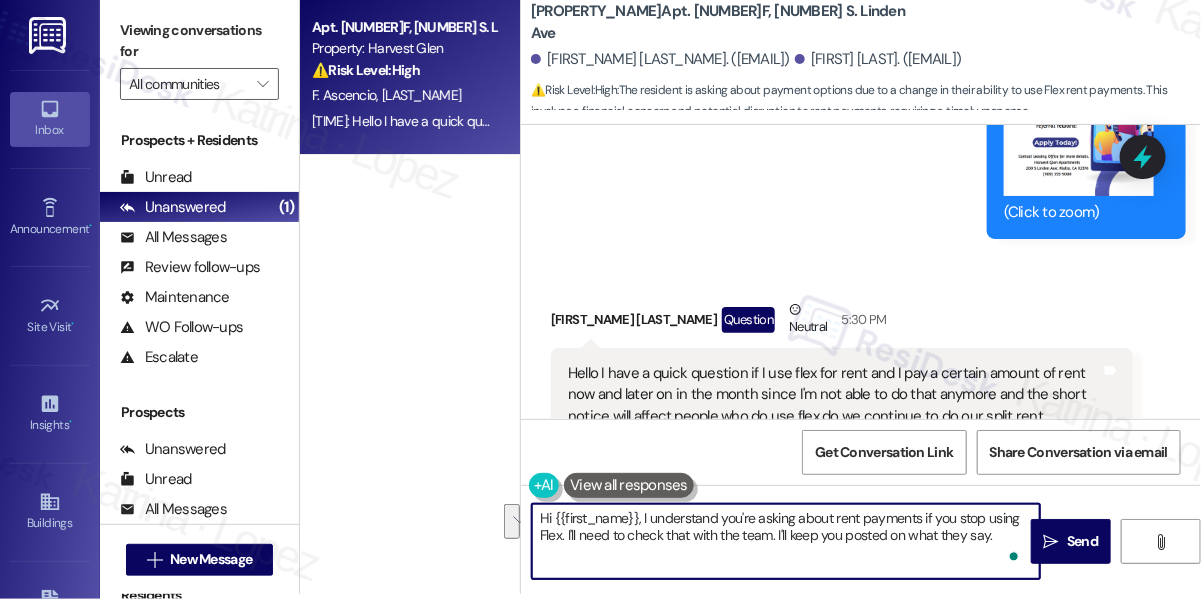 click on "Hi {{first_name}}, I understand you're asking about rent payments if you stop using Flex. I'll need to check that with the team. I'll keep you posted on what they say." at bounding box center (786, 541) 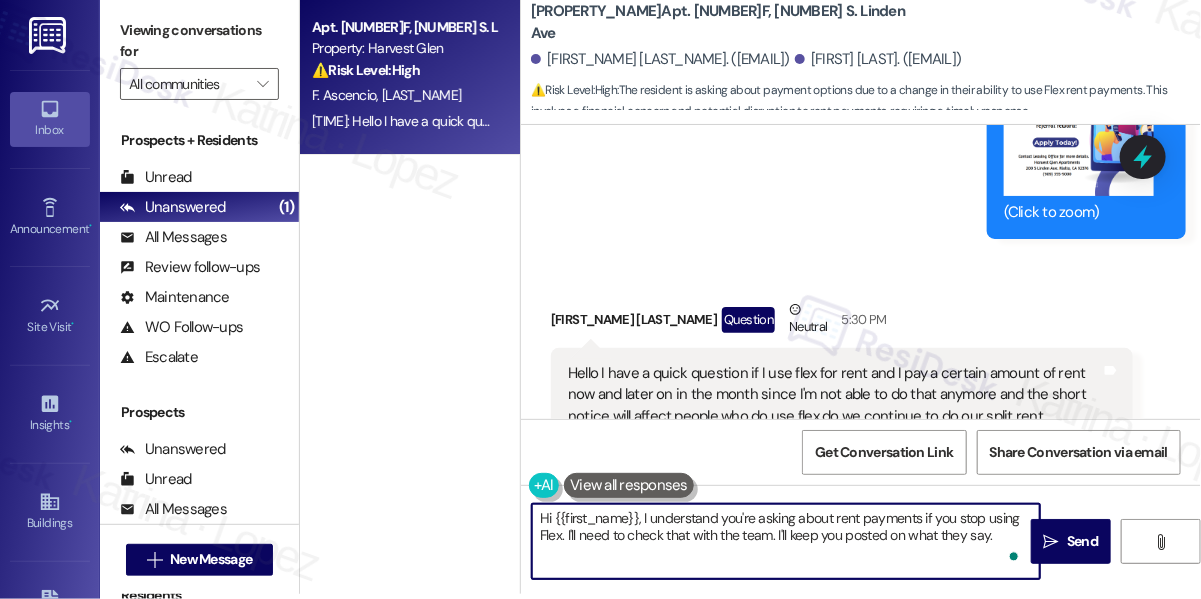 drag, startPoint x: 662, startPoint y: 535, endPoint x: 825, endPoint y: 534, distance: 163.00307 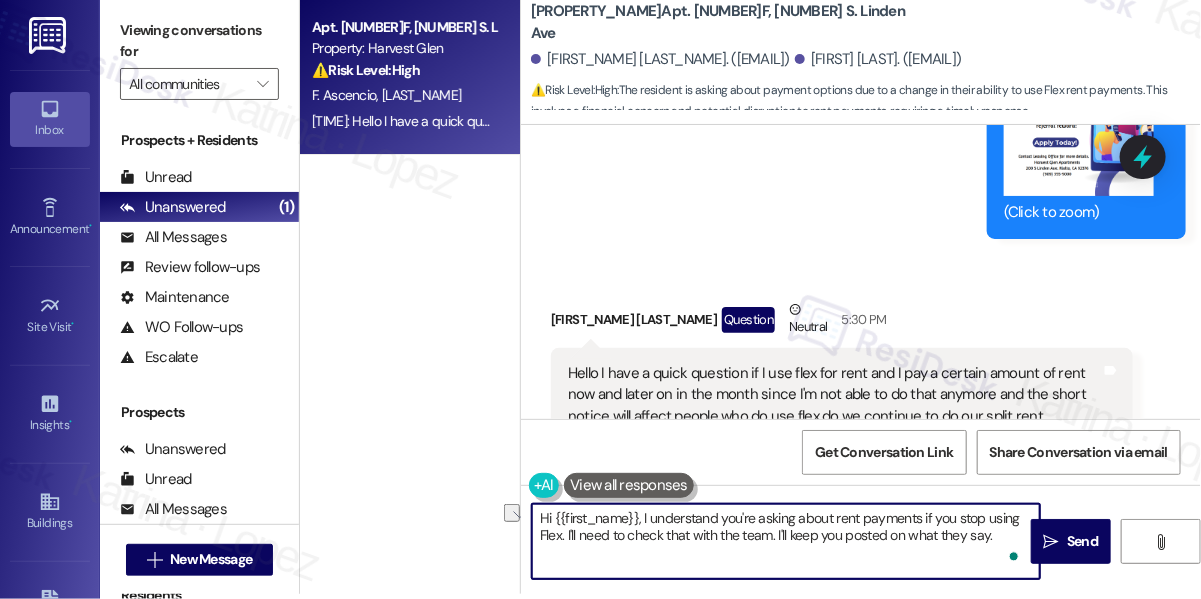 click on "Hi {{first_name}}, I understand you're asking about rent payments if you stop using Flex. I'll need to check that with the team. I'll keep you posted on what they say." at bounding box center [786, 541] 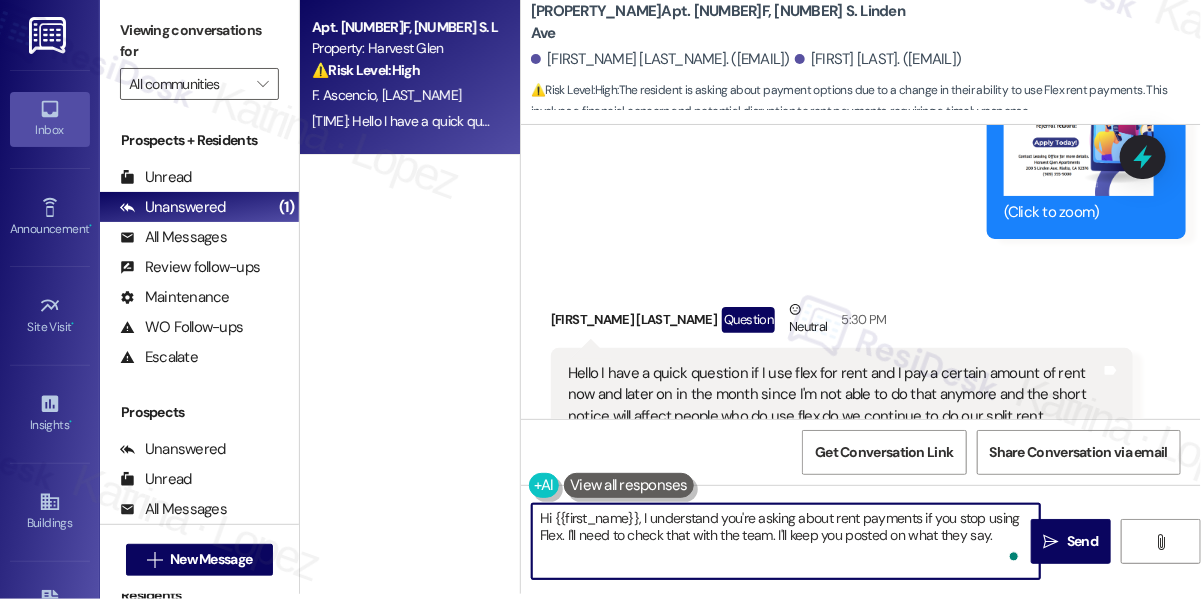 click on "[FIRST] [LAST] Question Neutral [TIME]" at bounding box center (842, 323) 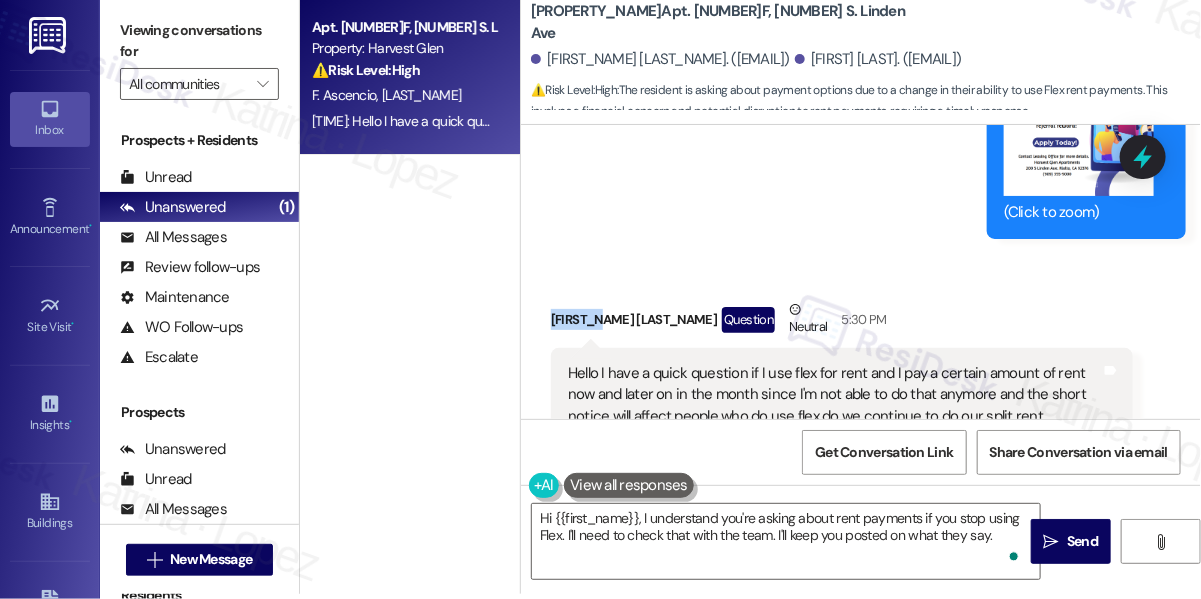 click on "[FIRST] [LAST] Question Neutral [TIME]" at bounding box center [842, 323] 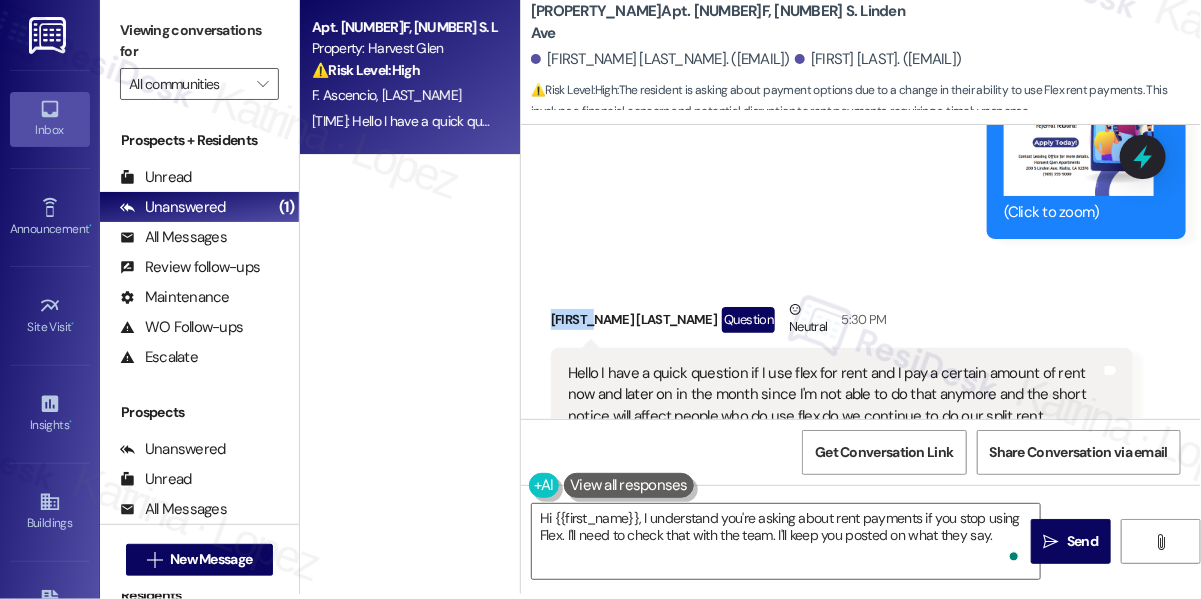 copy on "[FIRST_NAME]" 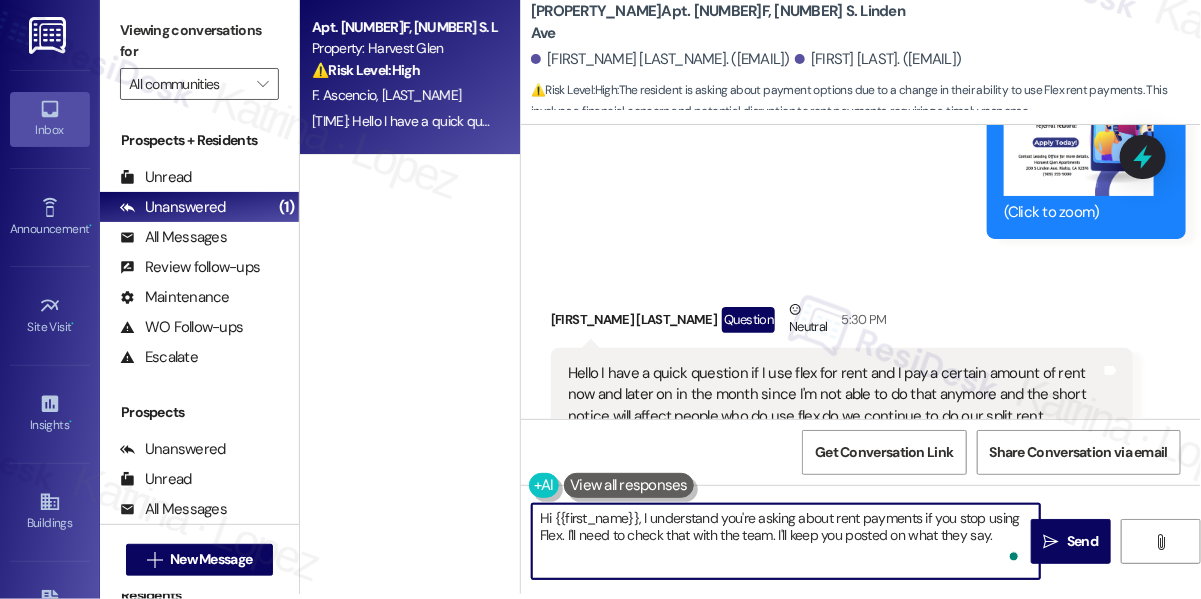 drag, startPoint x: 554, startPoint y: 511, endPoint x: 641, endPoint y: 503, distance: 87.36704 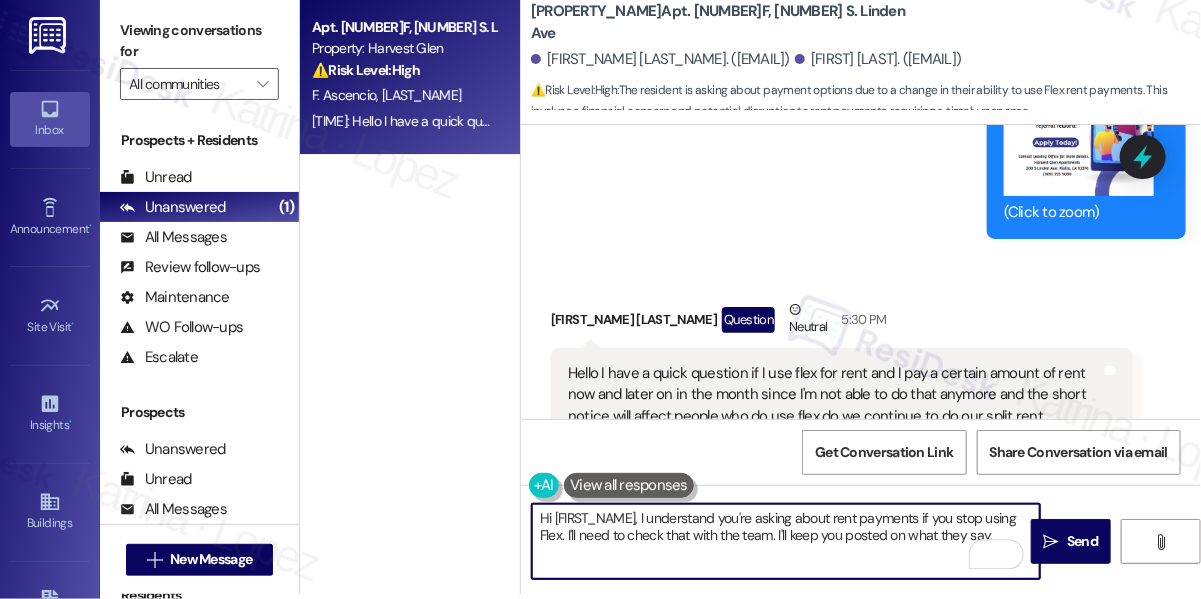 click on "Hi [FIRST_NAME], I understand you're asking about rent payments if you stop using Flex. I'll need to check that with the team. I'll keep you posted on what they say." at bounding box center (786, 541) 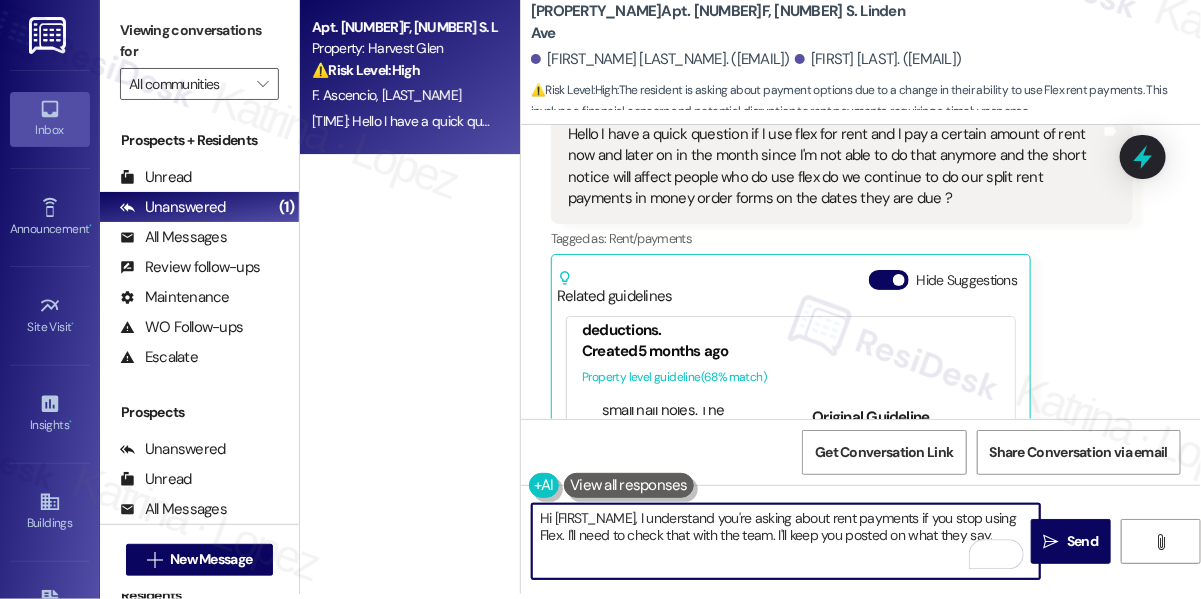scroll, scrollTop: 10681, scrollLeft: 0, axis: vertical 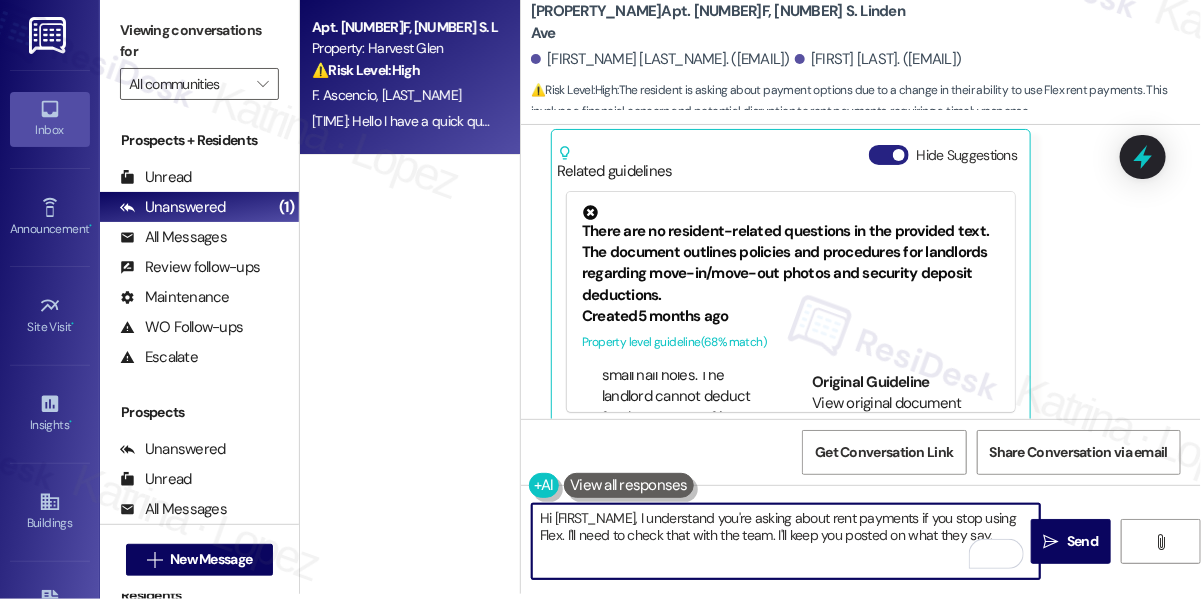 click at bounding box center (899, 155) 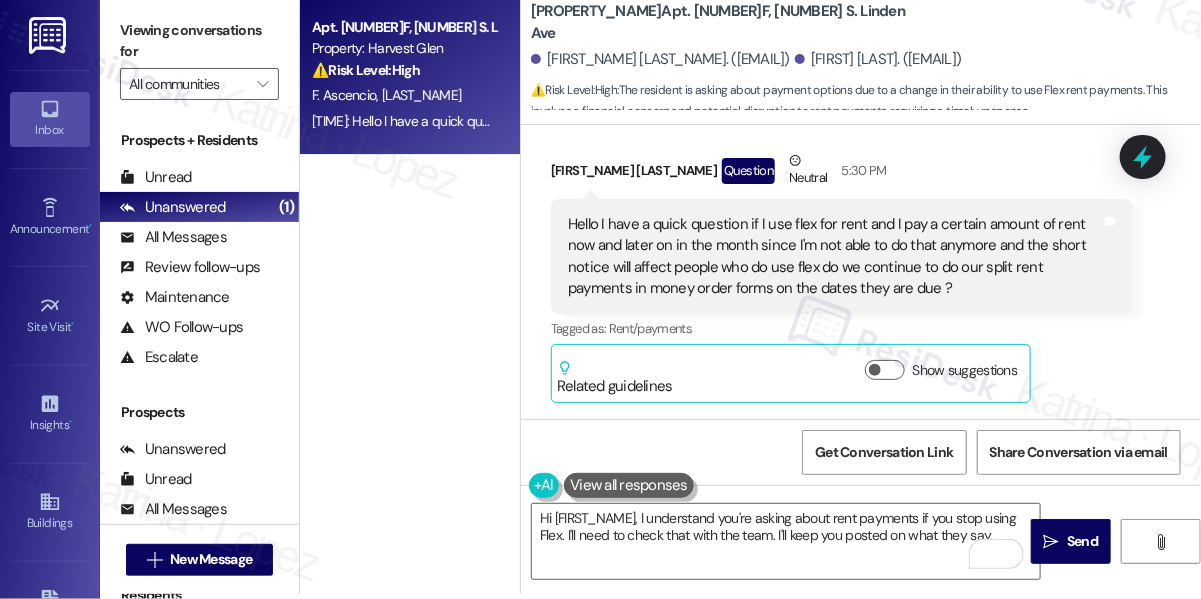 scroll, scrollTop: 10442, scrollLeft: 0, axis: vertical 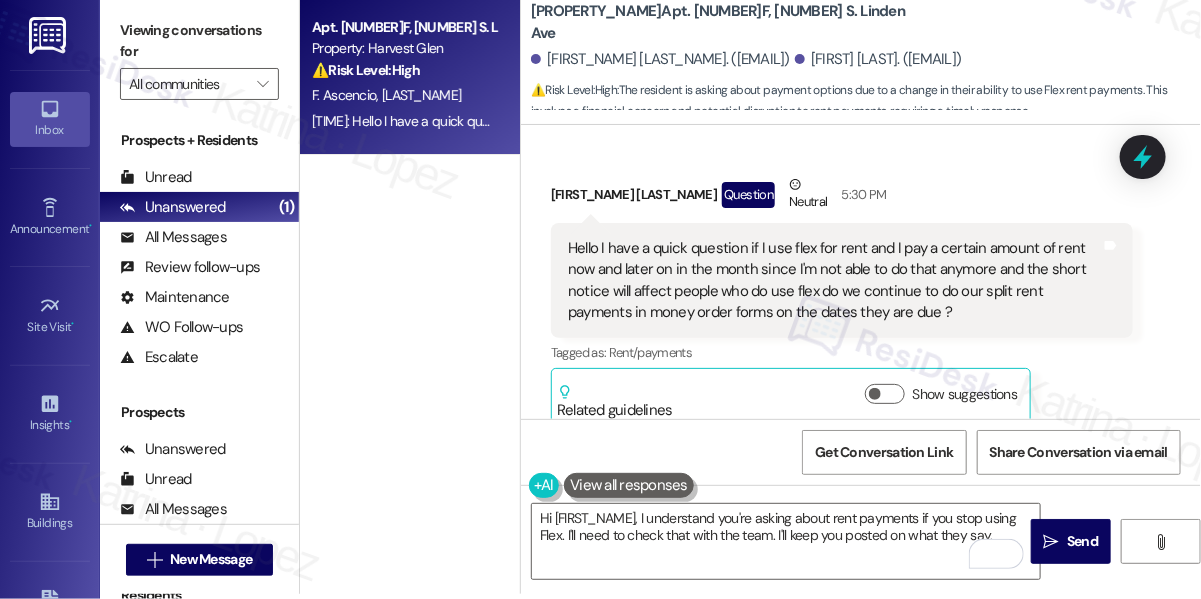 click on "Viewing conversations for All communities " at bounding box center (199, 57) 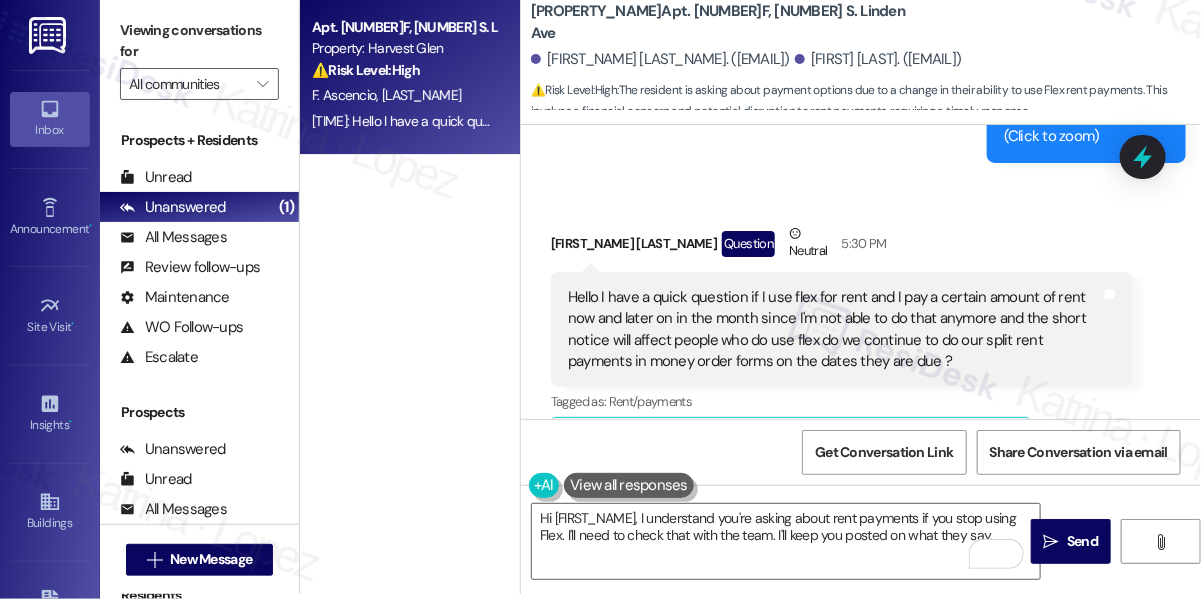 scroll, scrollTop: 10351, scrollLeft: 0, axis: vertical 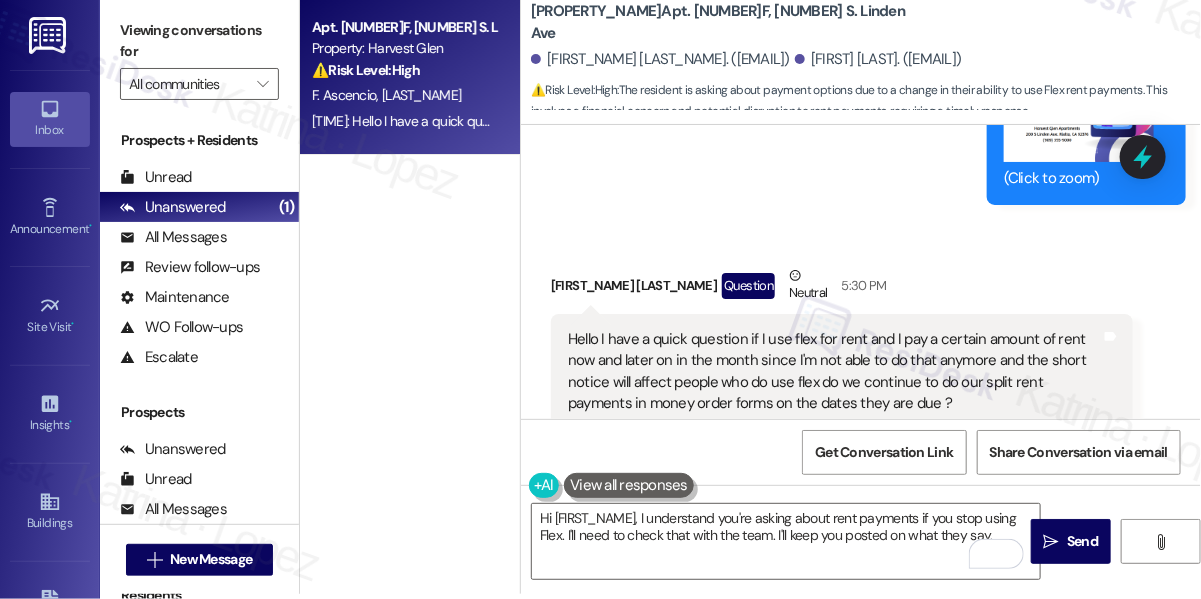 click on "Hello I have a quick question if I use flex for rent and I pay a certain amount of rent now and later on in the month since I'm not able to do that anymore and the short notice will affect people who do use flex do we continue to do our split rent payments in money order forms on the dates they are due ?" at bounding box center [834, 372] 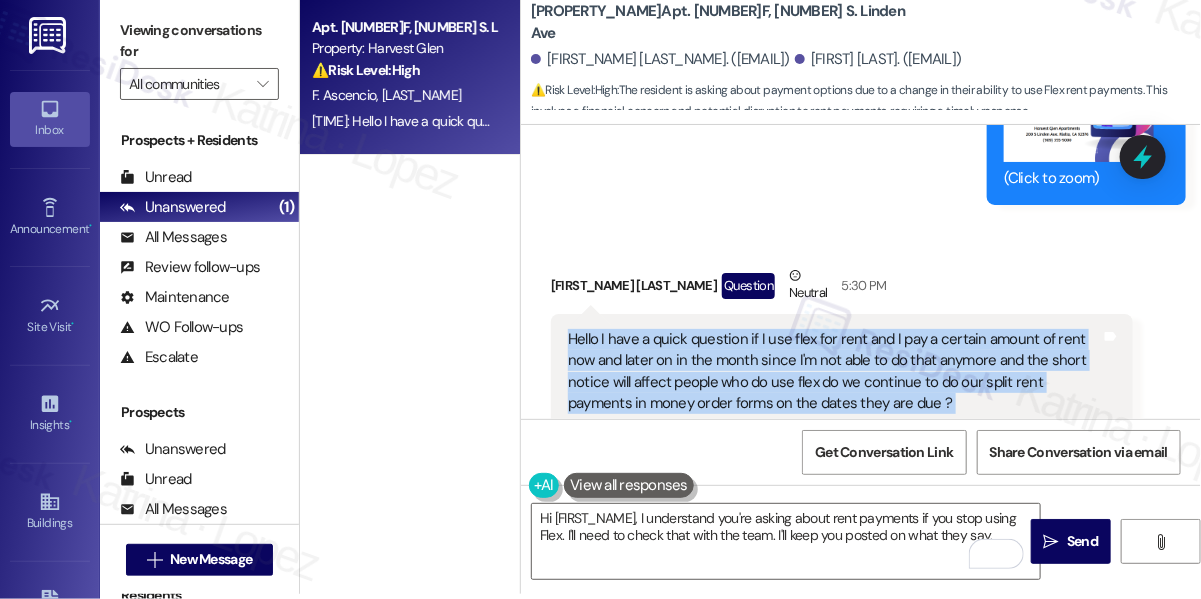 click on "Hello I have a quick question if I use flex for rent and I pay a certain amount of rent now and later on in the month since I'm not able to do that anymore and the short notice will affect people who do use flex do we continue to do our split rent payments in money order forms on the dates they are due ?" at bounding box center (834, 372) 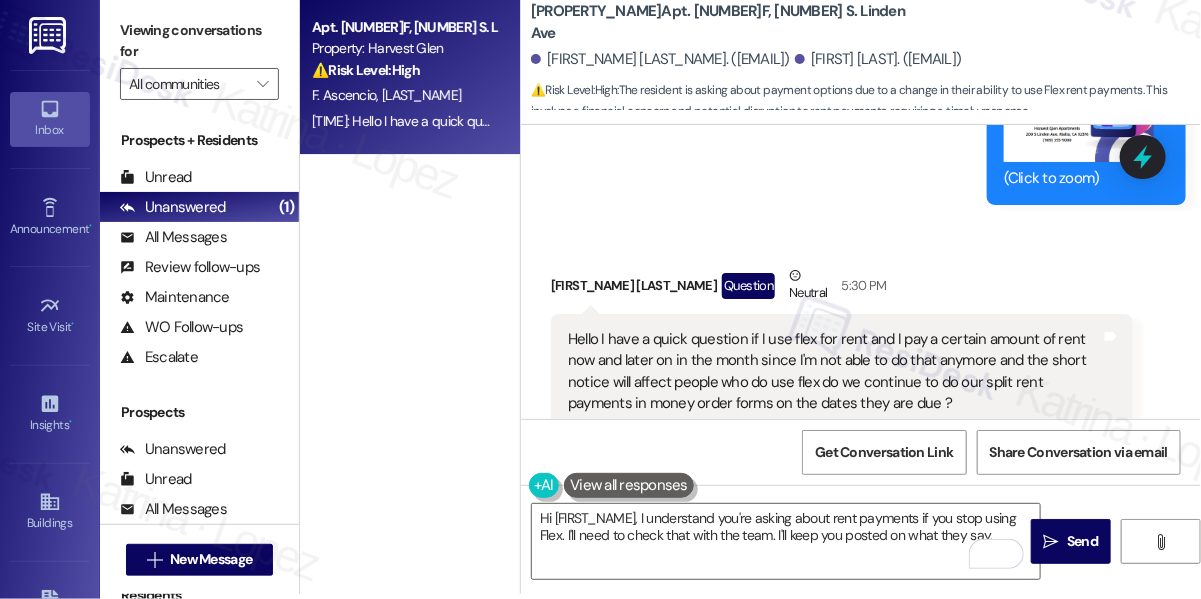 click on "Viewing conversations for" at bounding box center [199, 41] 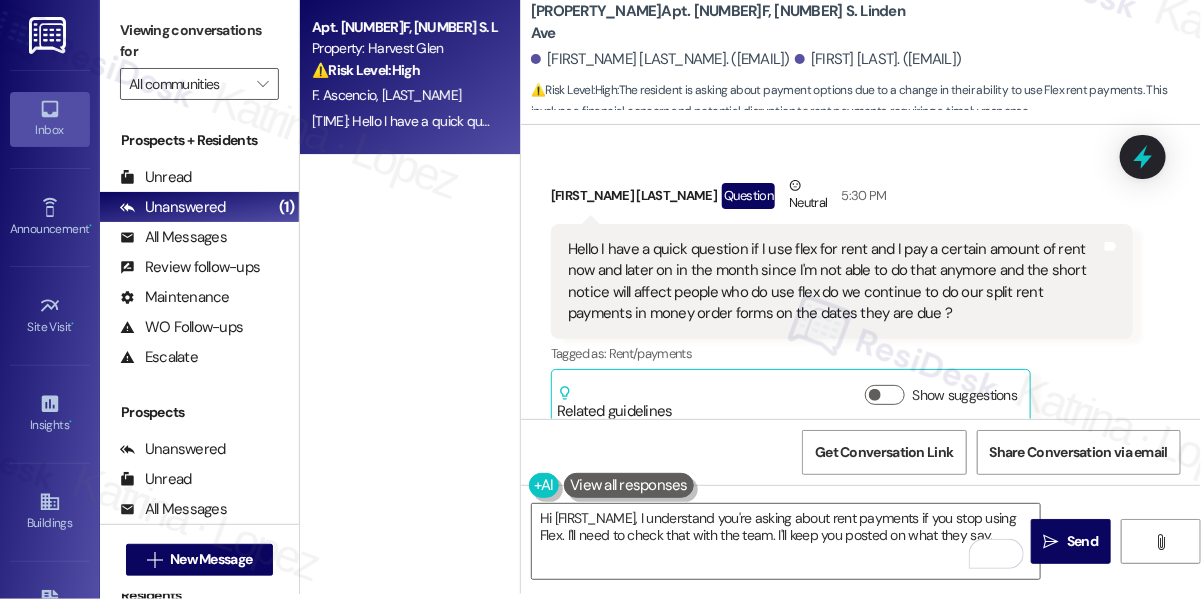 scroll, scrollTop: 10442, scrollLeft: 0, axis: vertical 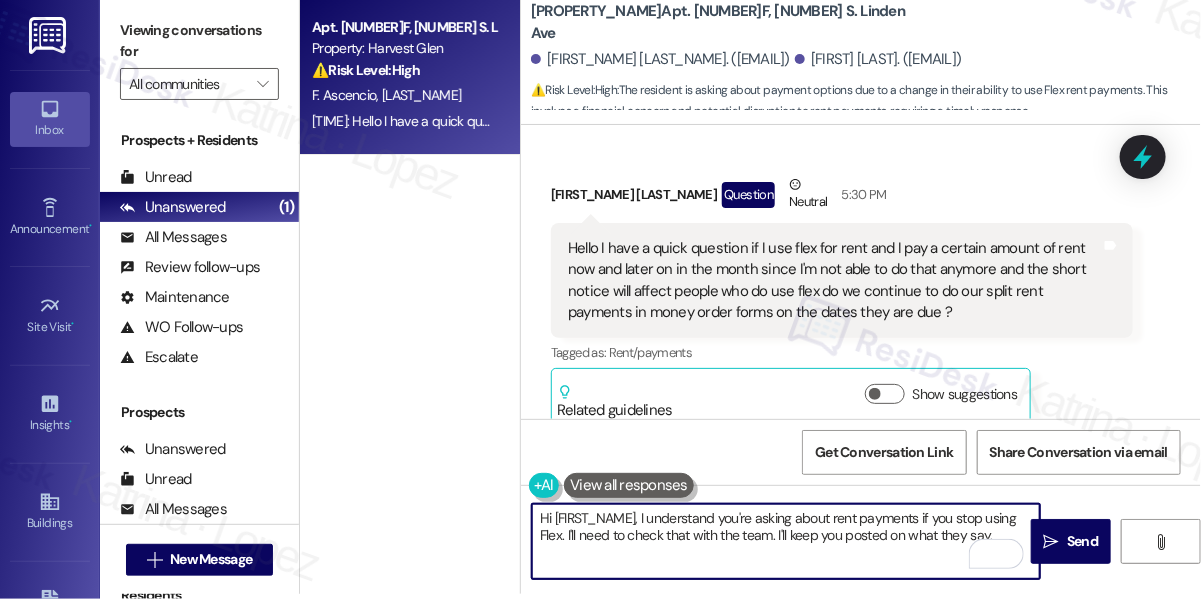 click on "Hi [FIRST_NAME], I understand you're asking about rent payments if you stop using Flex. I'll need to check that with the team. I'll keep you posted on what they say." at bounding box center (786, 541) 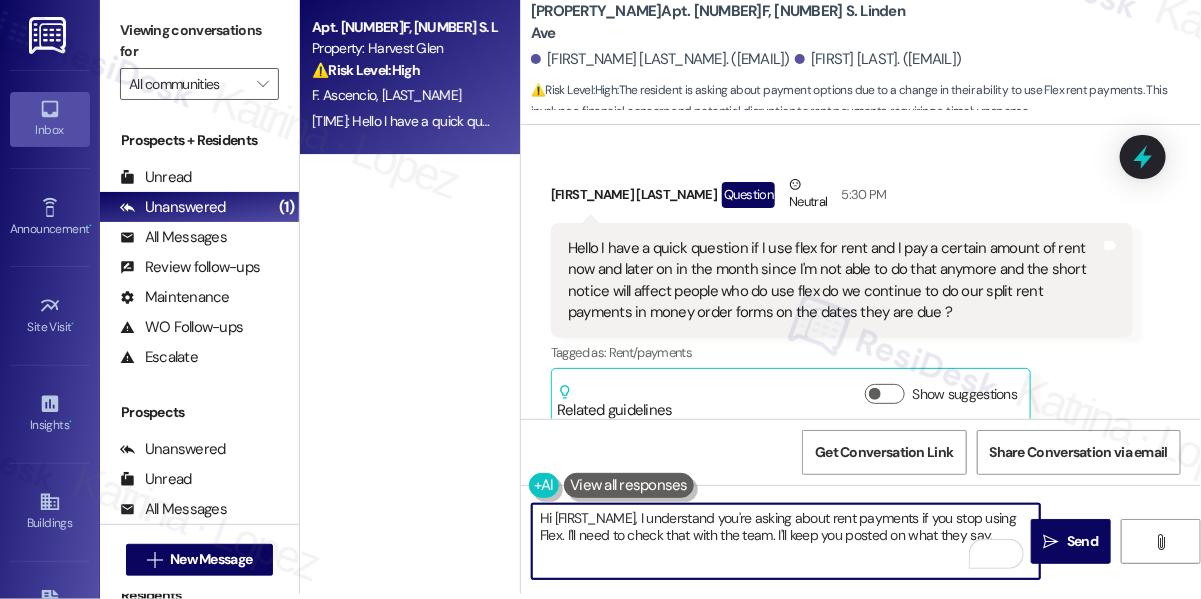 click on "Hi [FIRST_NAME], I understand you're asking about rent payments if you stop using Flex. I'll need to check that with the team. I'll keep you posted on what they say." at bounding box center (786, 541) 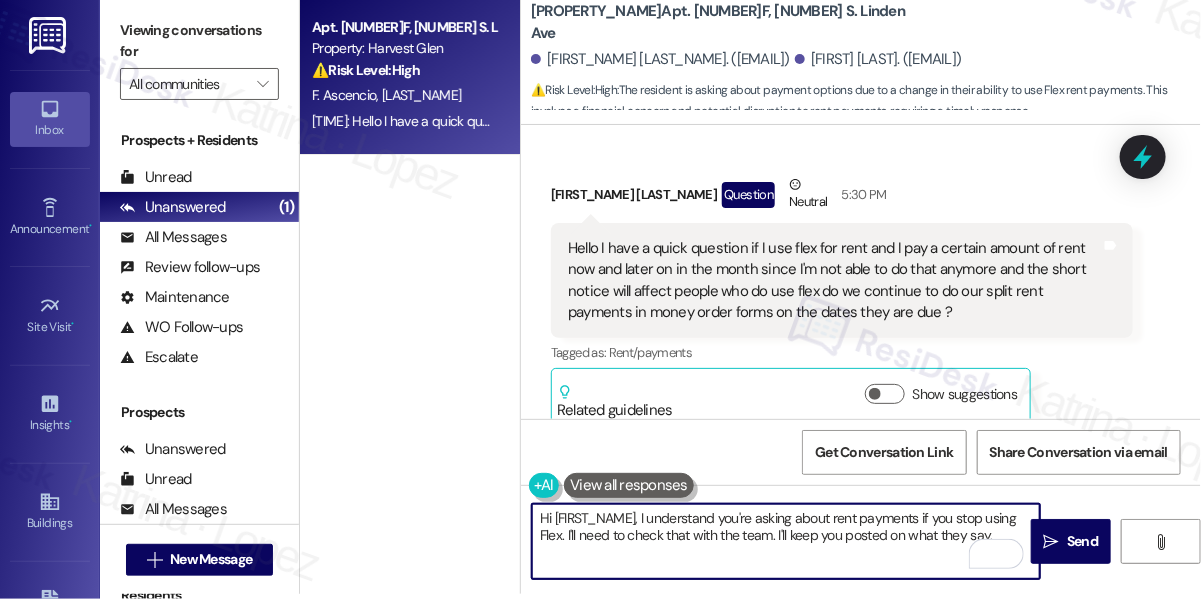 click on "Hi [FIRST_NAME], I understand you're asking about rent payments if you stop using Flex. I'll need to check that with the team. I'll keep you posted on what they say." at bounding box center [786, 541] 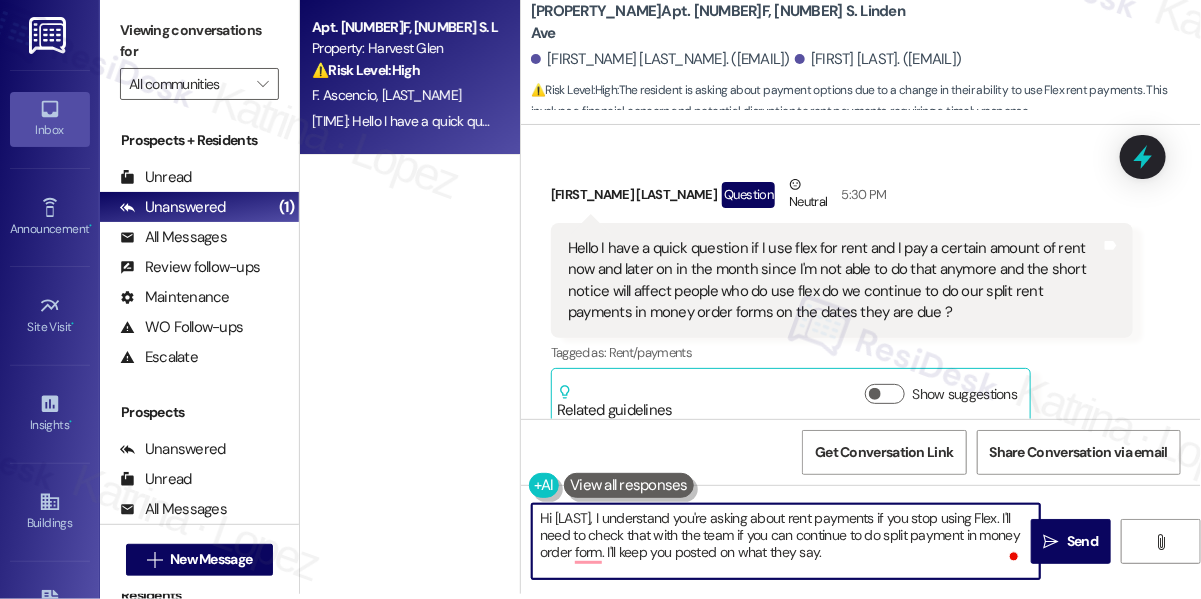click on "Hi [LAST], I understand you're asking about rent payments if you stop using Flex. I'll need to check that with the team if you can continue to do split payment in money order form. I'll keep you posted on what they say." at bounding box center (786, 541) 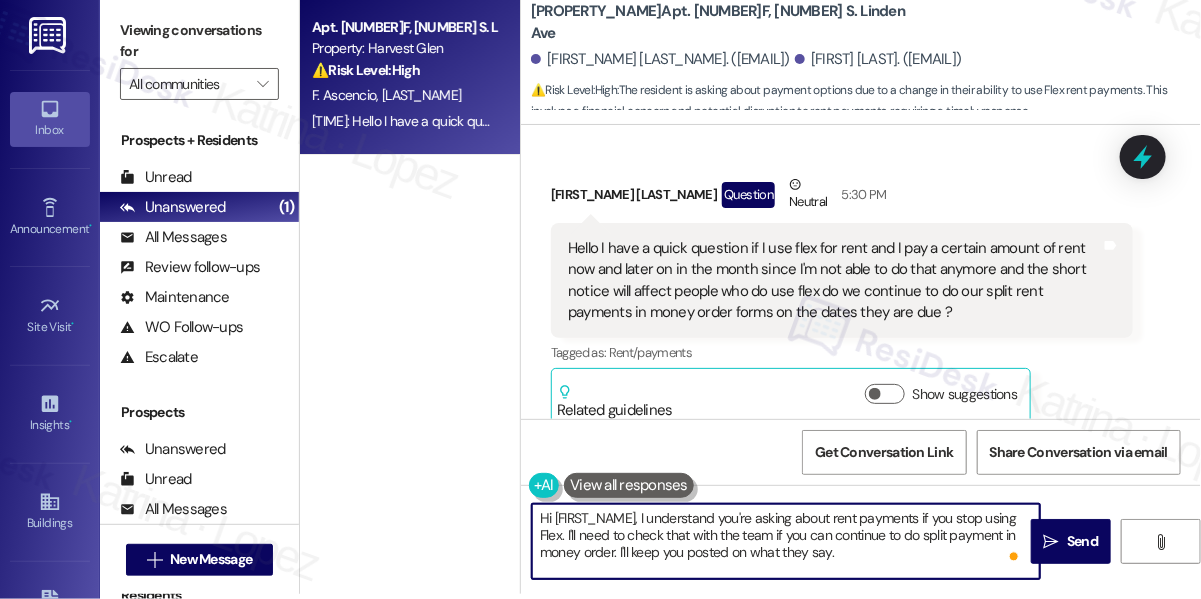click on "Hi [FIRST_NAME], I understand you're asking about rent payments if you stop using Flex. I'll need to check that with the team if you can continue to do split payment in money order. I'll keep you posted on what they say." at bounding box center [786, 541] 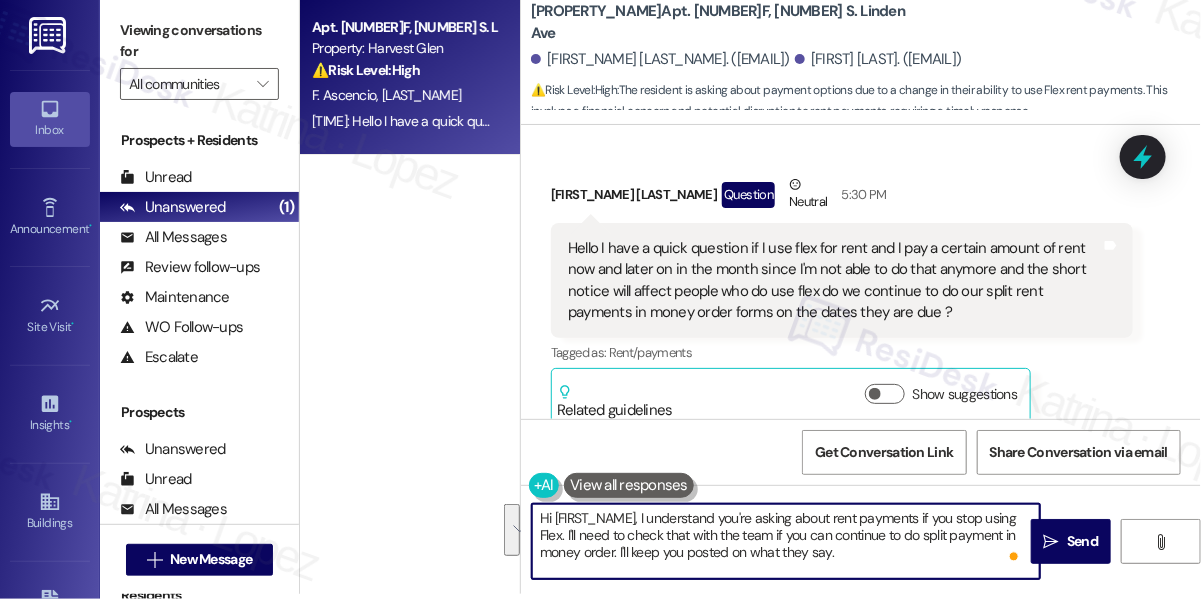 click on "Hi [FIRST_NAME], I understand you're asking about rent payments if you stop using Flex. I'll need to check that with the team if you can continue to do split payment in money order. I'll keep you posted on what they say." at bounding box center (786, 541) 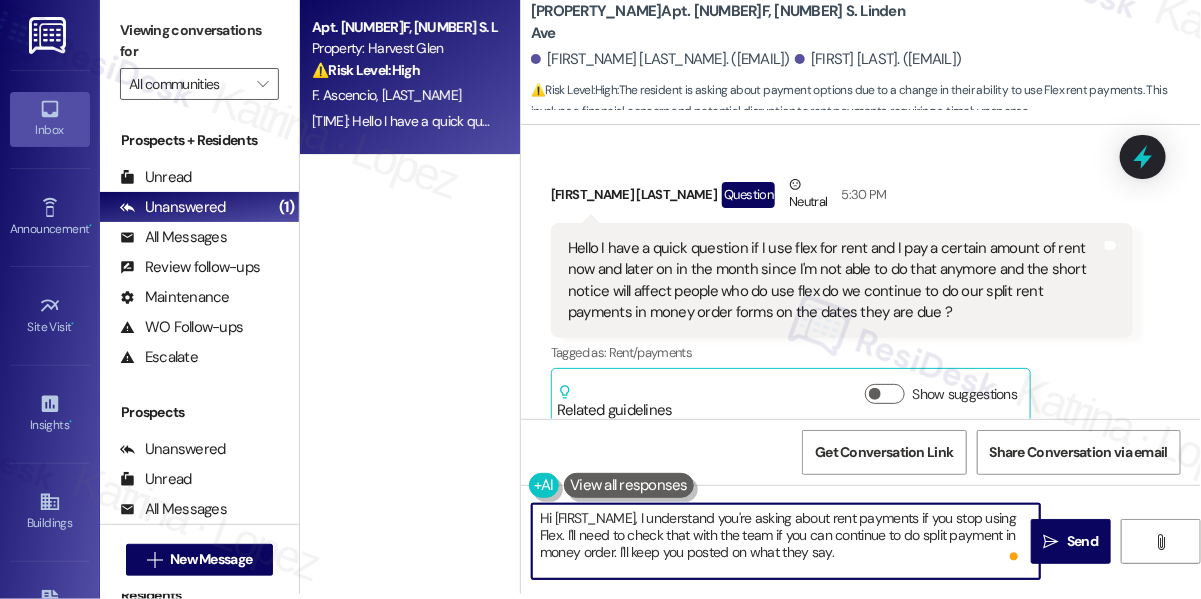 click on "Hi [FIRST_NAME], I understand you're asking about rent payments if you stop using Flex. I'll need to check that with the team if you can continue to do split payment in money order. I'll keep you posted on what they say." at bounding box center (786, 541) 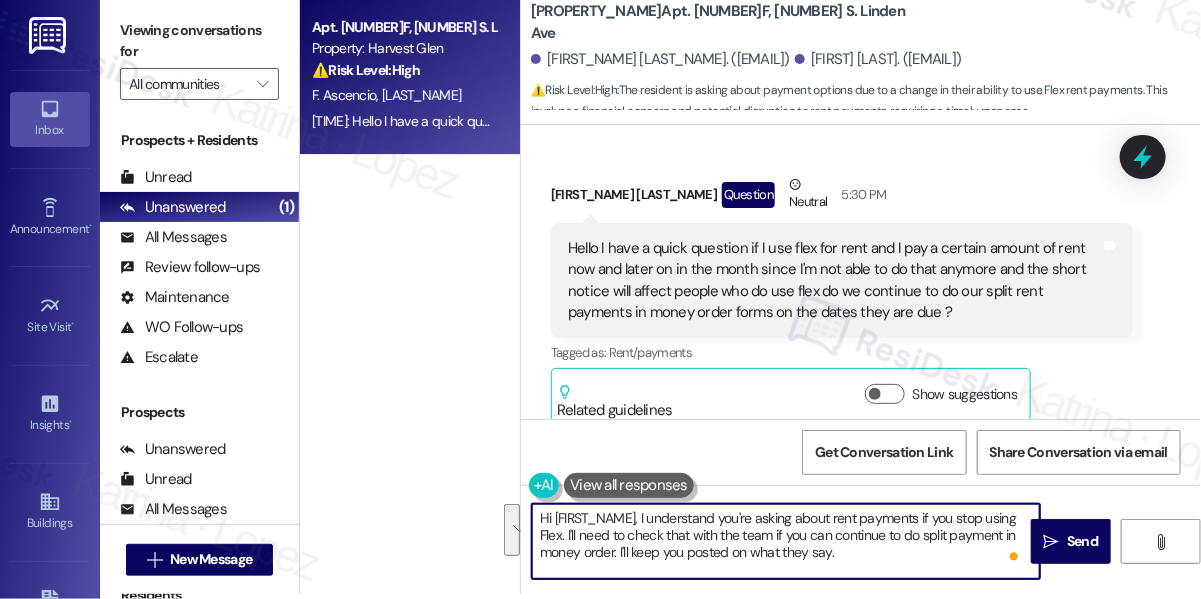 click on "Hi [FIRST_NAME], I understand you're asking about rent payments if you stop using Flex. I'll need to check that with the team if you can continue to do split payment in money order. I'll keep you posted on what they say." at bounding box center (786, 541) 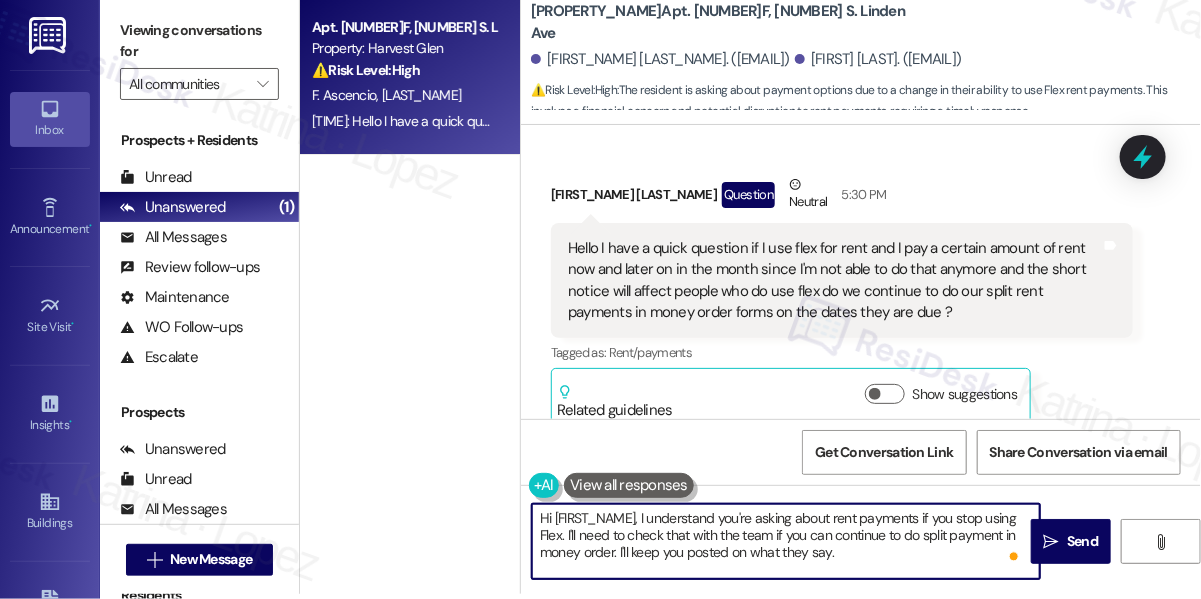 click on "Hi [FIRST_NAME], I understand you're asking about rent payments if you stop using Flex. I'll need to check that with the team if you can continue to do split payment in money order. I'll keep you posted on what they say." at bounding box center [786, 541] 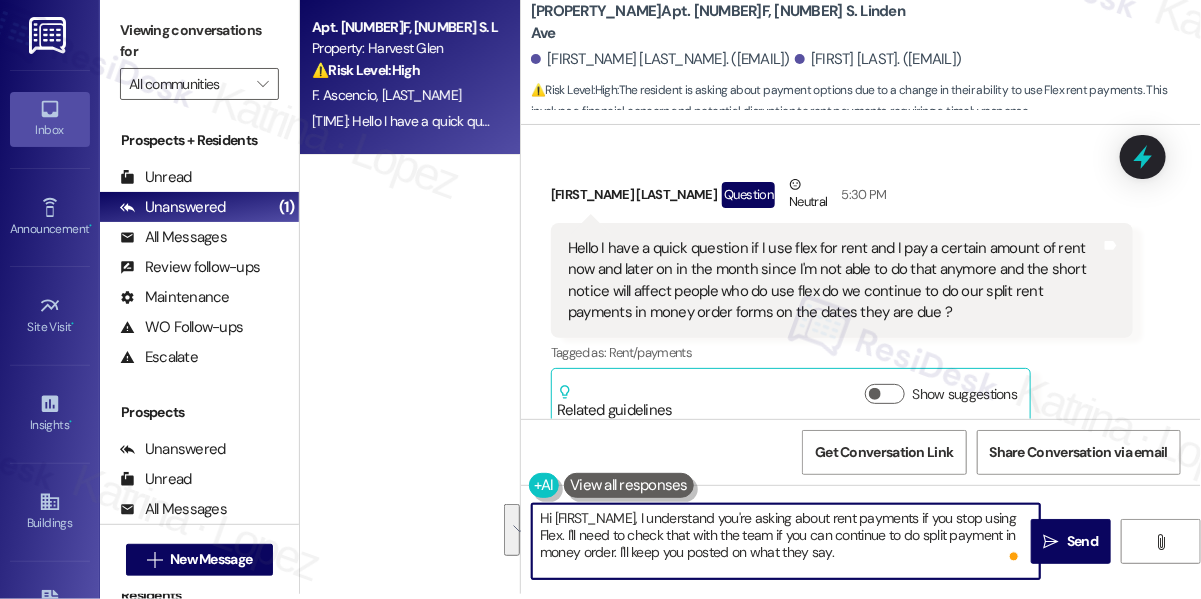 click on "Hi [FIRST_NAME], I understand you're asking about rent payments if you stop using Flex. I'll need to check that with the team if you can continue to do split payment in money order. I'll keep you posted on what they say." at bounding box center (786, 541) 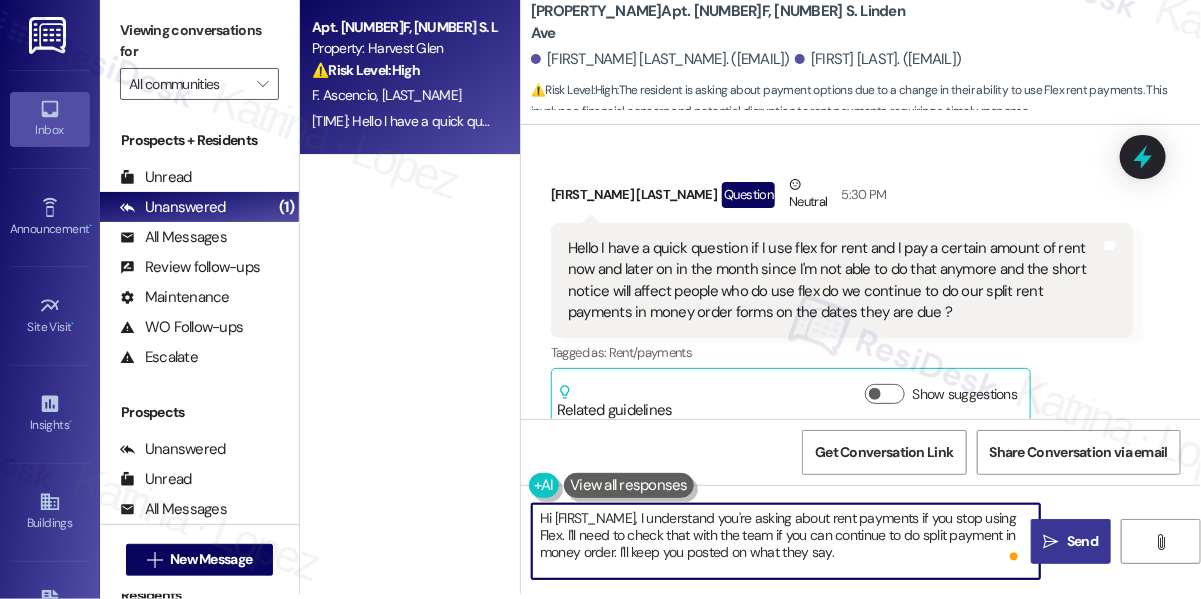 type on "Hi [FIRST_NAME], I understand you're asking about rent payments if you stop using Flex. I'll need to check that with the team if you can continue to do split payment in money order. I'll keep you posted on what they say." 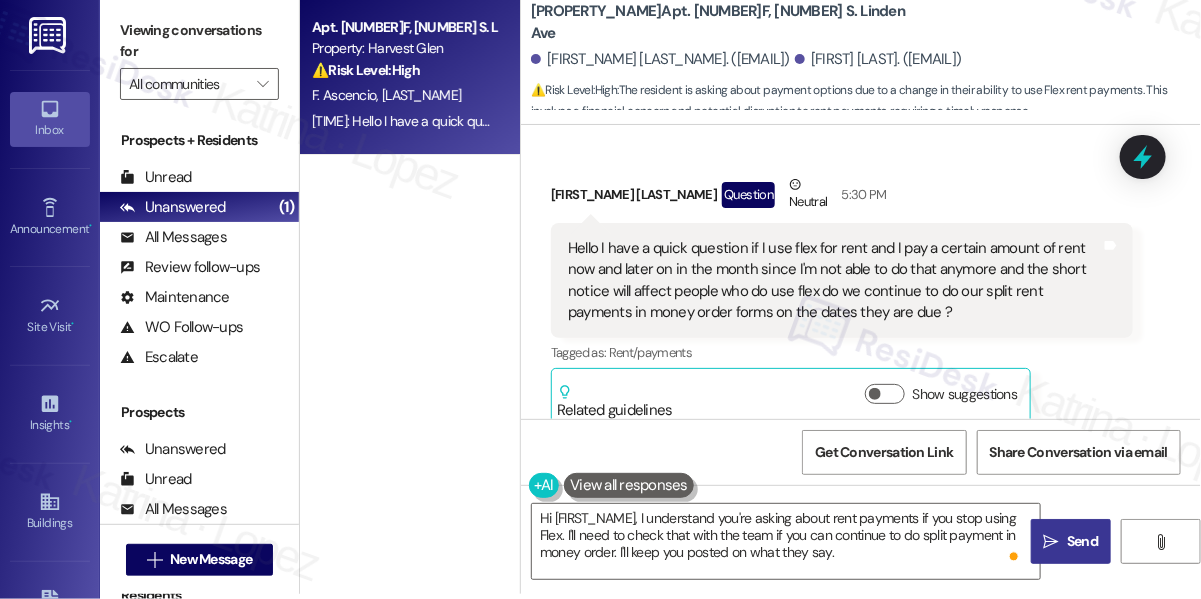 click on "Send" at bounding box center (1082, 541) 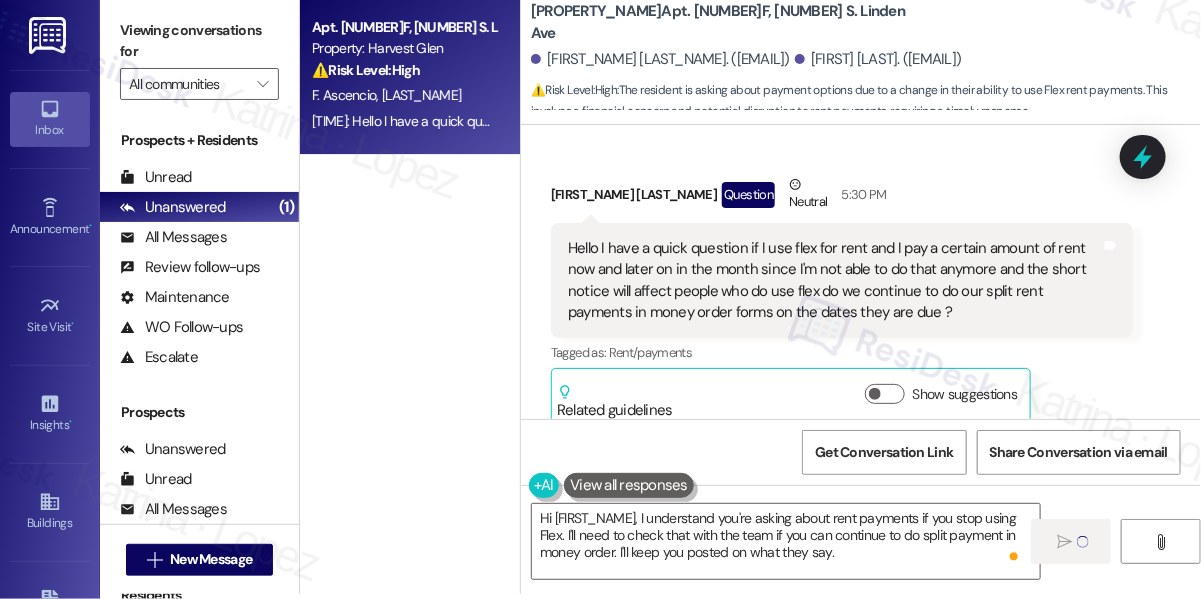 type 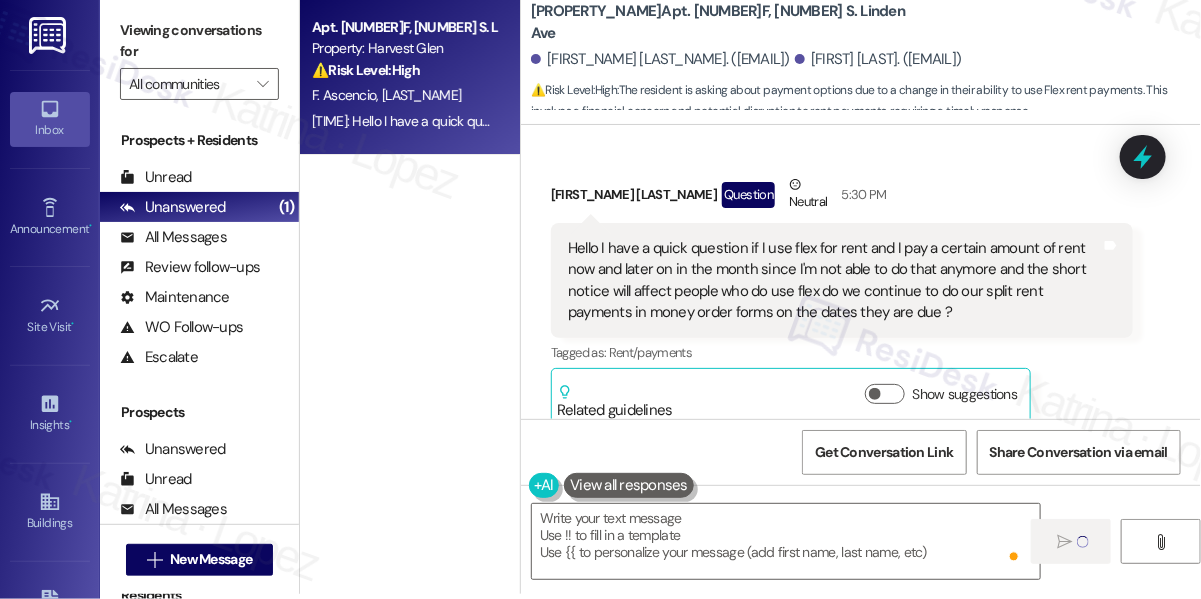 scroll, scrollTop: 10441, scrollLeft: 0, axis: vertical 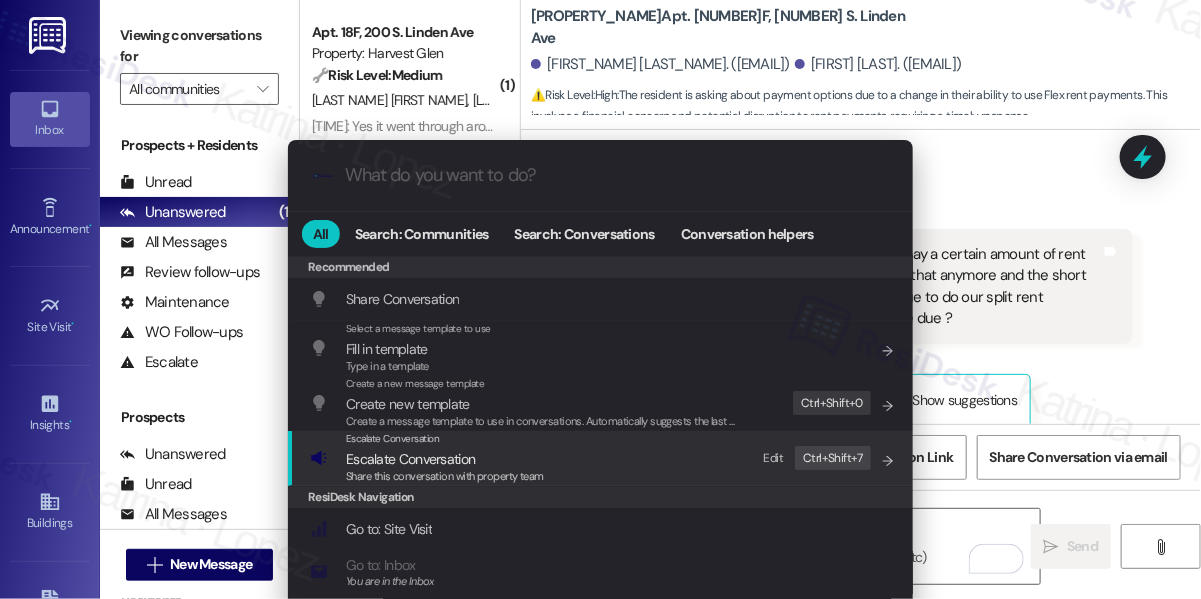 click on "Escalate Conversation Escalate Conversation Share this conversation with property team Edit Ctrl+ Shift+ 7" at bounding box center [602, 458] 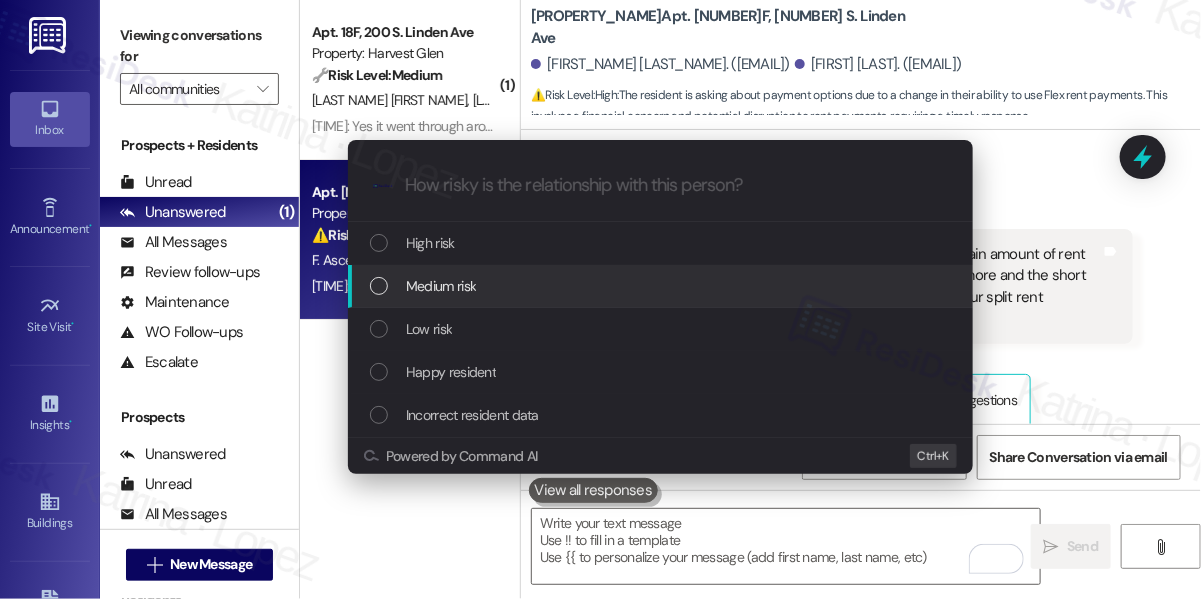 click on "Medium risk" at bounding box center (662, 286) 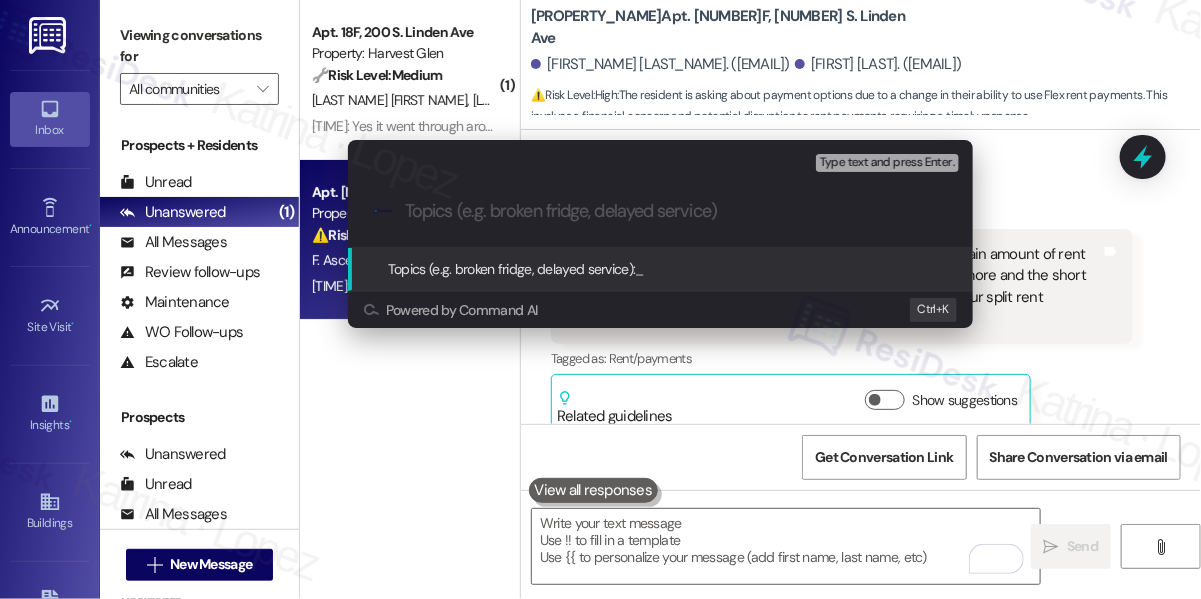 click on "Escalate Conversation Medium risk Topics (e.g. broken fridge, delayed service) Any messages to highlight in the email? Type text and press Enter. .cls-1{fill:#0a055f;}.cls-2{fill:#0cc4c4;} resideskLogoBlueOrange Topics (e.g. broken fridge, delayed service):  _ Powered by Command AI Ctrl+ K" at bounding box center [600, 299] 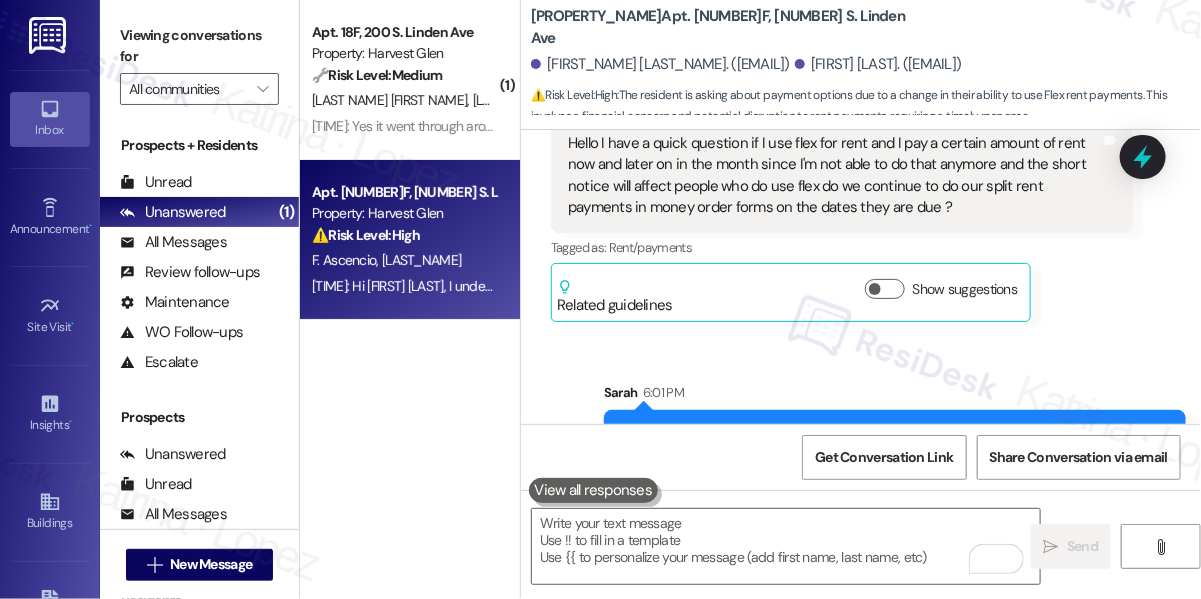 scroll, scrollTop: 10624, scrollLeft: 0, axis: vertical 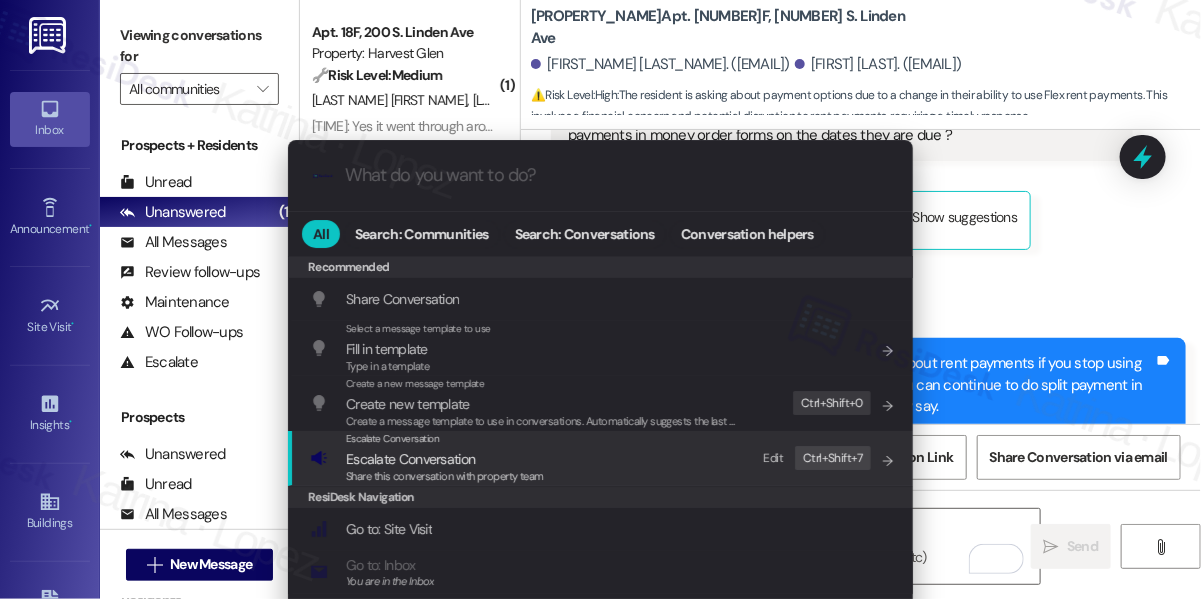 click on "Escalate Conversation Escalate Conversation Share this conversation with property team Edit Ctrl+ Shift+ 7" at bounding box center (602, 458) 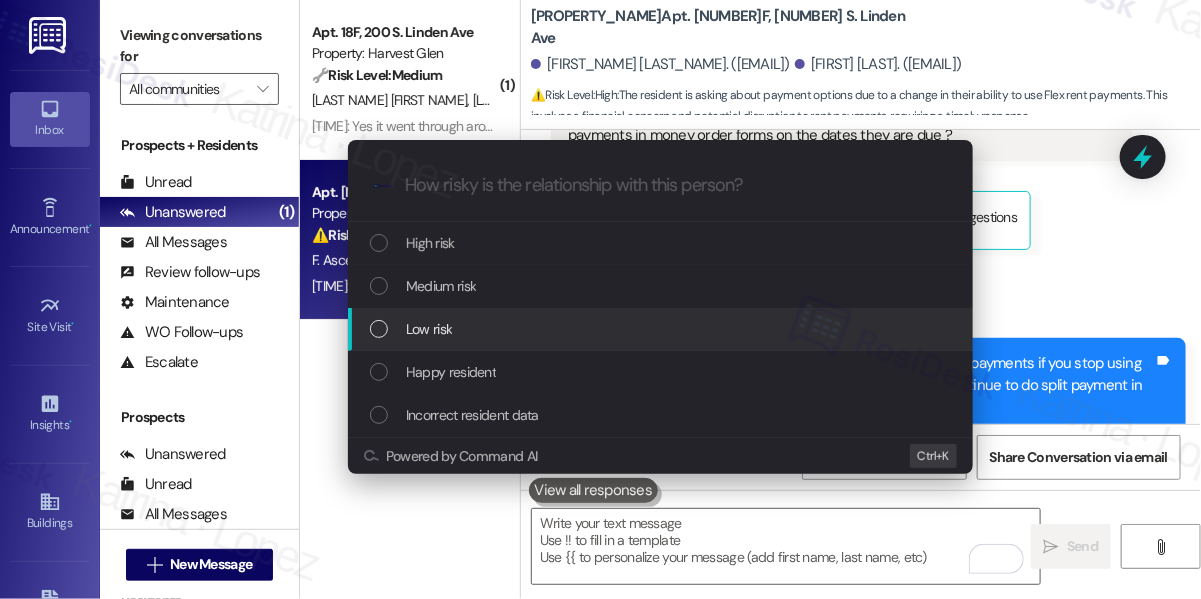 click on "Low risk" at bounding box center (662, 329) 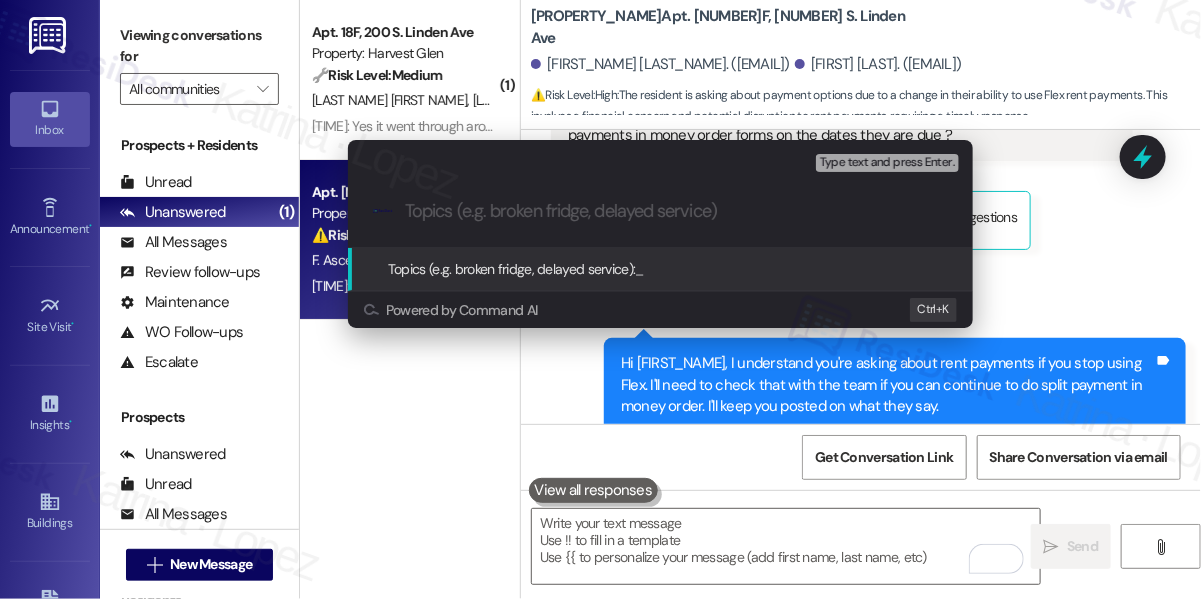paste on "Rent Payment Options After Flex" 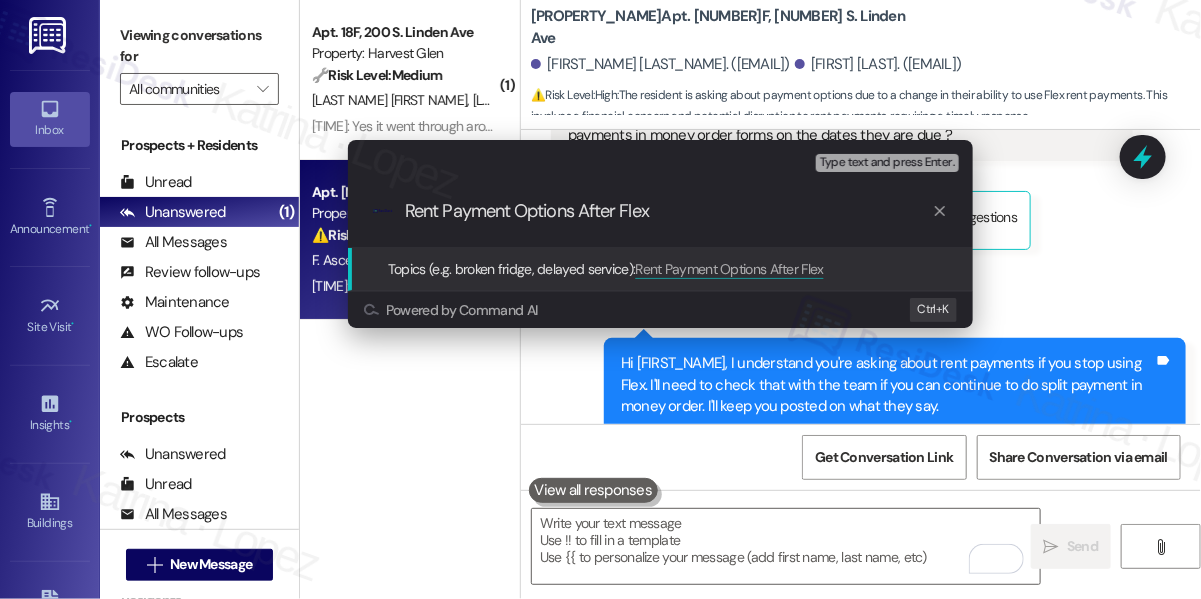 click on "Rent Payment Options After Flex" at bounding box center [668, 211] 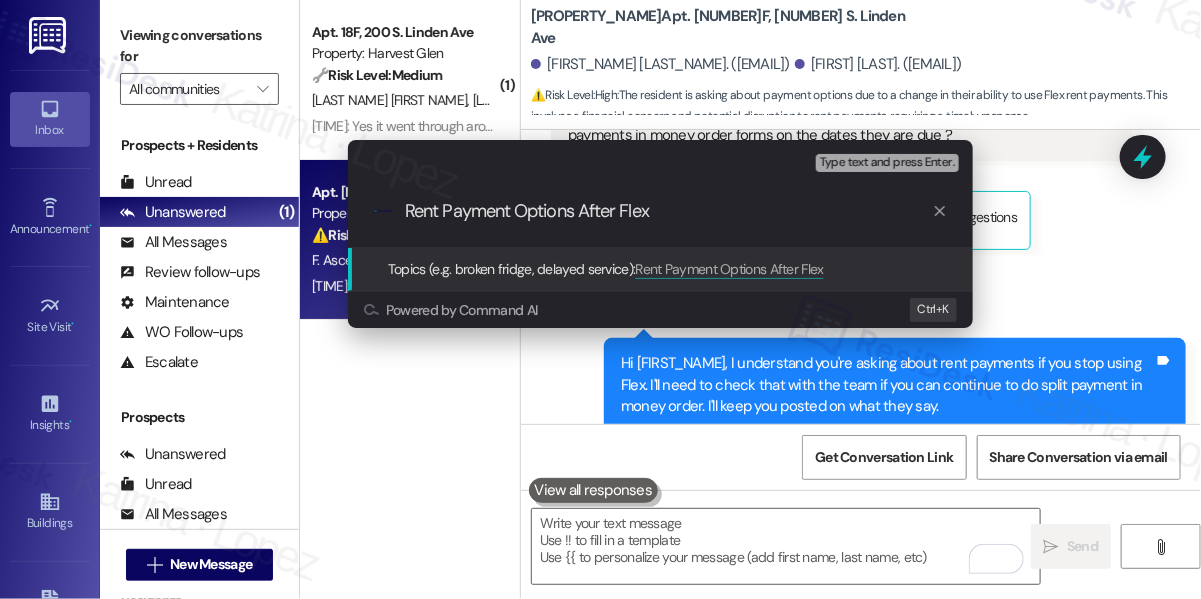 click on "Rent Payment Options After Flex" at bounding box center (668, 211) 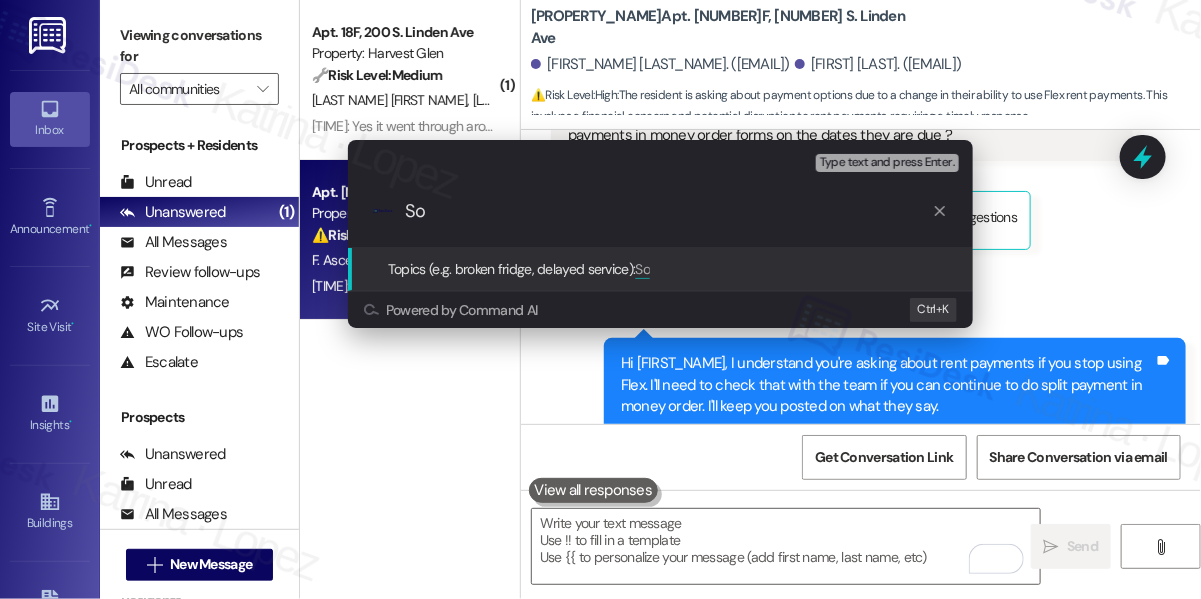 type on "S" 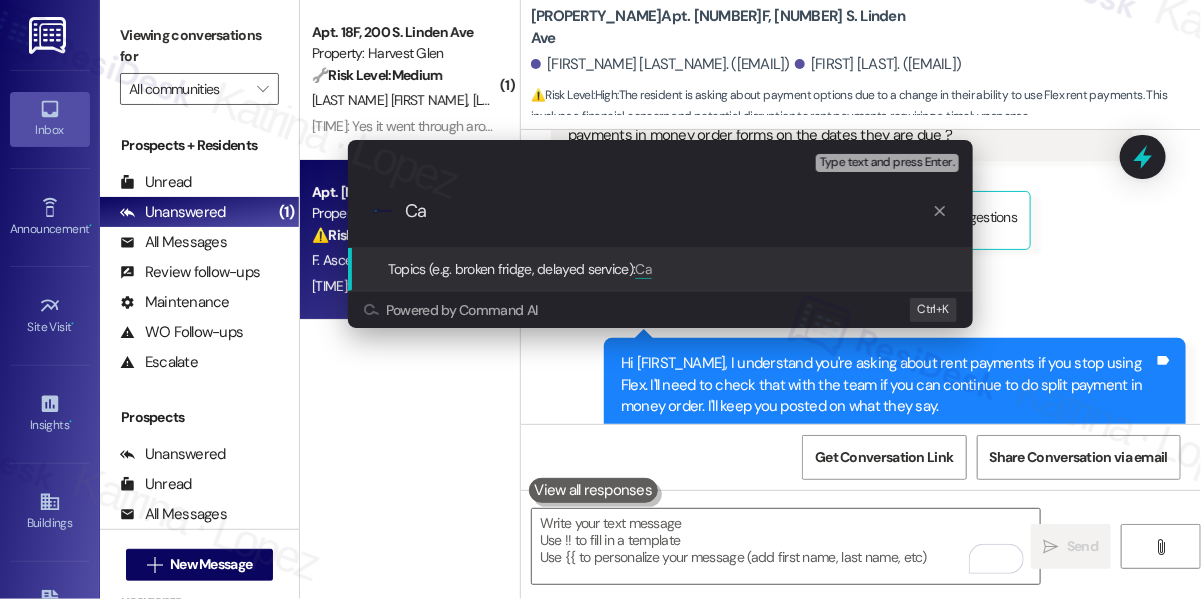 type on "C" 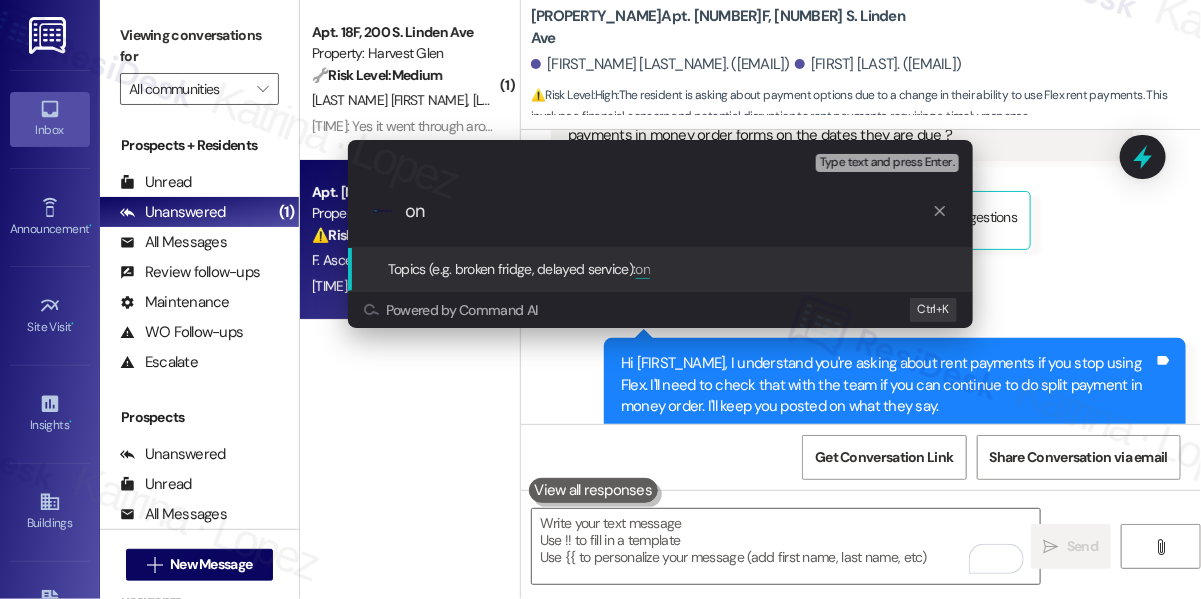 type on "o" 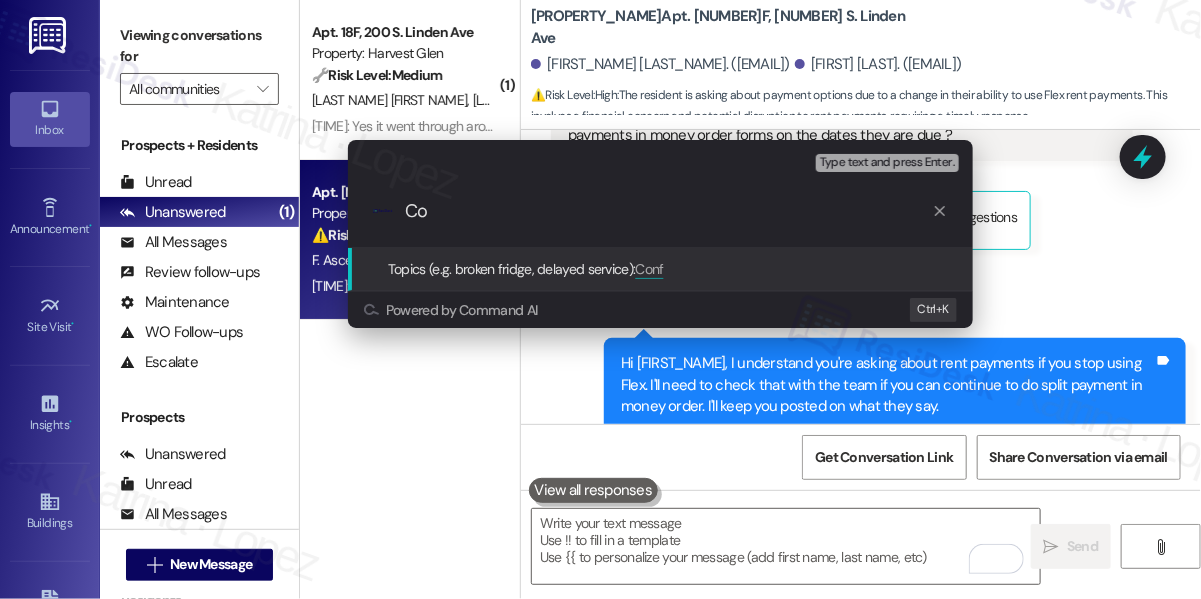 type on "C" 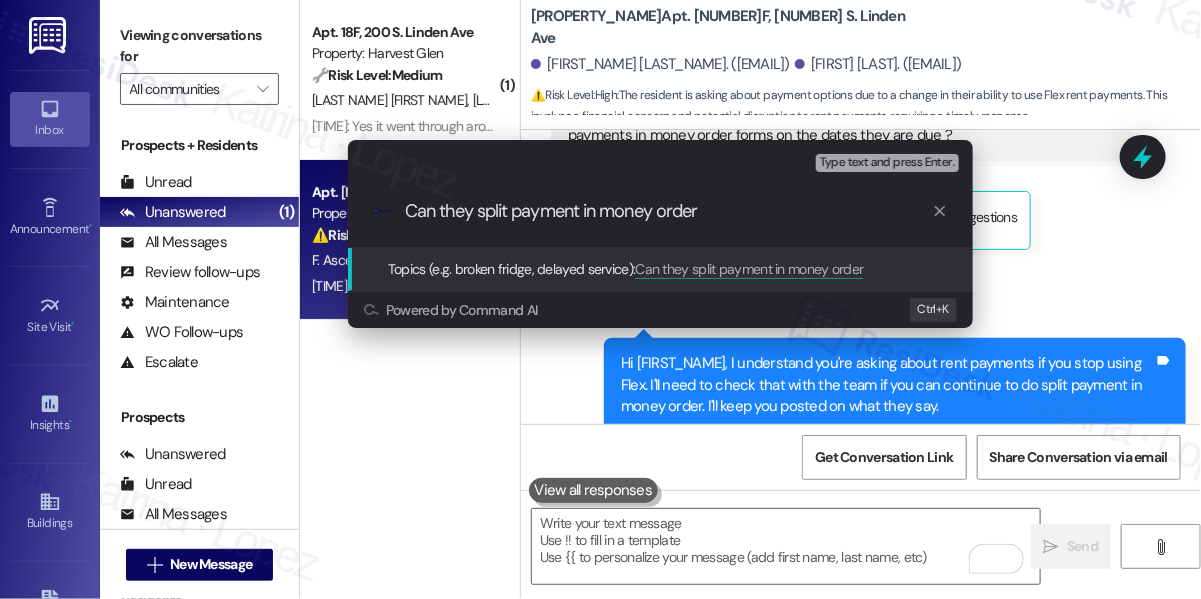 drag, startPoint x: 121, startPoint y: 36, endPoint x: 195, endPoint y: 49, distance: 75.13322 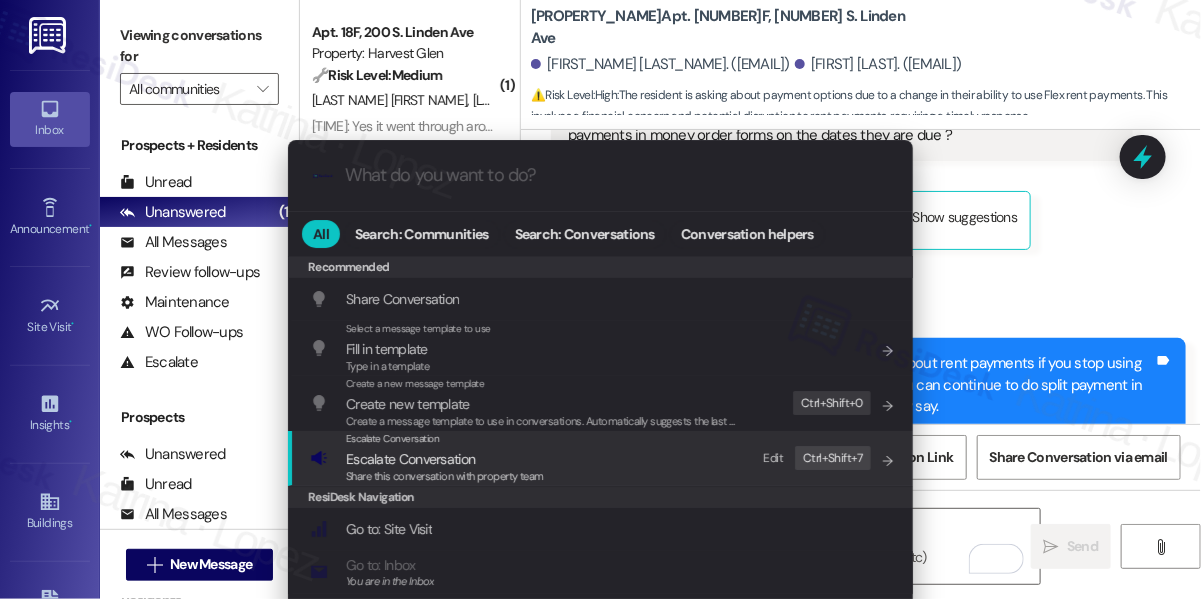 click on "Escalate Conversation" at bounding box center [445, 459] 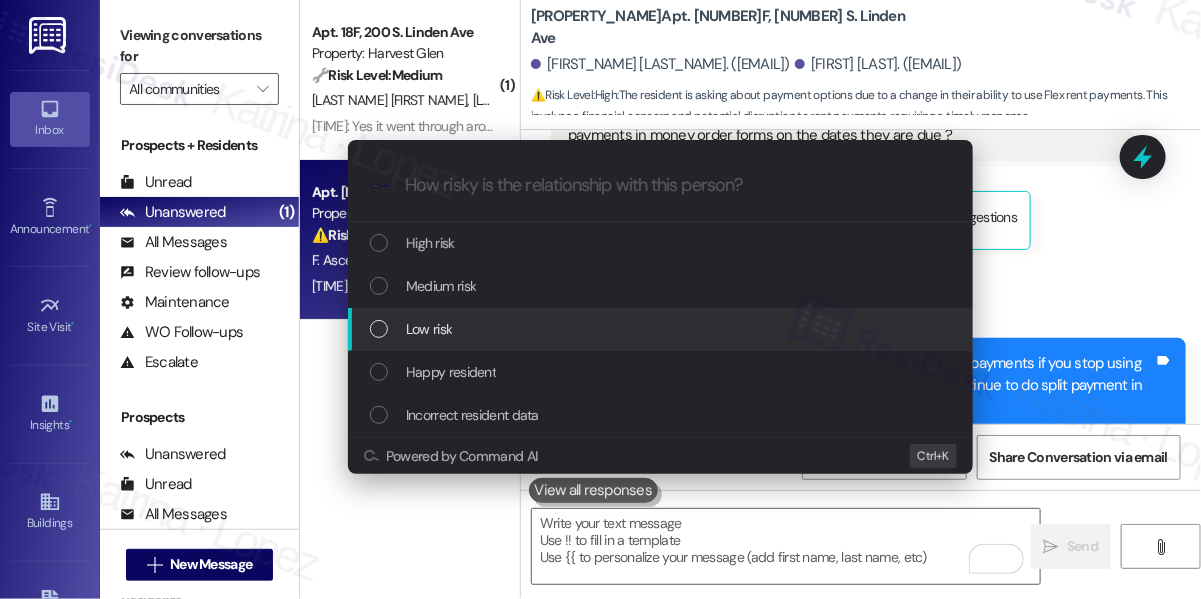 click on "Low risk" at bounding box center (662, 329) 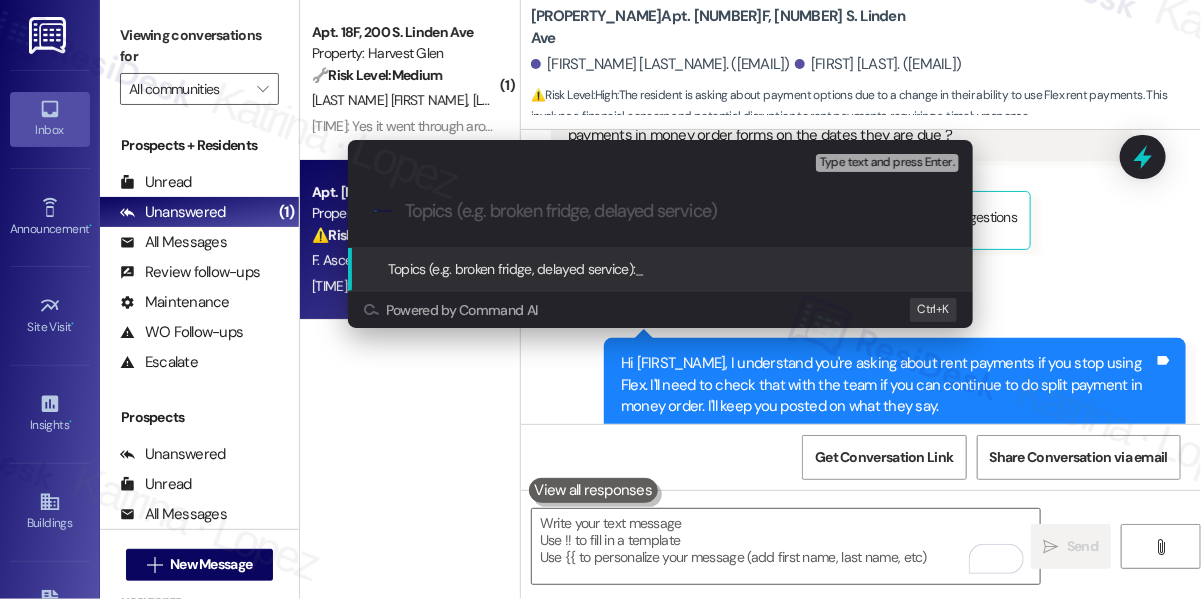 paste on "Inquiry: Splitting Rent Payment with Money Orders" 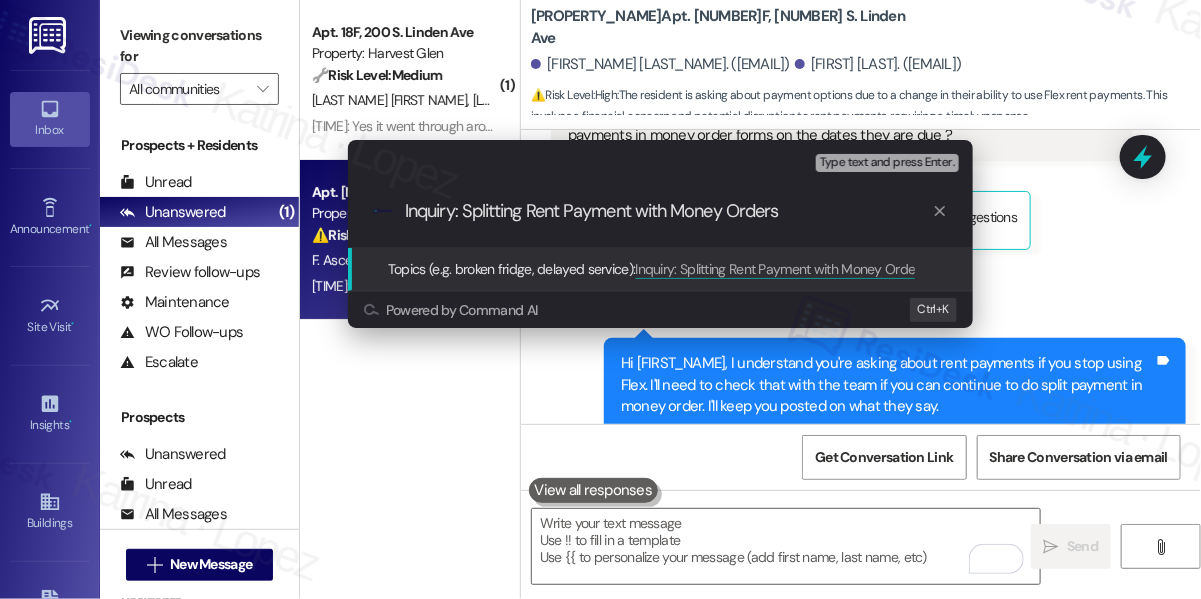 click on "Inquiry: Splitting Rent Payment with Money Orders" at bounding box center (668, 211) 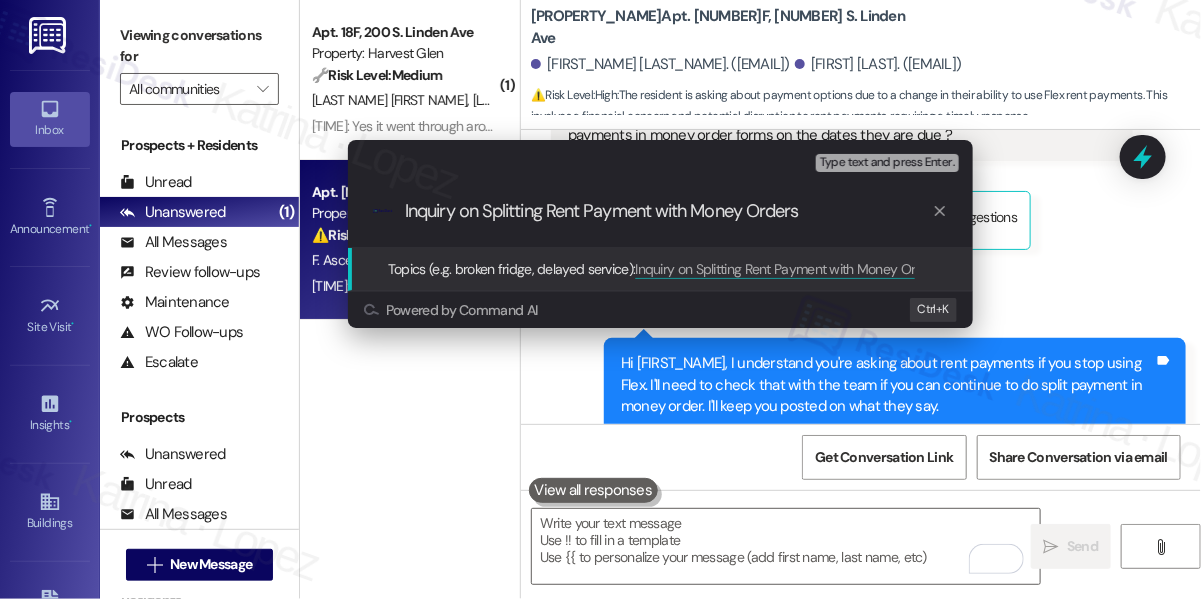 click on "Inquiry on Splitting Rent Payment with Money Orders" at bounding box center [668, 211] 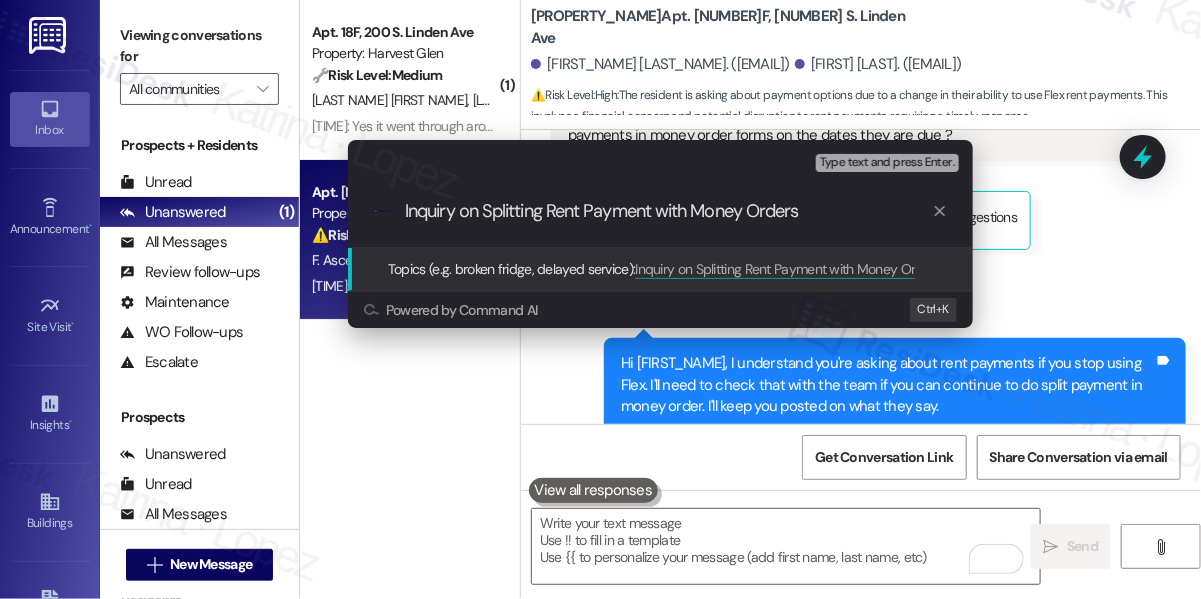 click on "Inquiry on Splitting Rent Payment with Money Orders" at bounding box center (668, 211) 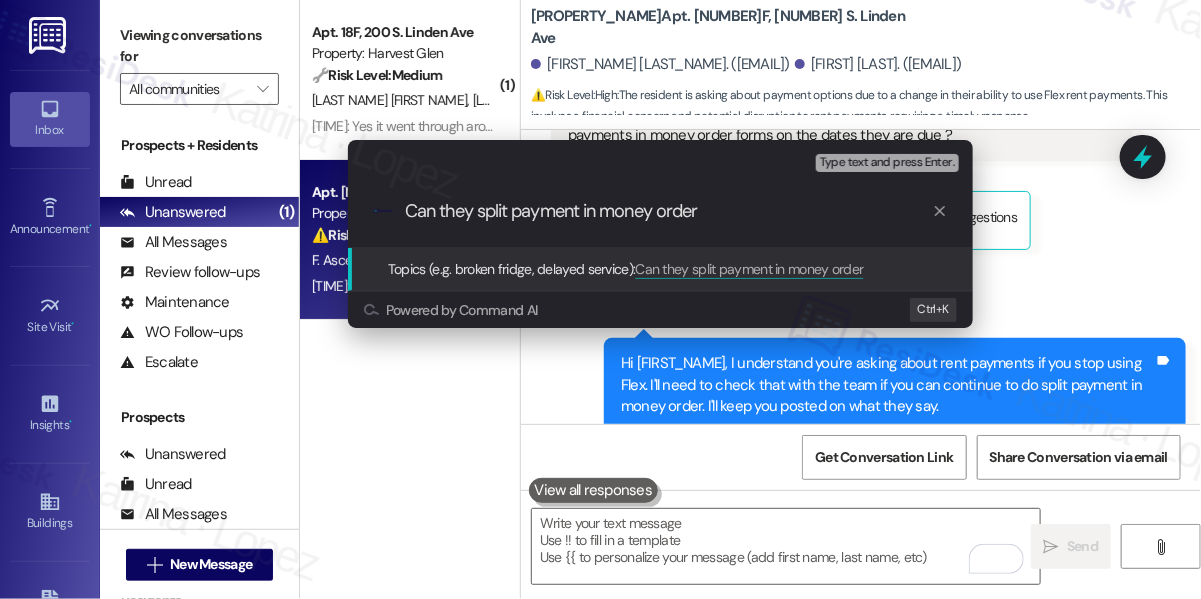 type on "Can they split payment in money order" 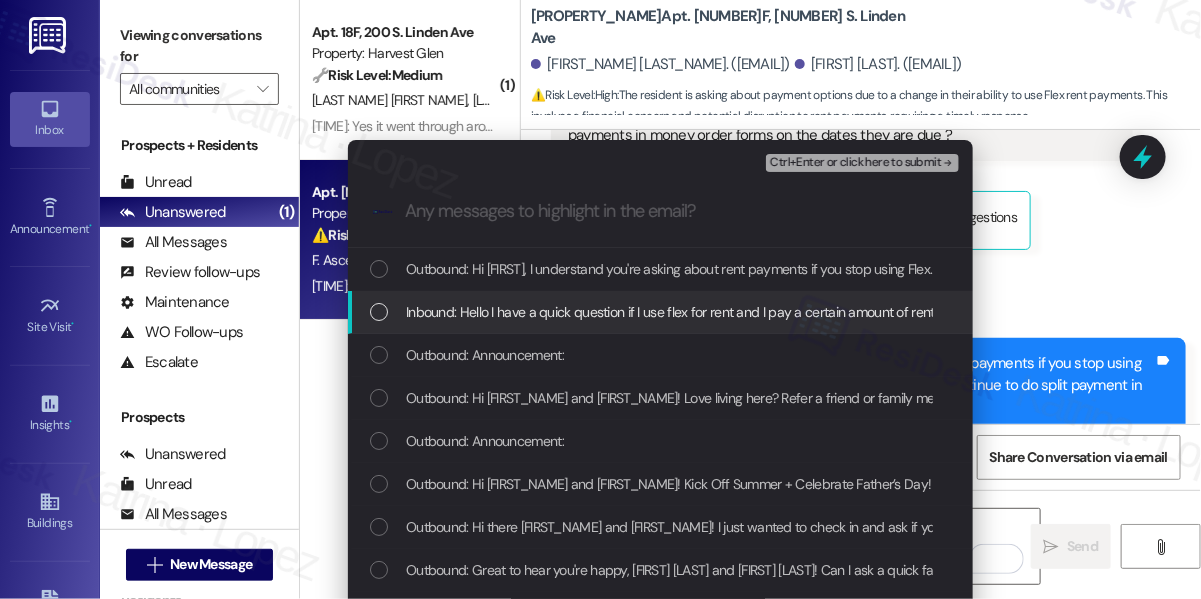 click on "Inbound: Hello I have a quick question if I use flex for rent and I pay a certain amount of rent now and later on in the month since I'm not able to do that anymore and the short notice will affect people who do use flex do we continue to do our split rent payments in money order forms on the dates they are due ?" at bounding box center (1306, 312) 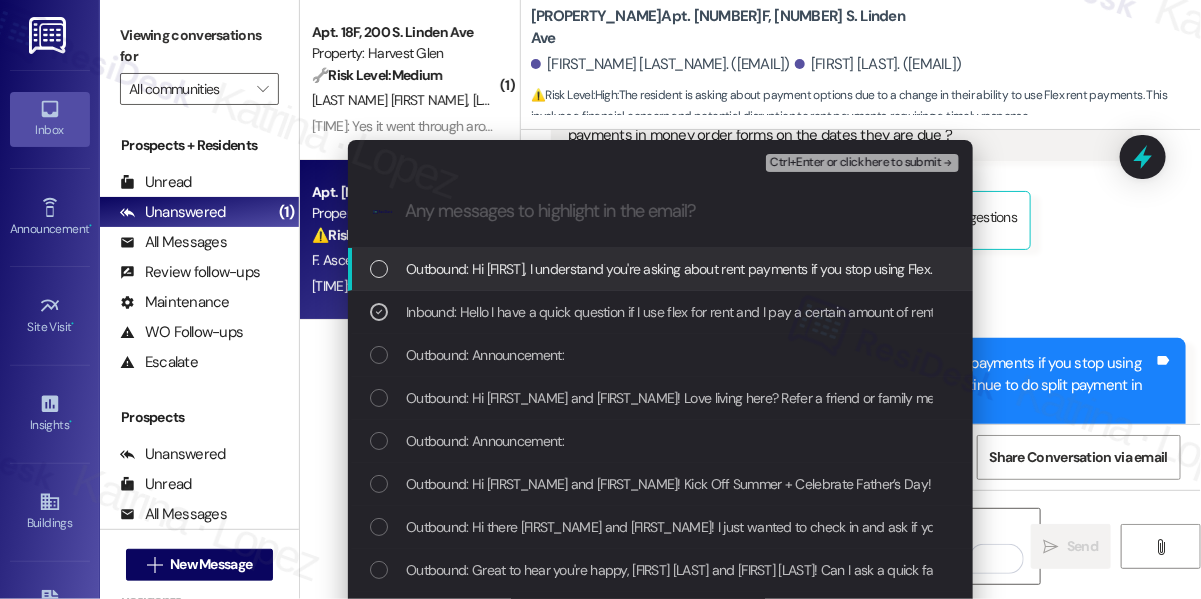 click on "Ctrl+Enter or click here to submit" at bounding box center [855, 163] 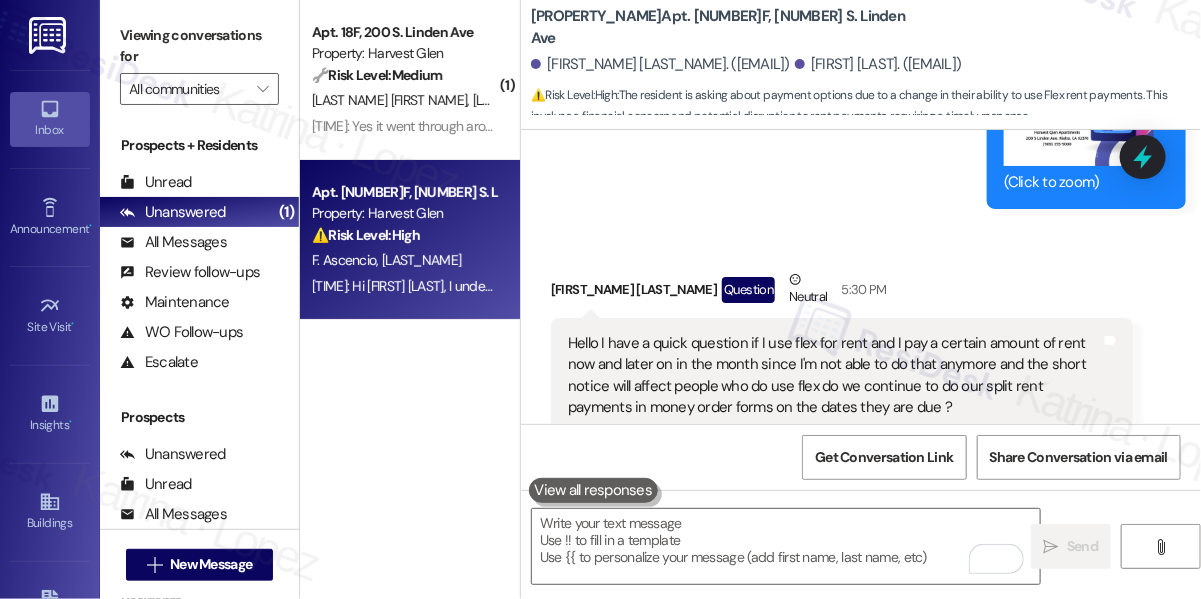 scroll, scrollTop: 10351, scrollLeft: 0, axis: vertical 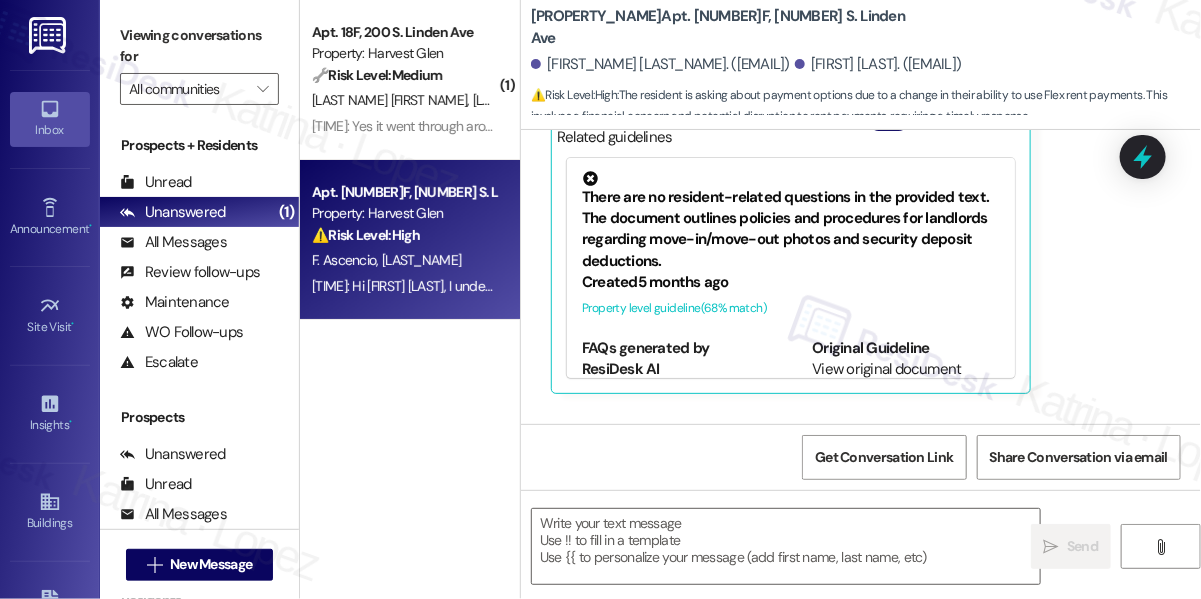 type on "Fetching suggested responses. Please feel free to read through the conversation in the meantime." 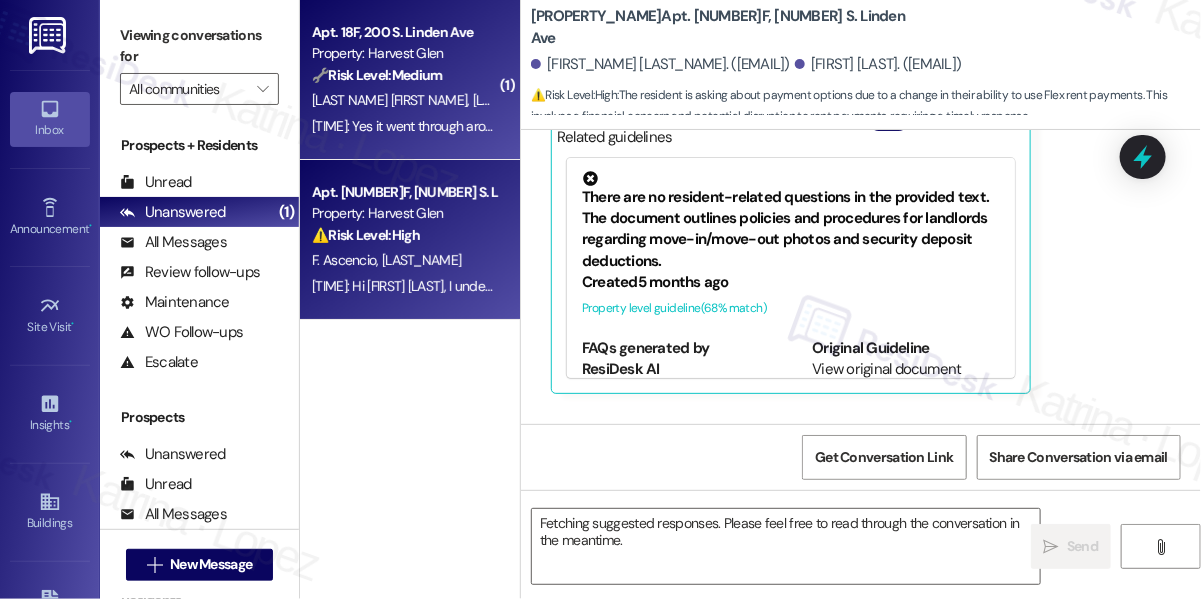 scroll, scrollTop: 10680, scrollLeft: 0, axis: vertical 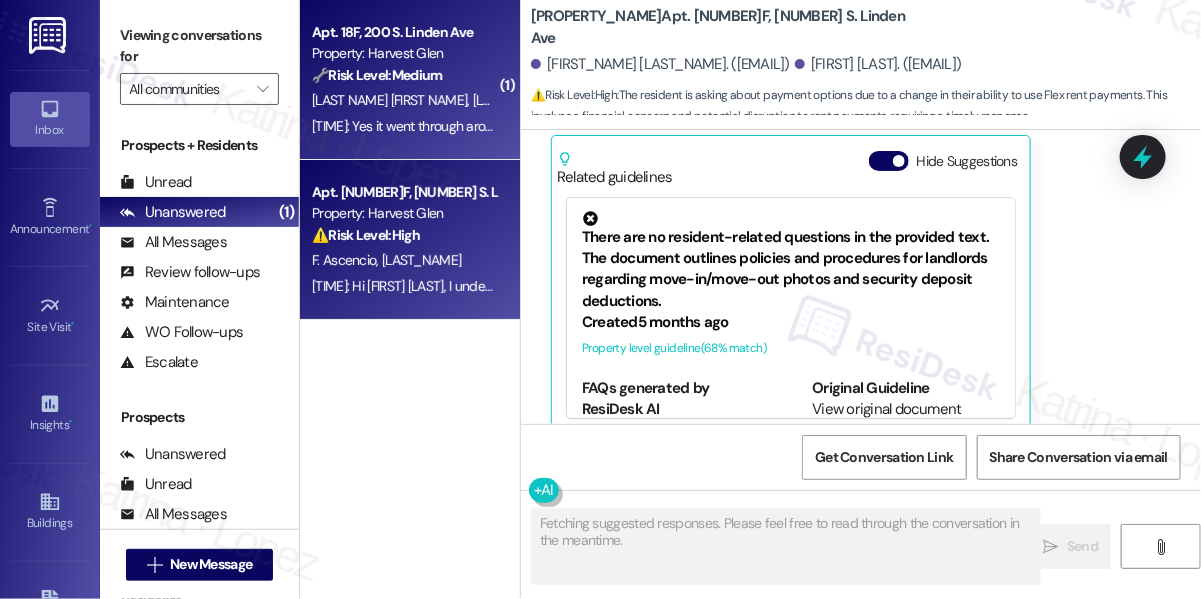 click on "🔧  Risk Level:  Medium" at bounding box center (377, 75) 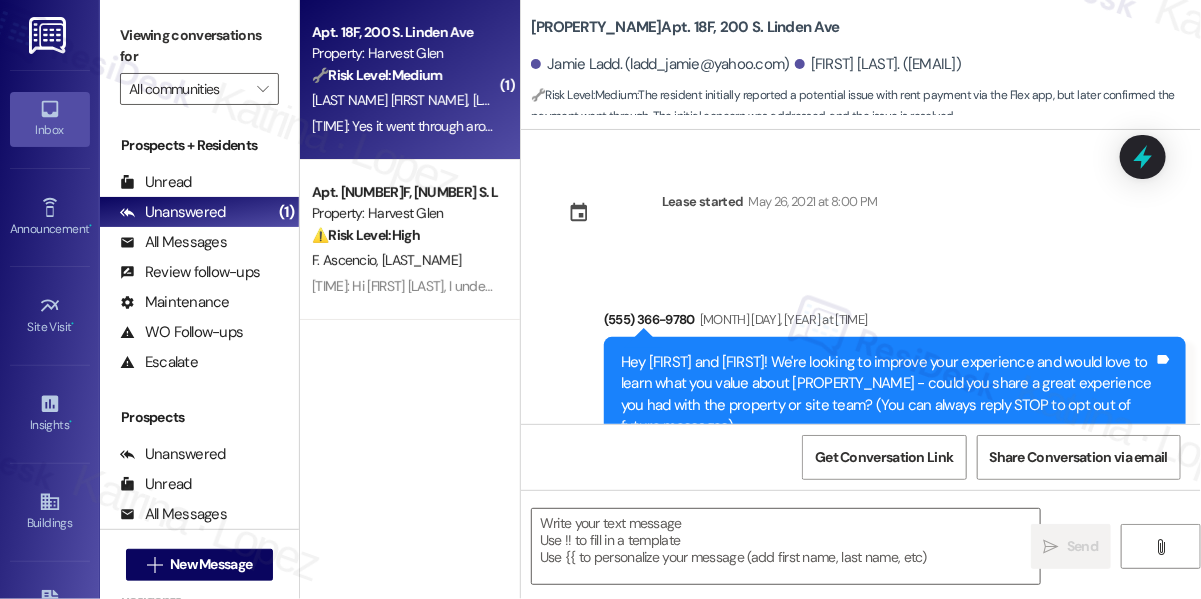 scroll, scrollTop: 13666, scrollLeft: 0, axis: vertical 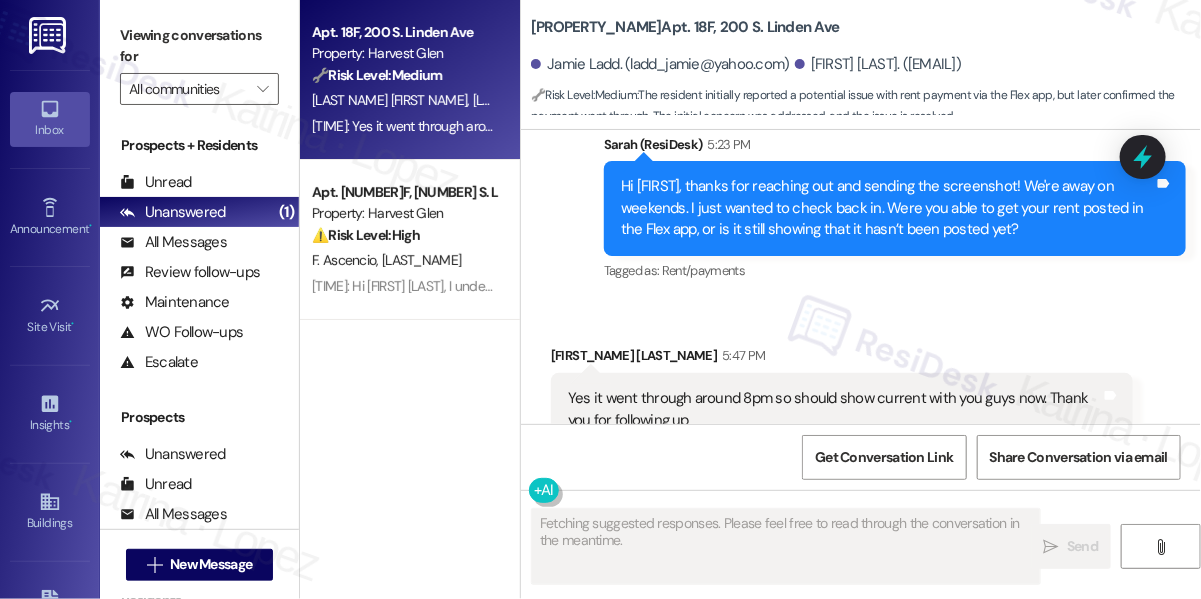 click on "Yes it went through around 8pm so should show current with you guys now. Thank you for following up" at bounding box center [834, 409] 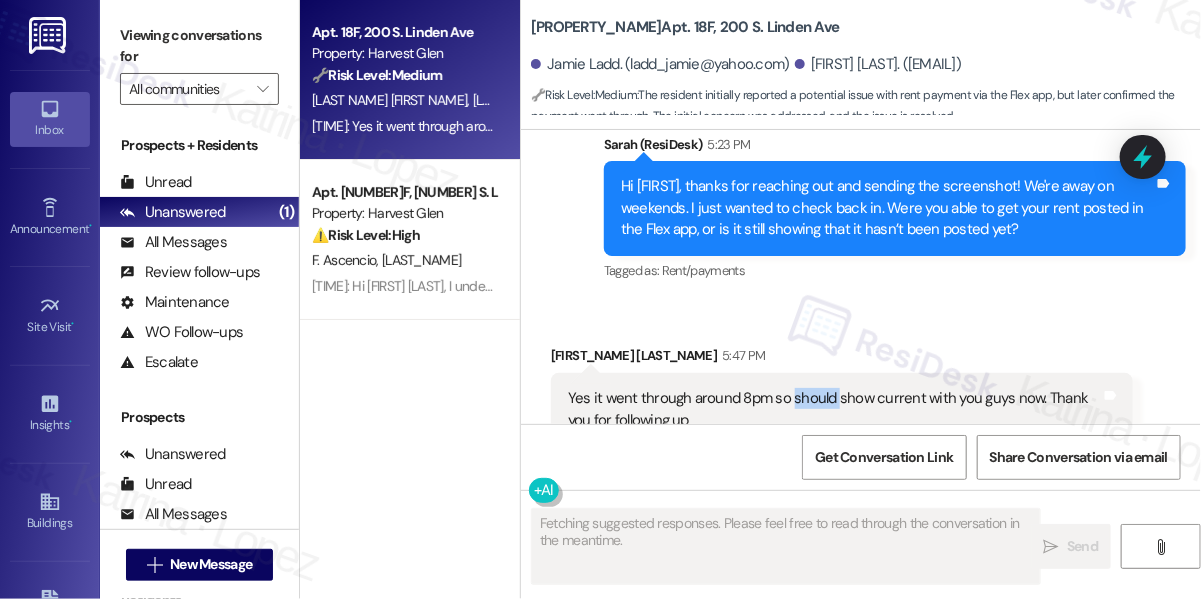 click on "Yes it went through around 8pm so should show current with you guys now. Thank you for following up" at bounding box center [834, 409] 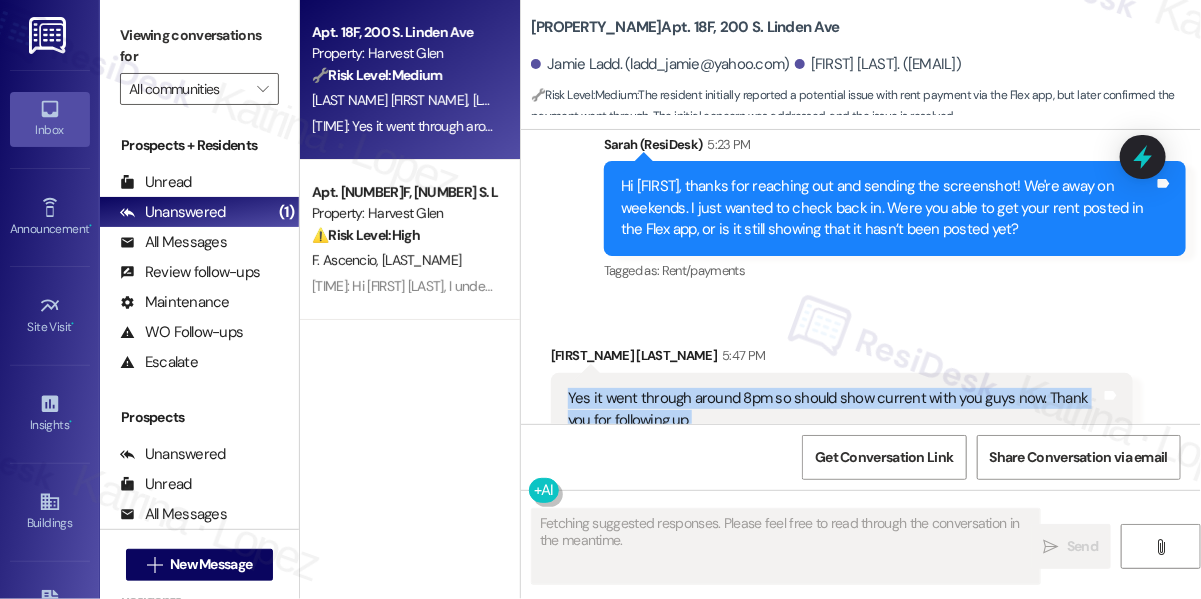 click on "Yes it went through around 8pm so should show current with you guys now. Thank you for following up" at bounding box center (834, 409) 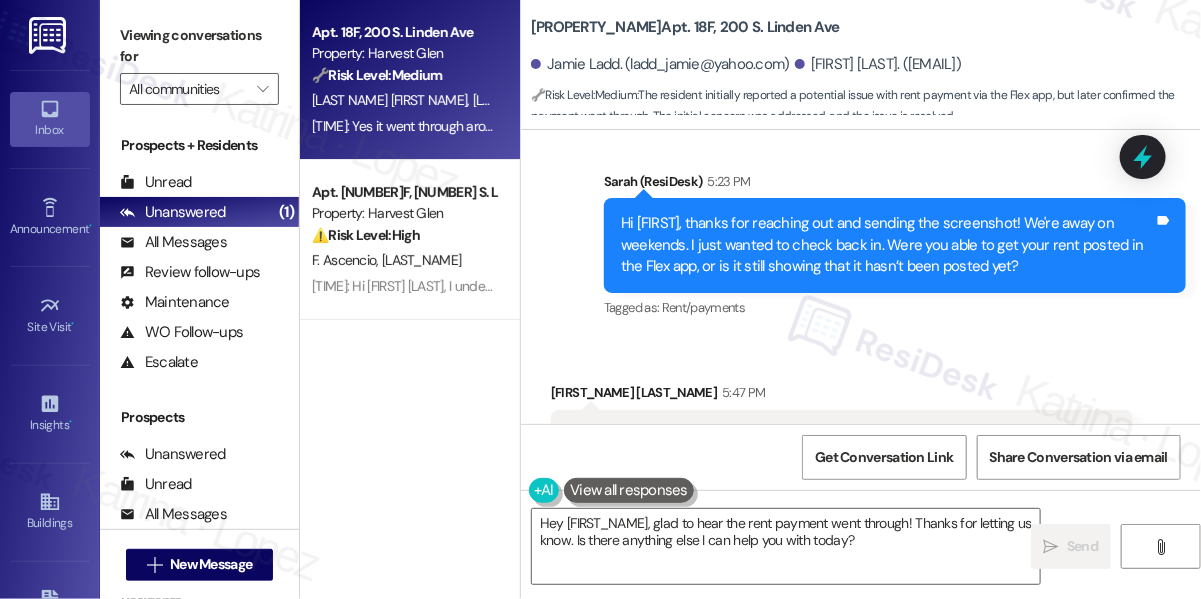 scroll, scrollTop: 13575, scrollLeft: 0, axis: vertical 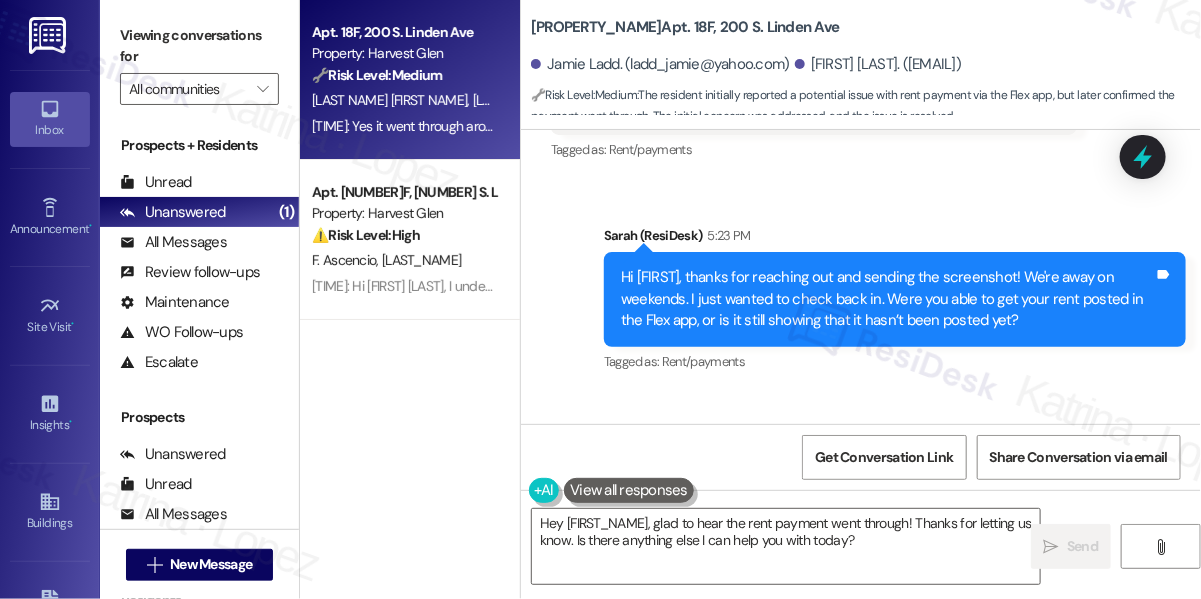 click on "Hi [FIRST], thanks for reaching out and sending the screenshot! We're away on weekends. I just wanted to check back in. Were you able to get your rent posted in the Flex app, or is it still showing that it hasn’t been posted yet?" at bounding box center (887, 299) 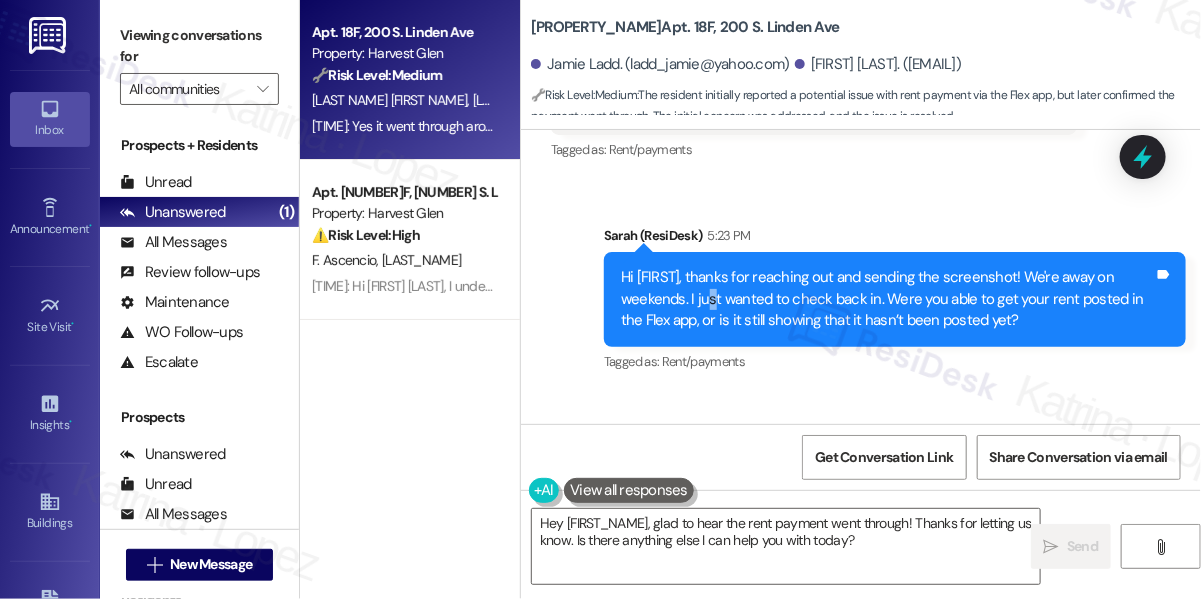 click on "Hi [FIRST], thanks for reaching out and sending the screenshot! We're away on weekends. I just wanted to check back in. Were you able to get your rent posted in the Flex app, or is it still showing that it hasn’t been posted yet?" at bounding box center [887, 299] 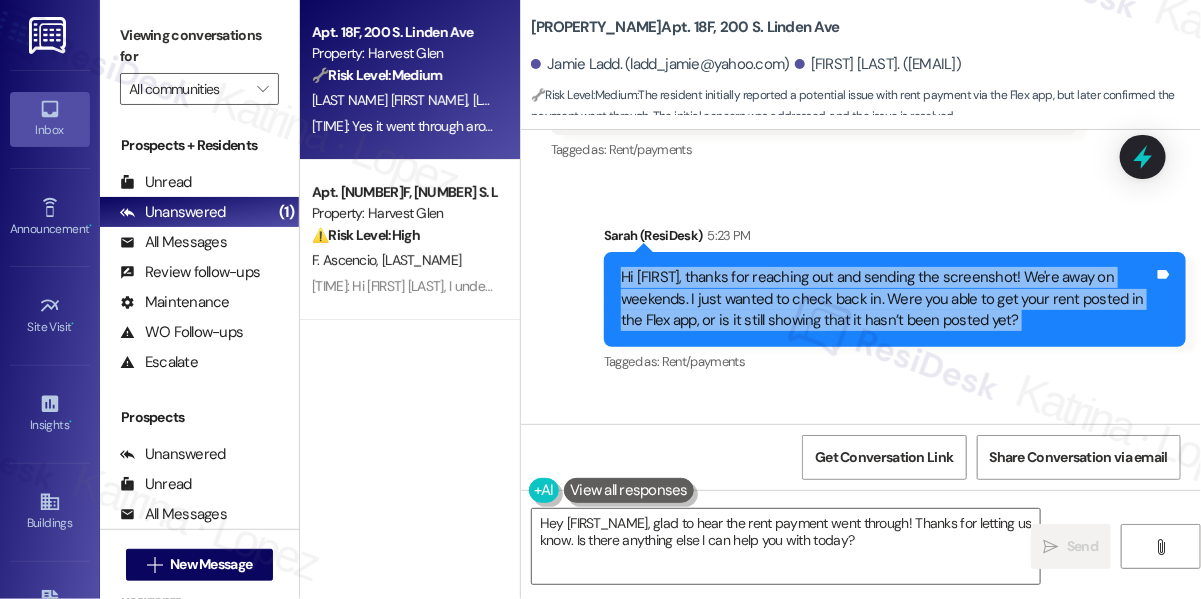 click on "Hi [FIRST], thanks for reaching out and sending the screenshot! We're away on weekends. I just wanted to check back in. Were you able to get your rent posted in the Flex app, or is it still showing that it hasn’t been posted yet?" at bounding box center [887, 299] 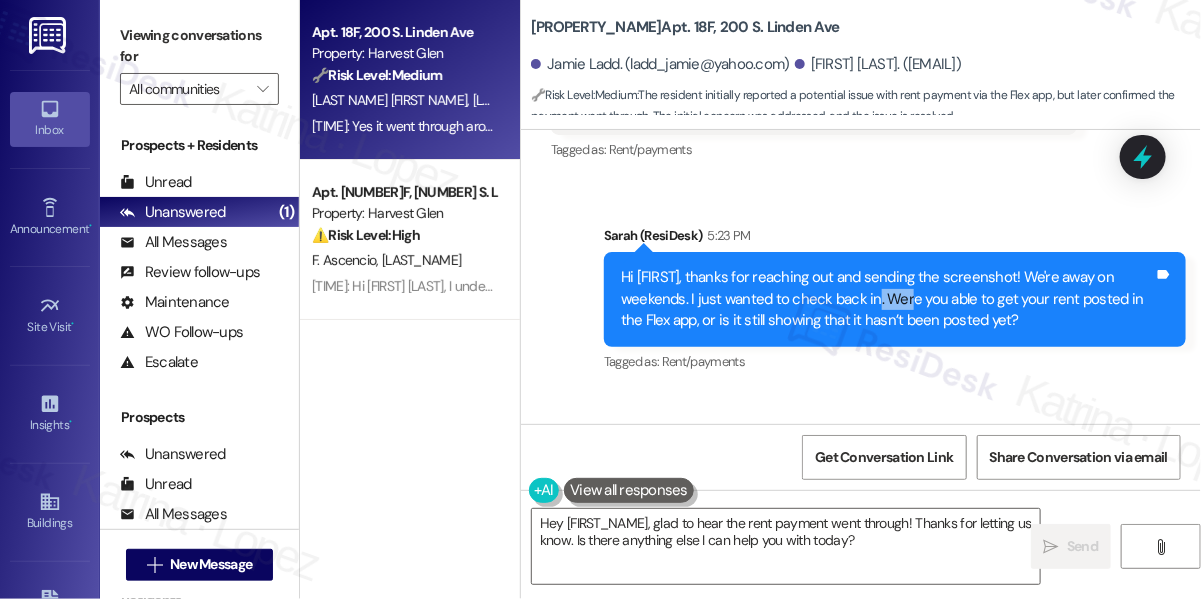 click on "Hi [FIRST], thanks for reaching out and sending the screenshot! We're away on weekends. I just wanted to check back in. Were you able to get your rent posted in the Flex app, or is it still showing that it hasn’t been posted yet?" at bounding box center (887, 299) 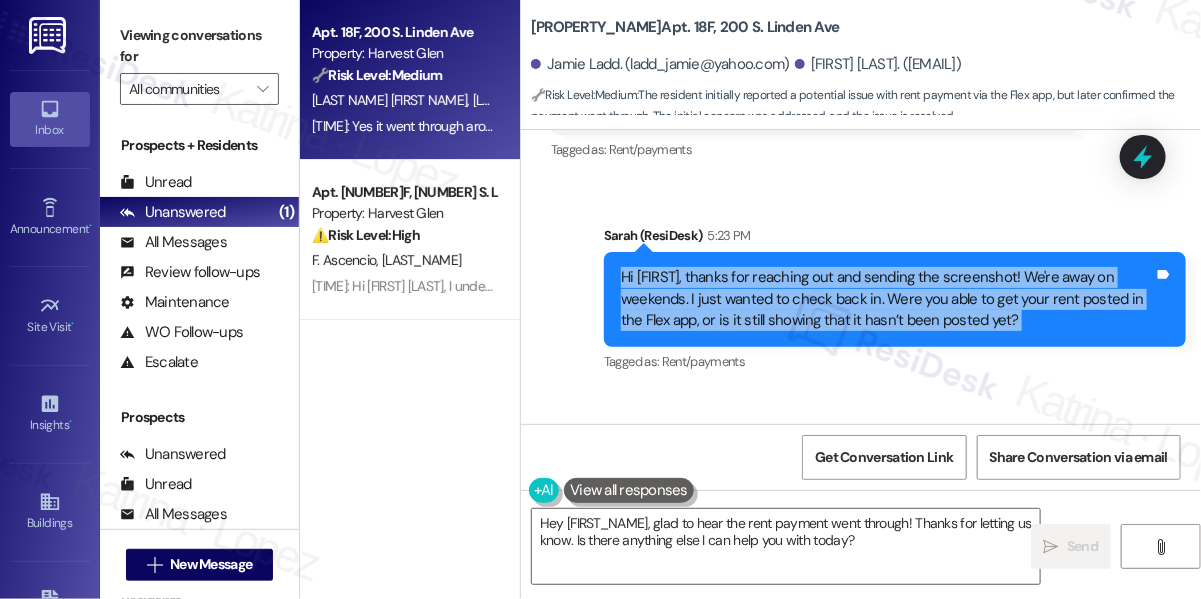 click on "Hi [FIRST], thanks for reaching out and sending the screenshot! We're away on weekends. I just wanted to check back in. Were you able to get your rent posted in the Flex app, or is it still showing that it hasn’t been posted yet?" at bounding box center [887, 299] 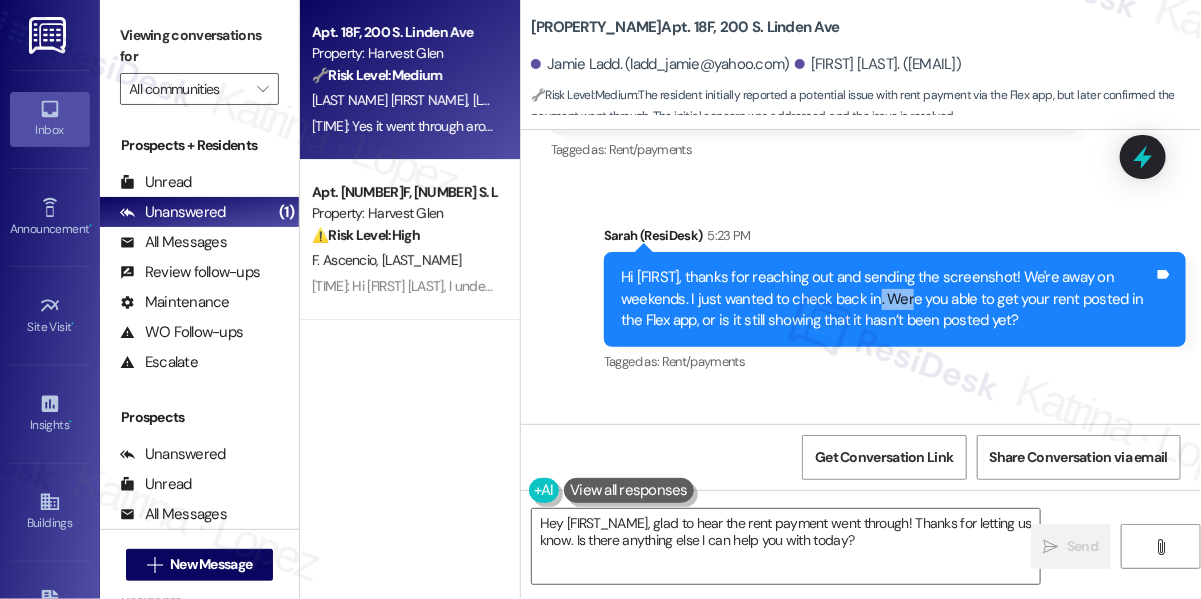 click on "Hi [FIRST], thanks for reaching out and sending the screenshot! We're away on weekends. I just wanted to check back in. Were you able to get your rent posted in the Flex app, or is it still showing that it hasn’t been posted yet?" at bounding box center [887, 299] 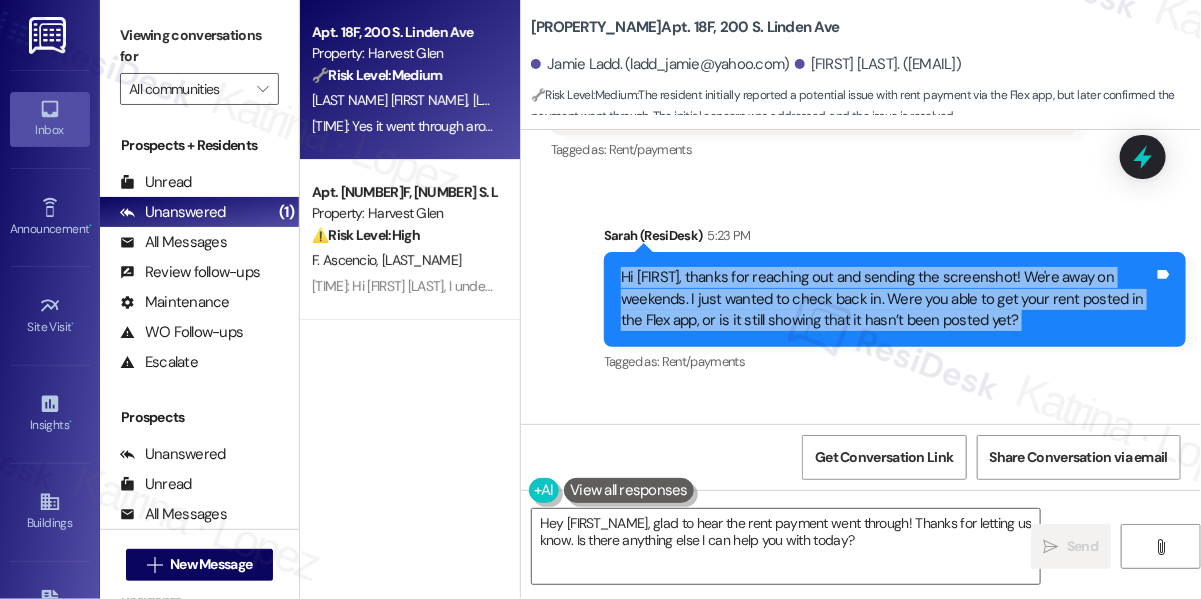 click on "Hi [FIRST], thanks for reaching out and sending the screenshot! We're away on weekends. I just wanted to check back in. Were you able to get your rent posted in the Flex app, or is it still showing that it hasn’t been posted yet?" at bounding box center (887, 299) 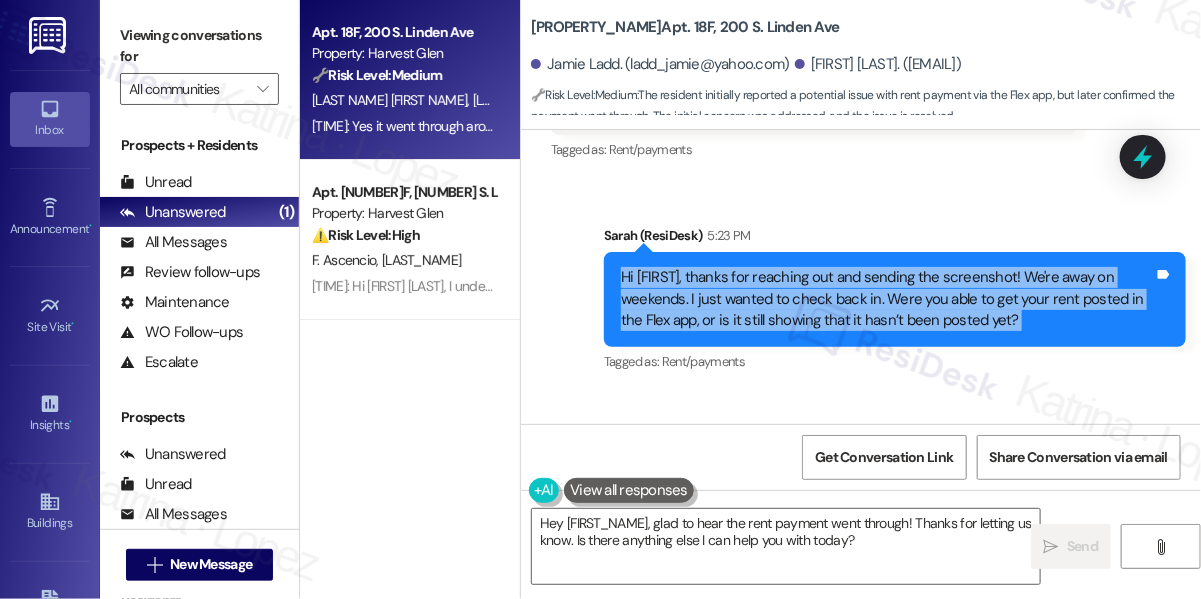 click on "Hi [FIRST], thanks for reaching out and sending the screenshot! We're away on weekends. I just wanted to check back in. Were you able to get your rent posted in the Flex app, or is it still showing that it hasn’t been posted yet?" at bounding box center [887, 299] 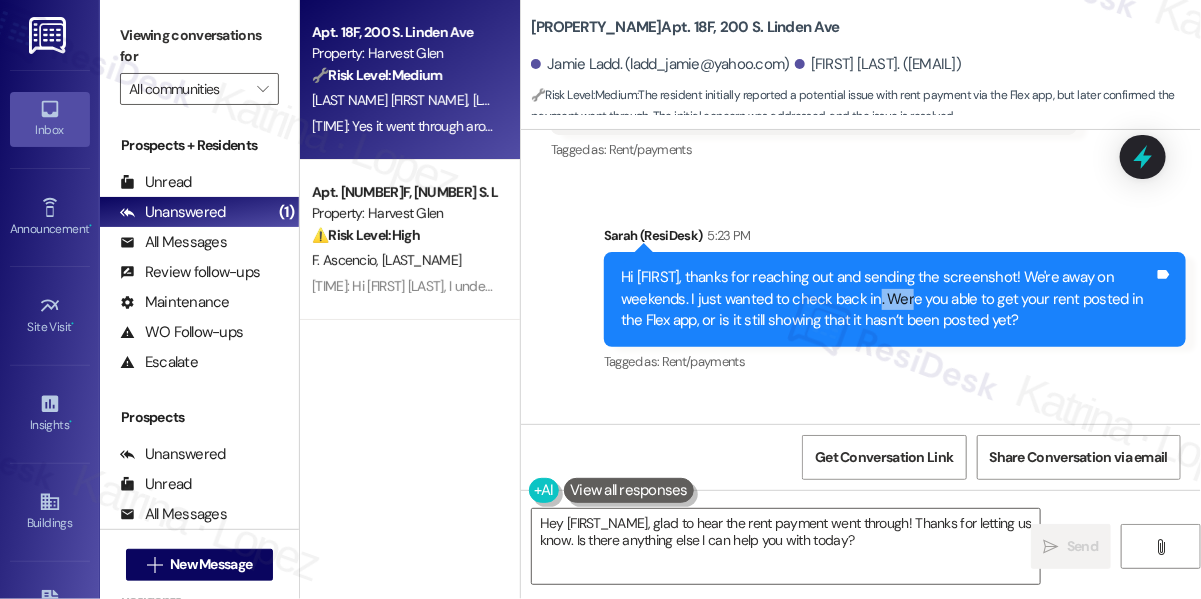 click on "Hi [FIRST], thanks for reaching out and sending the screenshot! We're away on weekends. I just wanted to check back in. Were you able to get your rent posted in the Flex app, or is it still showing that it hasn’t been posted yet?" at bounding box center (887, 299) 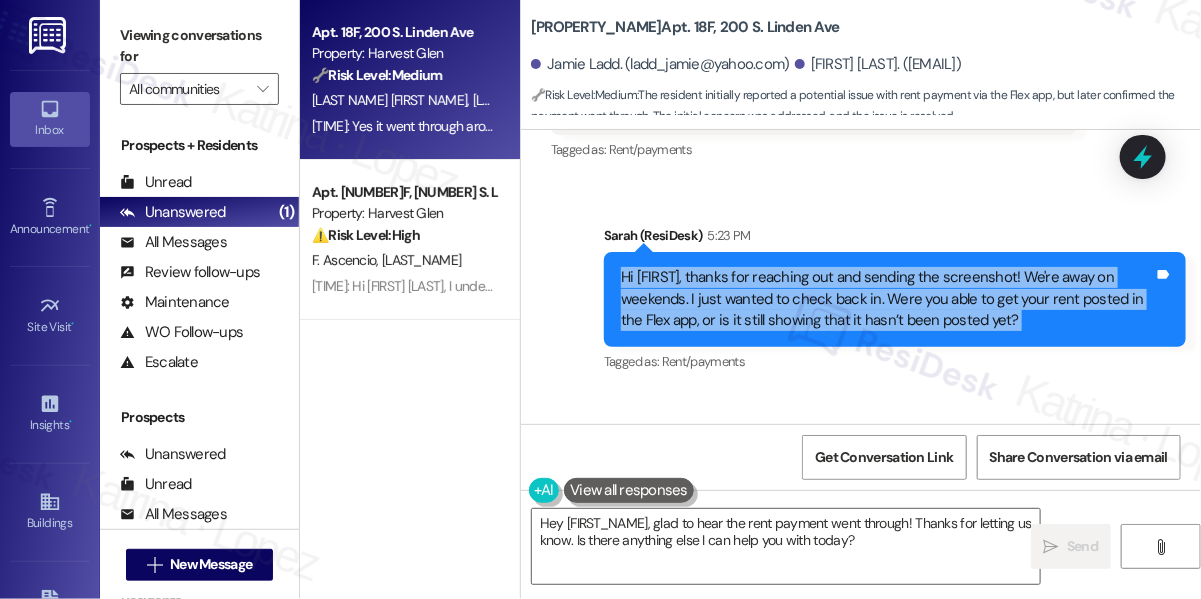 click on "Hi [FIRST], thanks for reaching out and sending the screenshot! We're away on weekends. I just wanted to check back in. Were you able to get your rent posted in the Flex app, or is it still showing that it hasn’t been posted yet?" at bounding box center [887, 299] 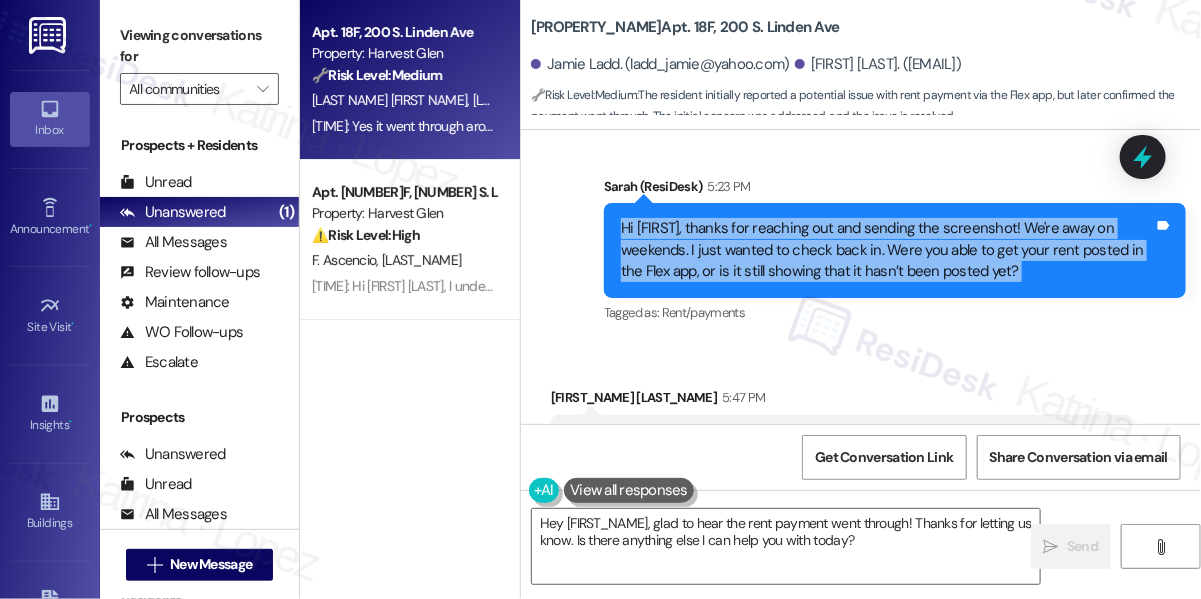 scroll, scrollTop: 13666, scrollLeft: 0, axis: vertical 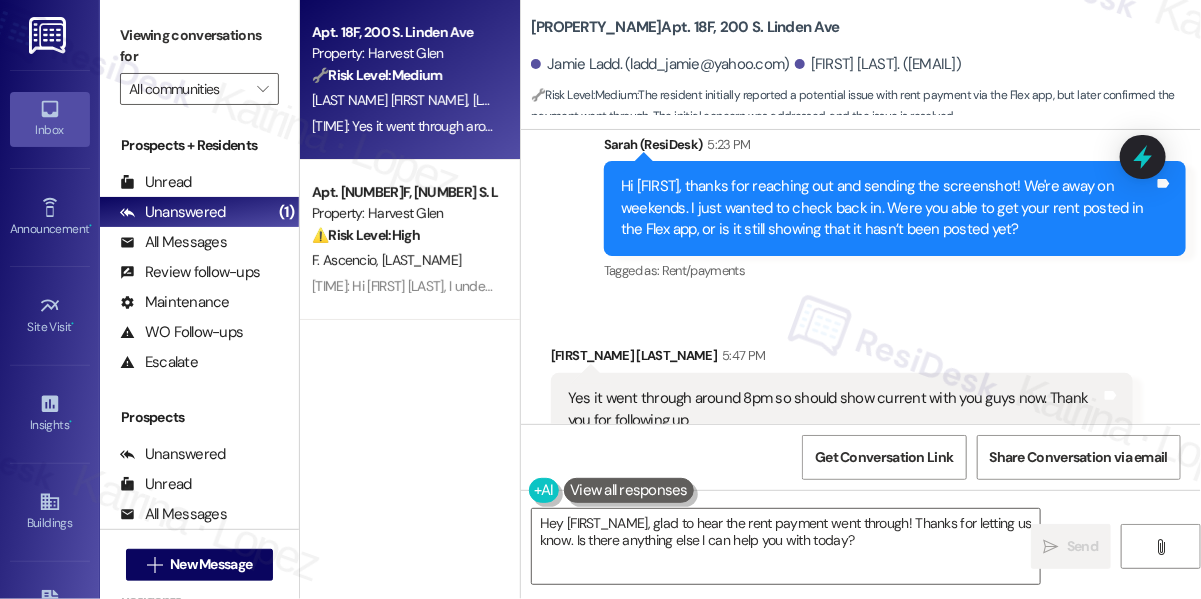 click on "Yes it went through around 8pm so should show current with you guys now. Thank you for following up" at bounding box center [834, 409] 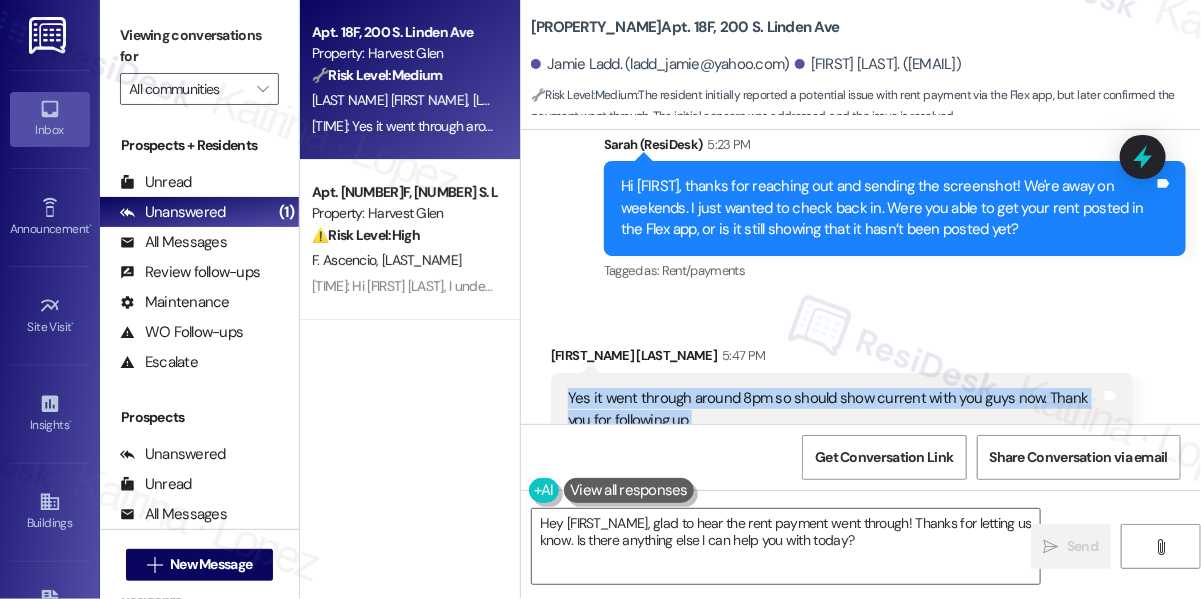 click on "Yes it went through around 8pm so should show current with you guys now. Thank you for following up" at bounding box center (834, 409) 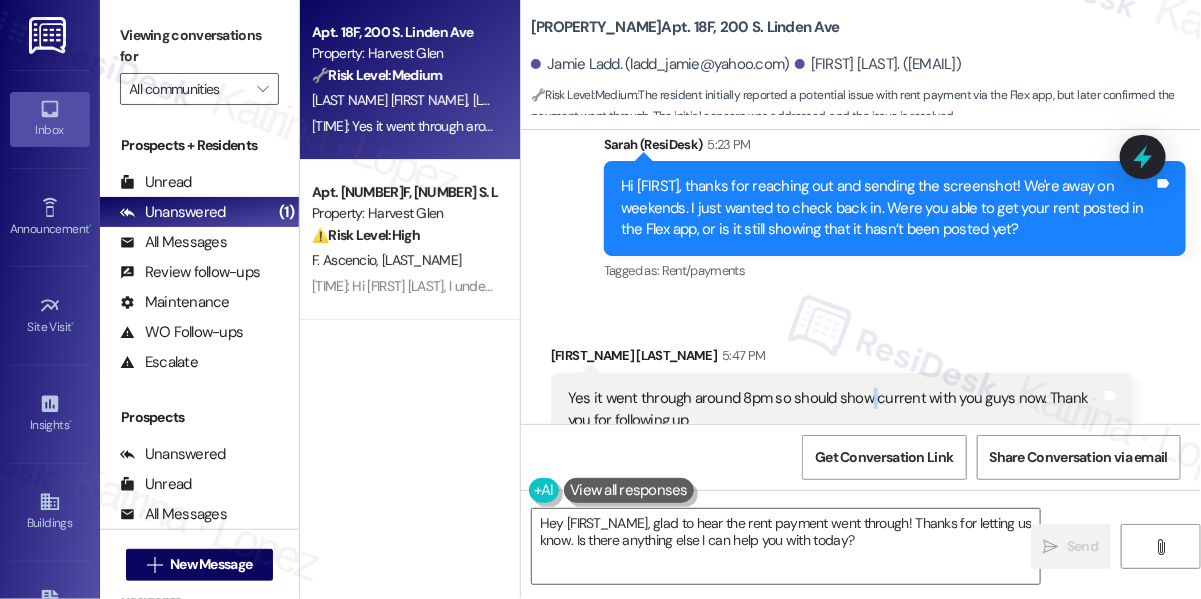 click on "Yes it went through around 8pm so should show current with you guys now. Thank you for following up" at bounding box center (834, 409) 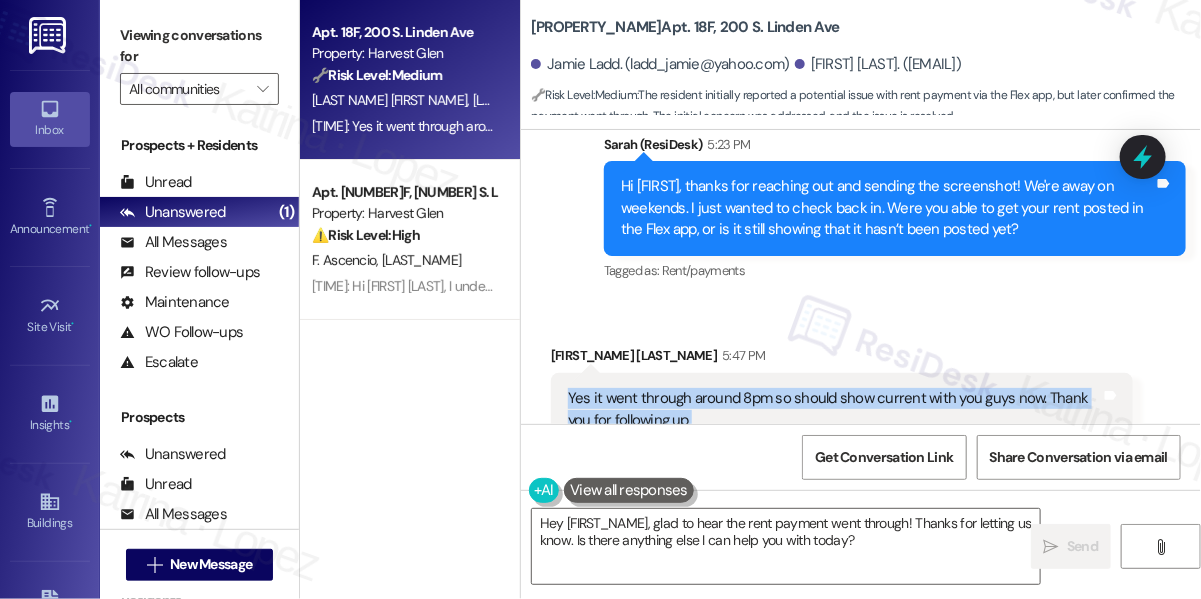 click on "Yes it went through around 8pm so should show current with you guys now. Thank you for following up" at bounding box center (834, 409) 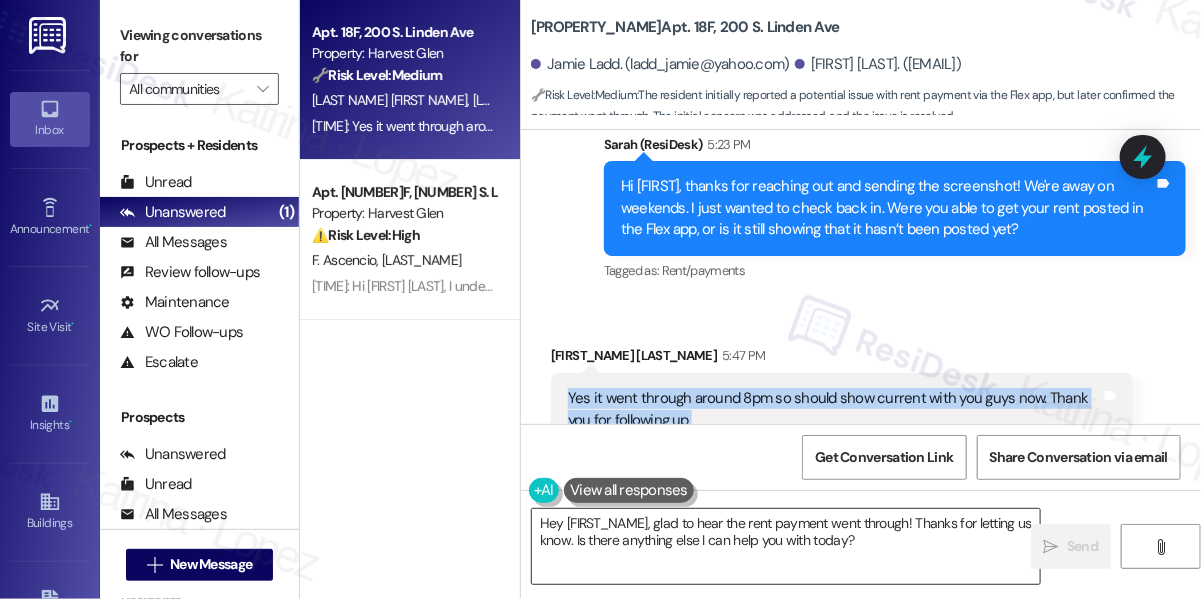 click on "Hey [FIRST_NAME], glad to hear the rent payment went through! Thanks for letting us know. Is there anything else I can help you with today?" at bounding box center [786, 546] 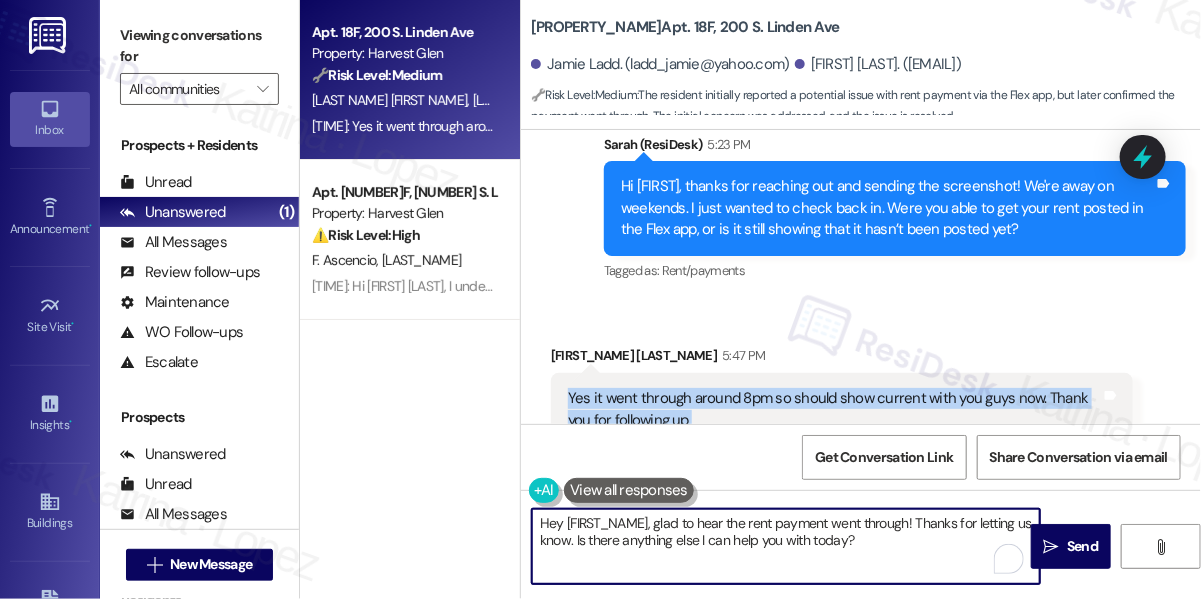 click on "Hey [FIRST_NAME], glad to hear the rent payment went through! Thanks for letting us know. Is there anything else I can help you with today?" at bounding box center (786, 546) 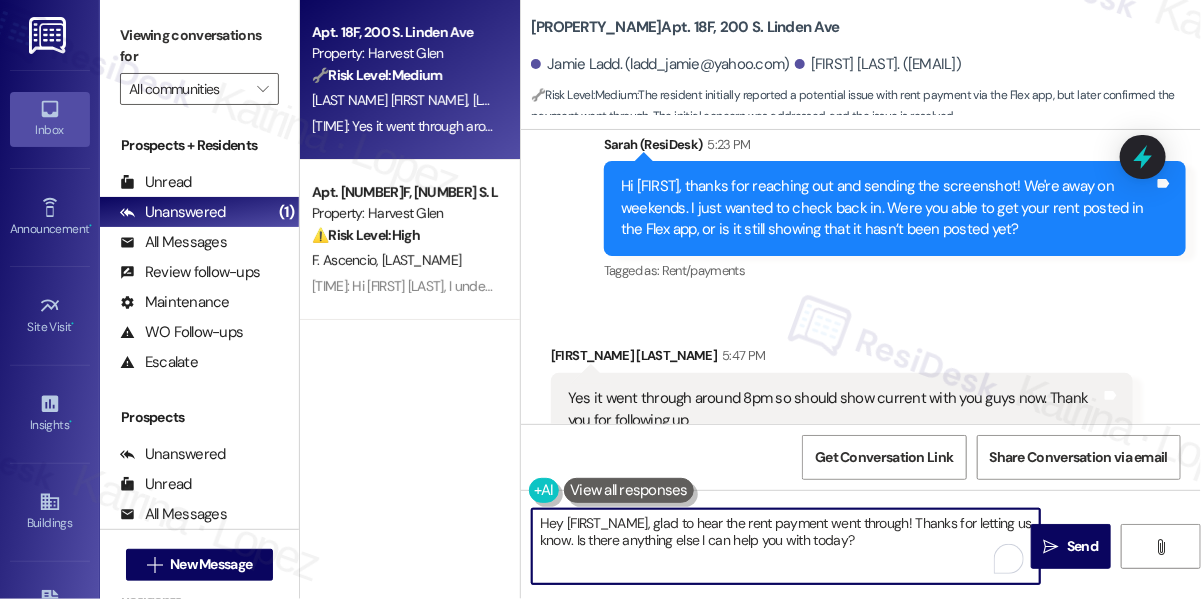 click on "Hey [FIRST_NAME], glad to hear the rent payment went through! Thanks for letting us know. Is there anything else I can help you with today?" at bounding box center [786, 546] 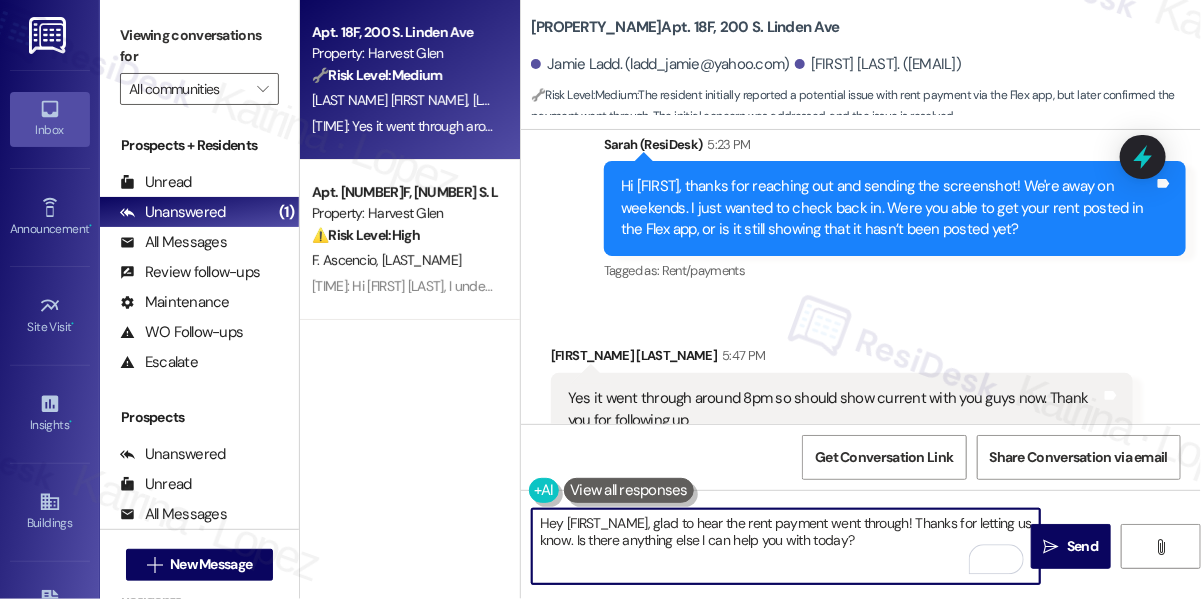 click on "Hey [FIRST_NAME], glad to hear the rent payment went through! Thanks for letting us know. Is there anything else I can help you with today?" at bounding box center (786, 546) 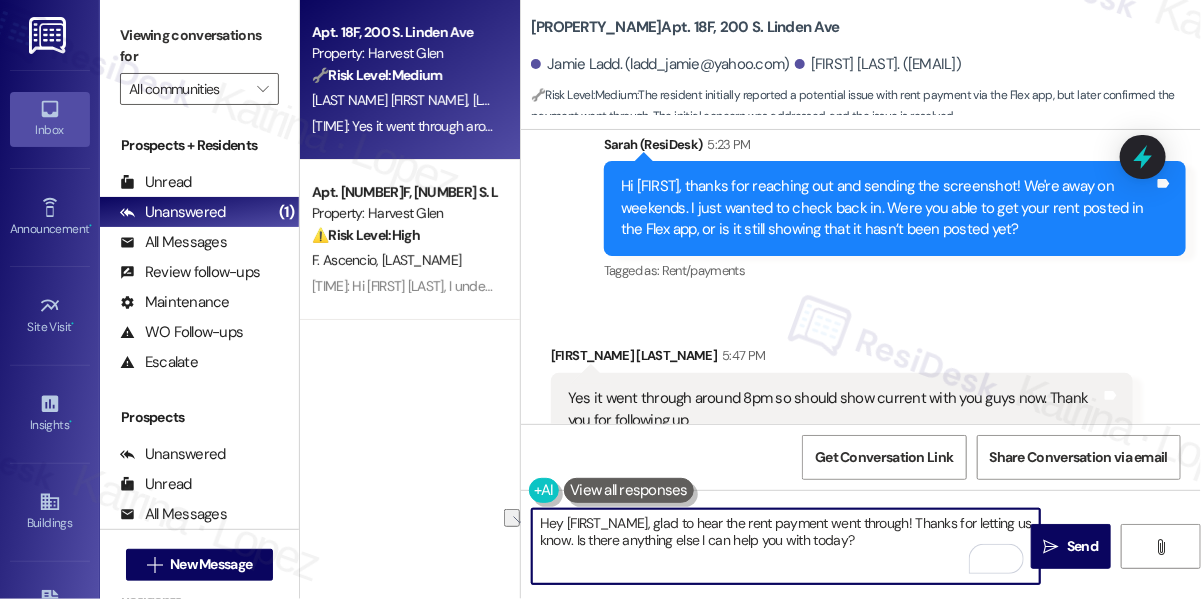 drag, startPoint x: 914, startPoint y: 523, endPoint x: 469, endPoint y: 483, distance: 446.79413 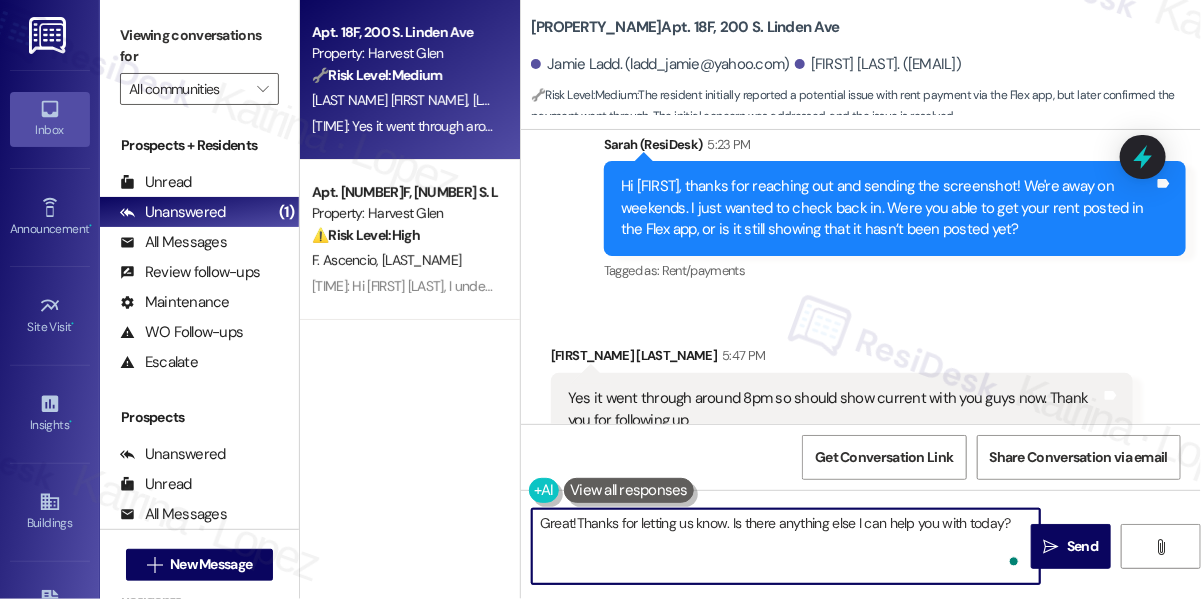 type on "Great! Thanks for letting us know. Is there anything else I can help you with today?" 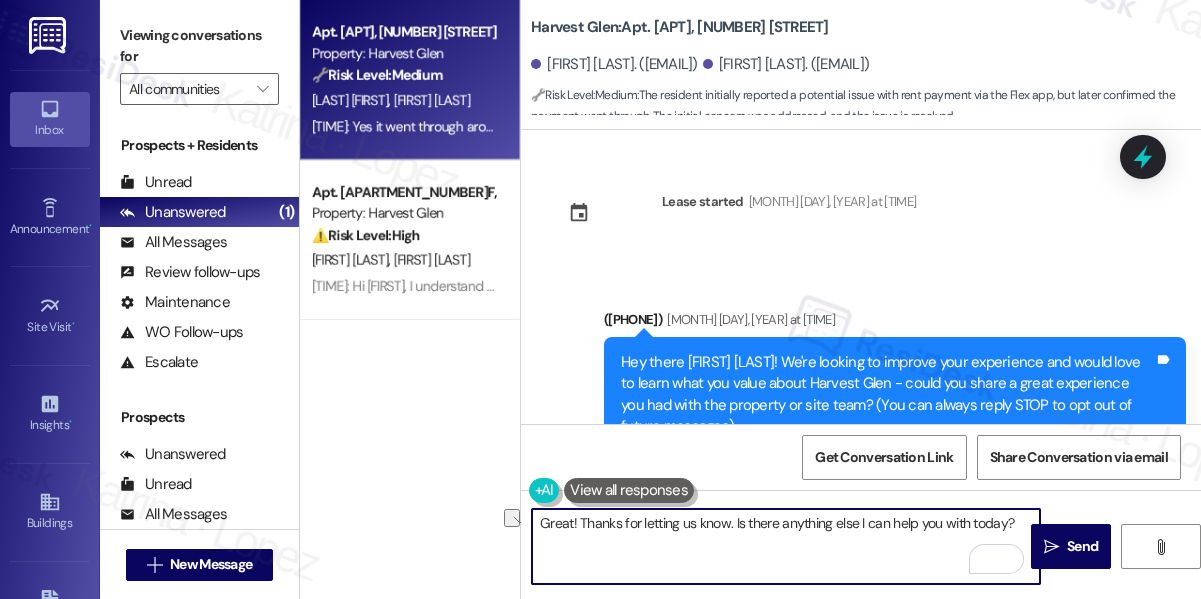 scroll, scrollTop: 0, scrollLeft: 0, axis: both 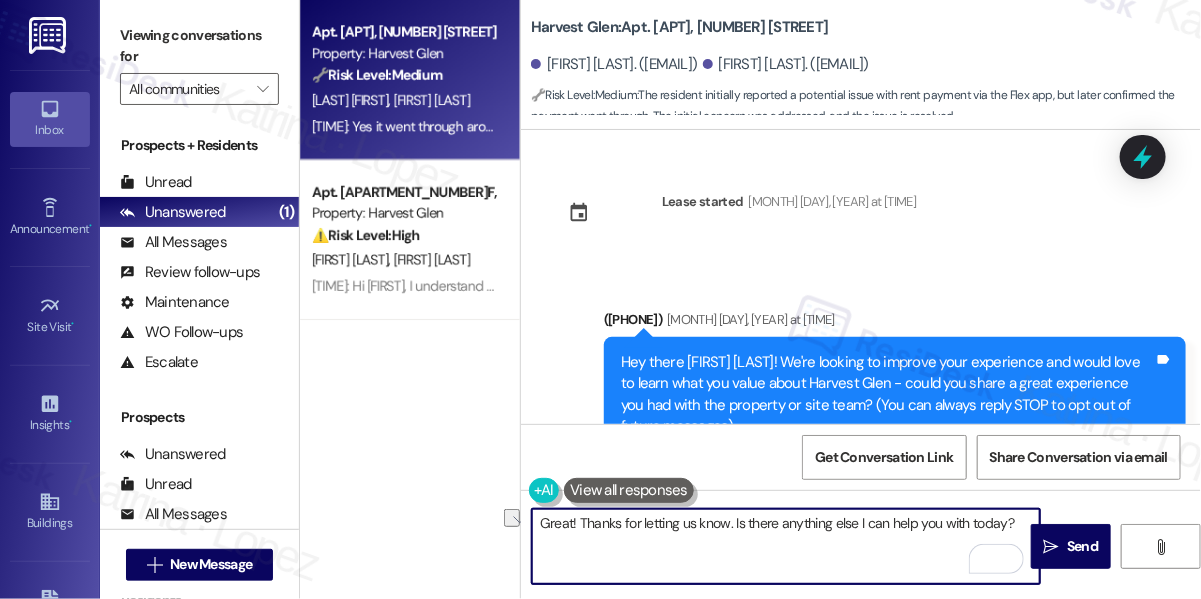click on "Great! Thanks for letting us know. Is there anything else I can help you with today?  Send " at bounding box center [861, 565] 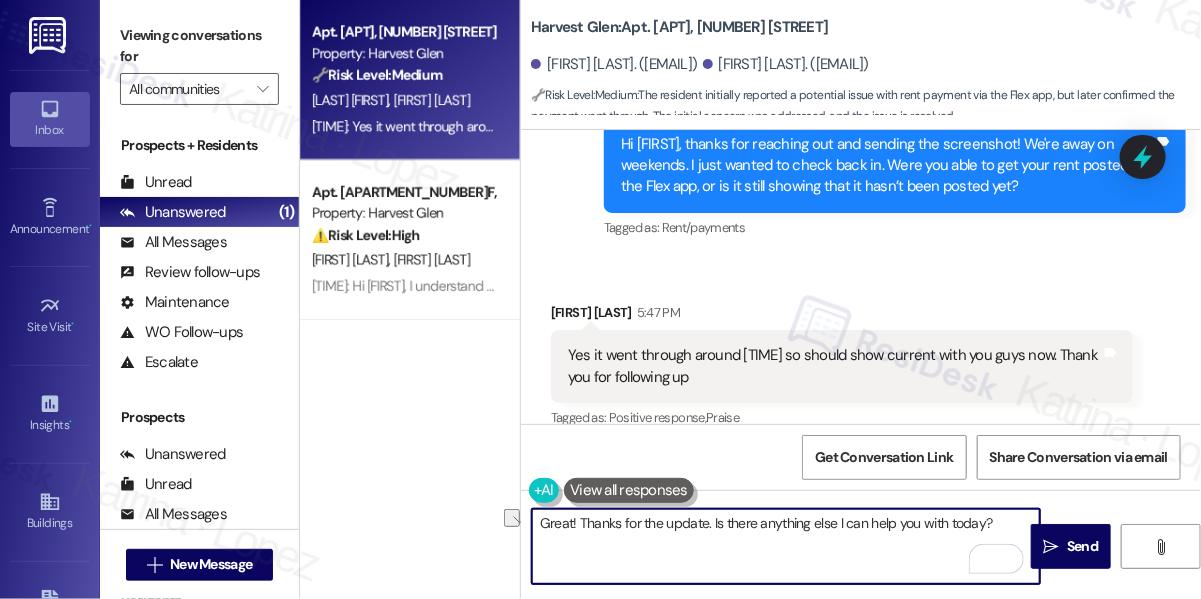 drag, startPoint x: 1002, startPoint y: 524, endPoint x: 713, endPoint y: 527, distance: 289.01556 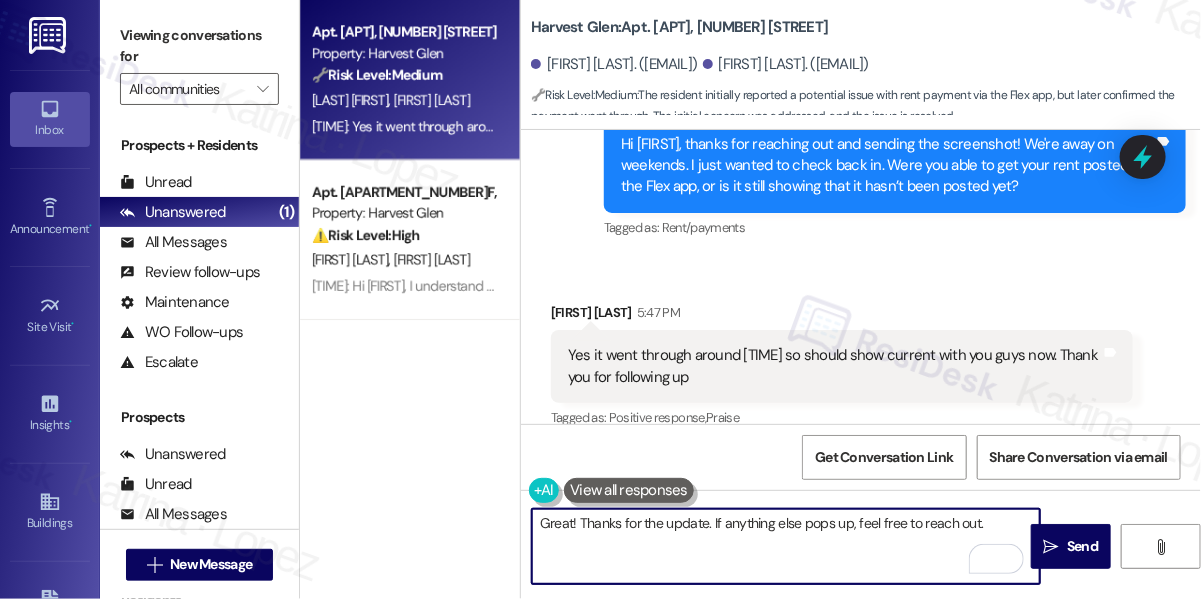 click on "Great! Thanks for the update. If anything else pops up, feel free to reach out." at bounding box center [786, 546] 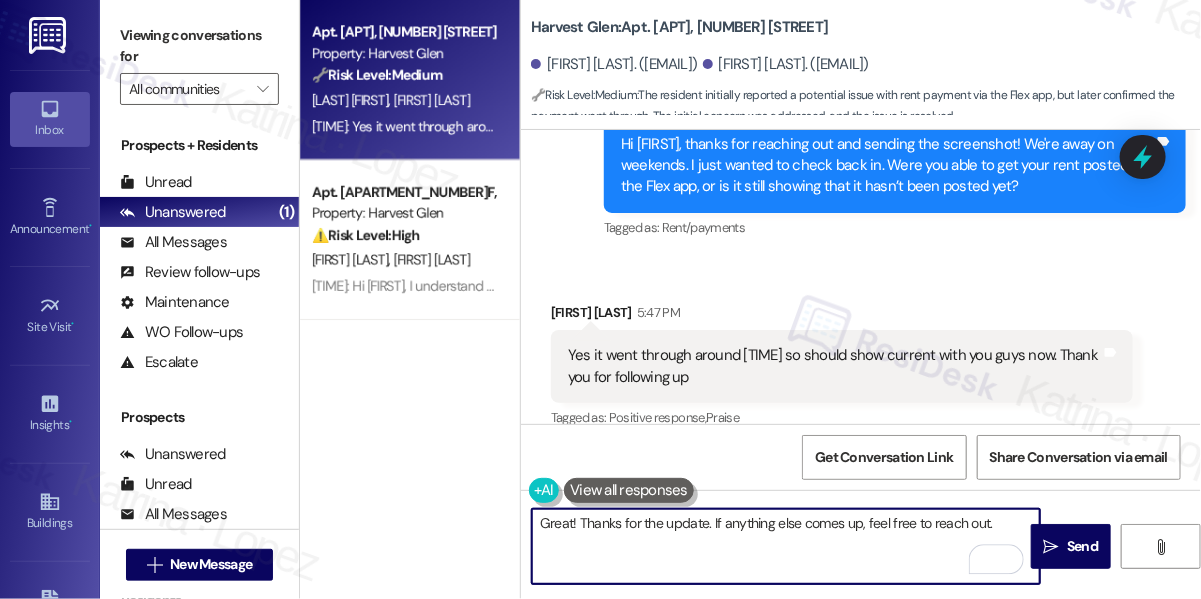 click on "Great! Thanks for the update. If anything else comes up, feel free to reach out." at bounding box center (786, 546) 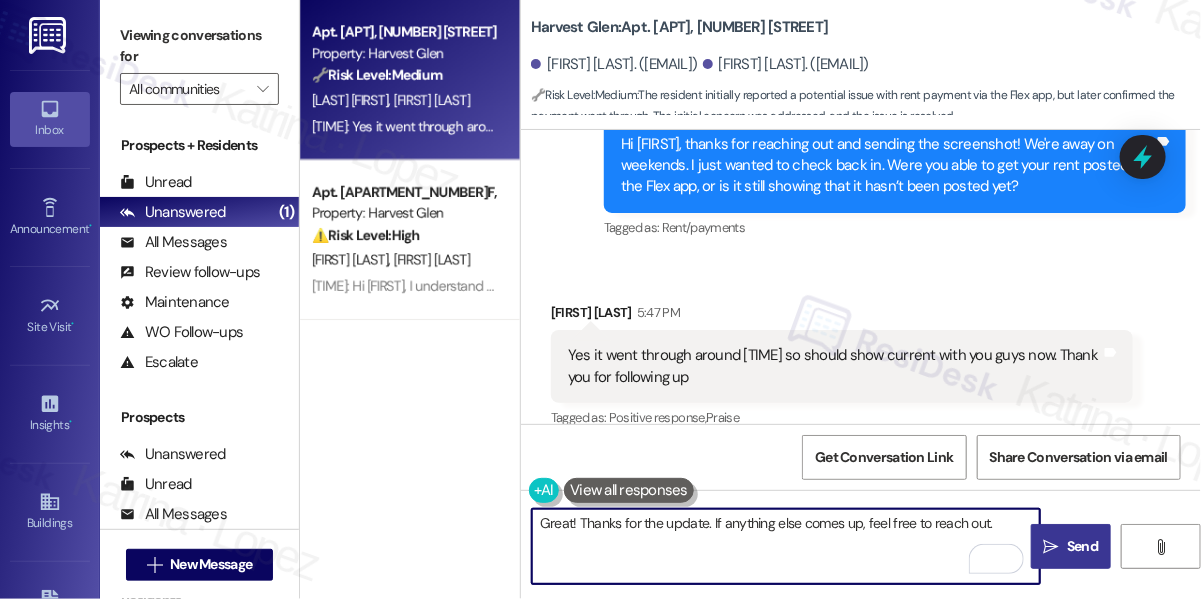 type on "Great! Thanks for the update. If anything else comes up, feel free to reach out." 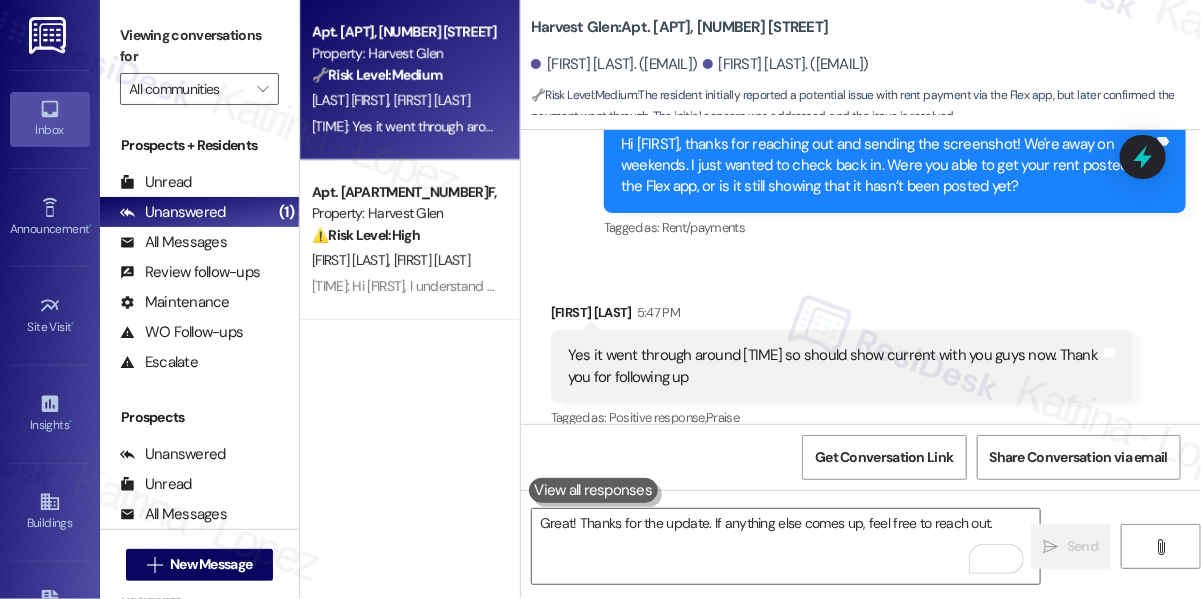 scroll, scrollTop: 13666, scrollLeft: 0, axis: vertical 